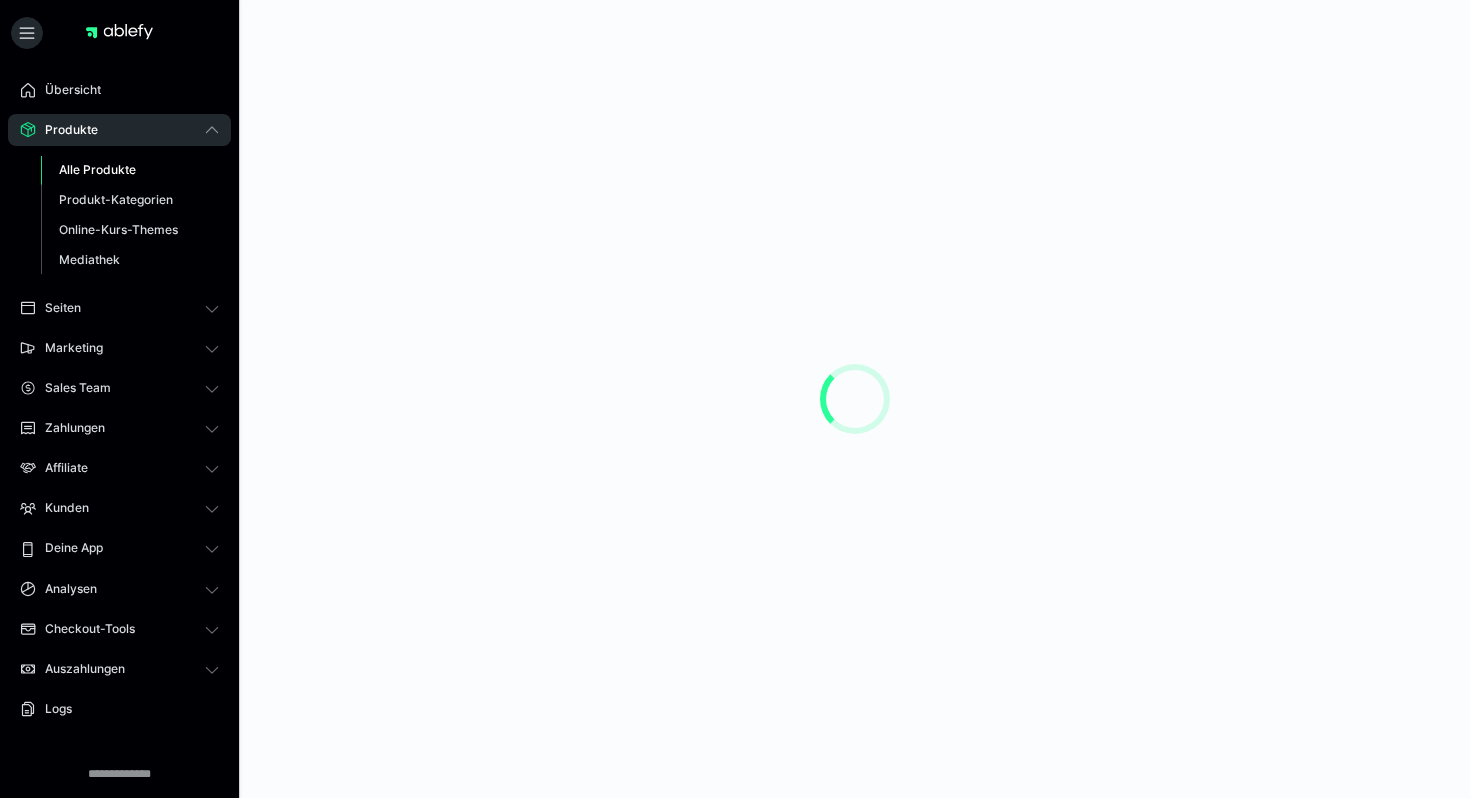 scroll, scrollTop: 0, scrollLeft: 0, axis: both 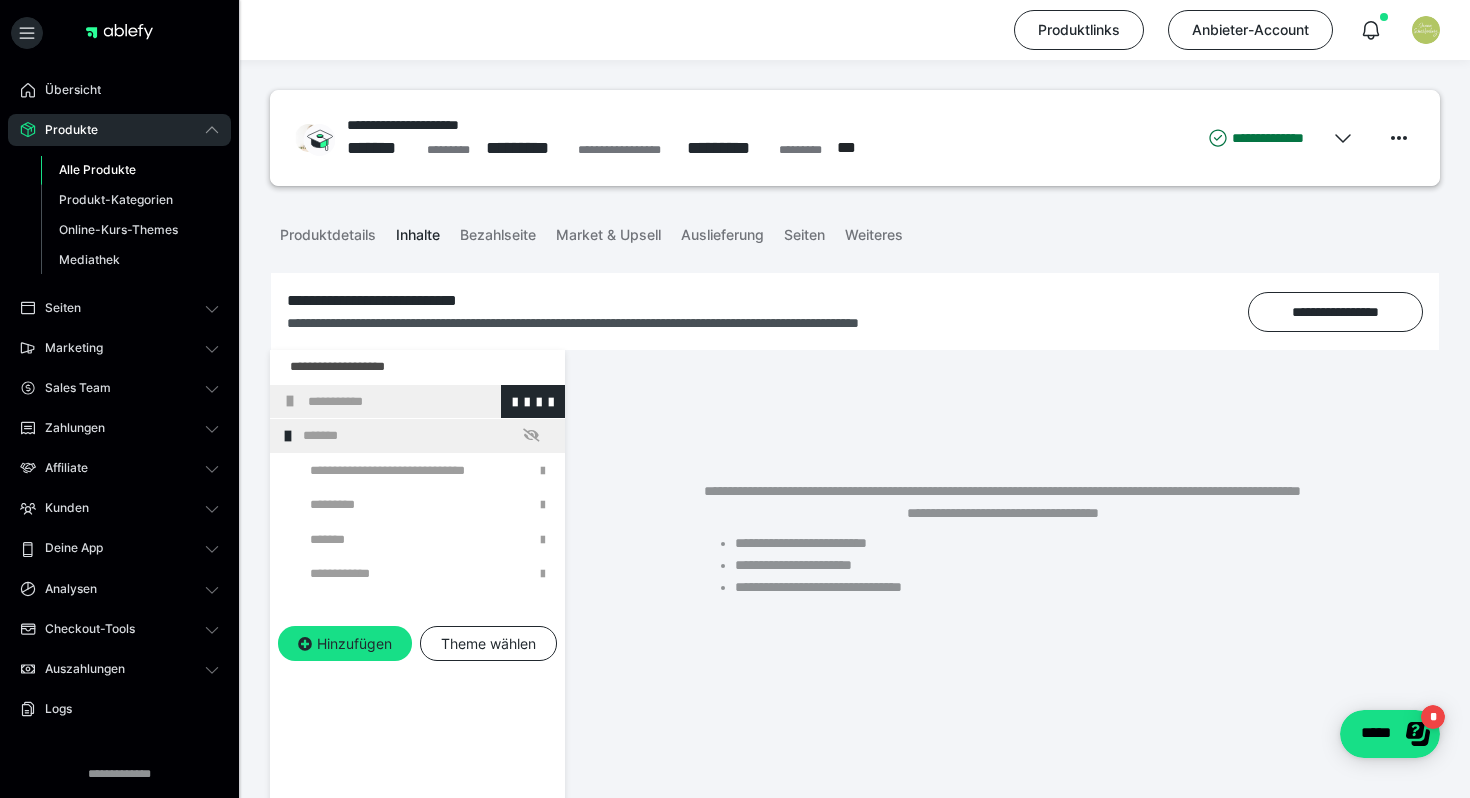 click on "**********" at bounding box center [431, 402] 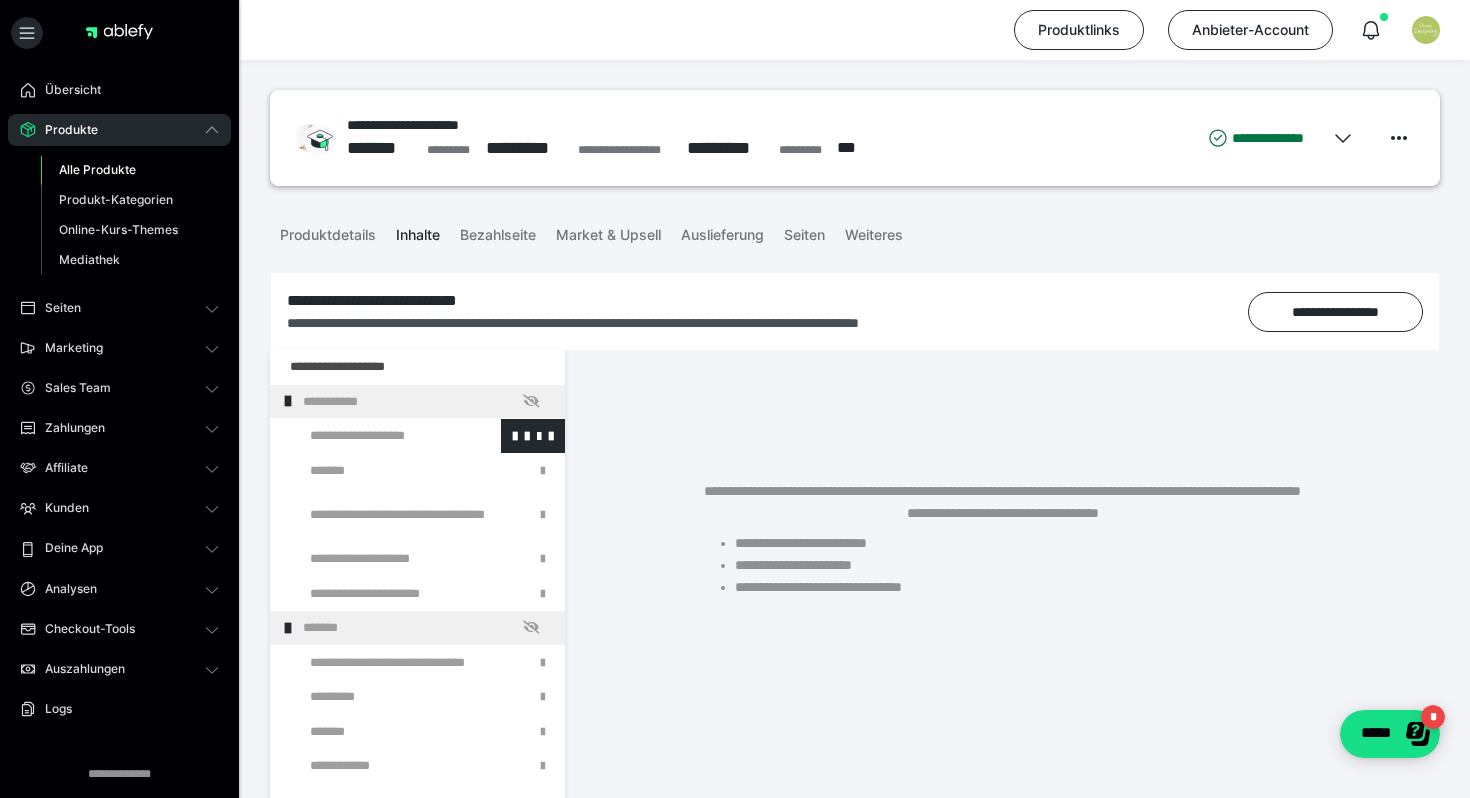 click at bounding box center [375, 436] 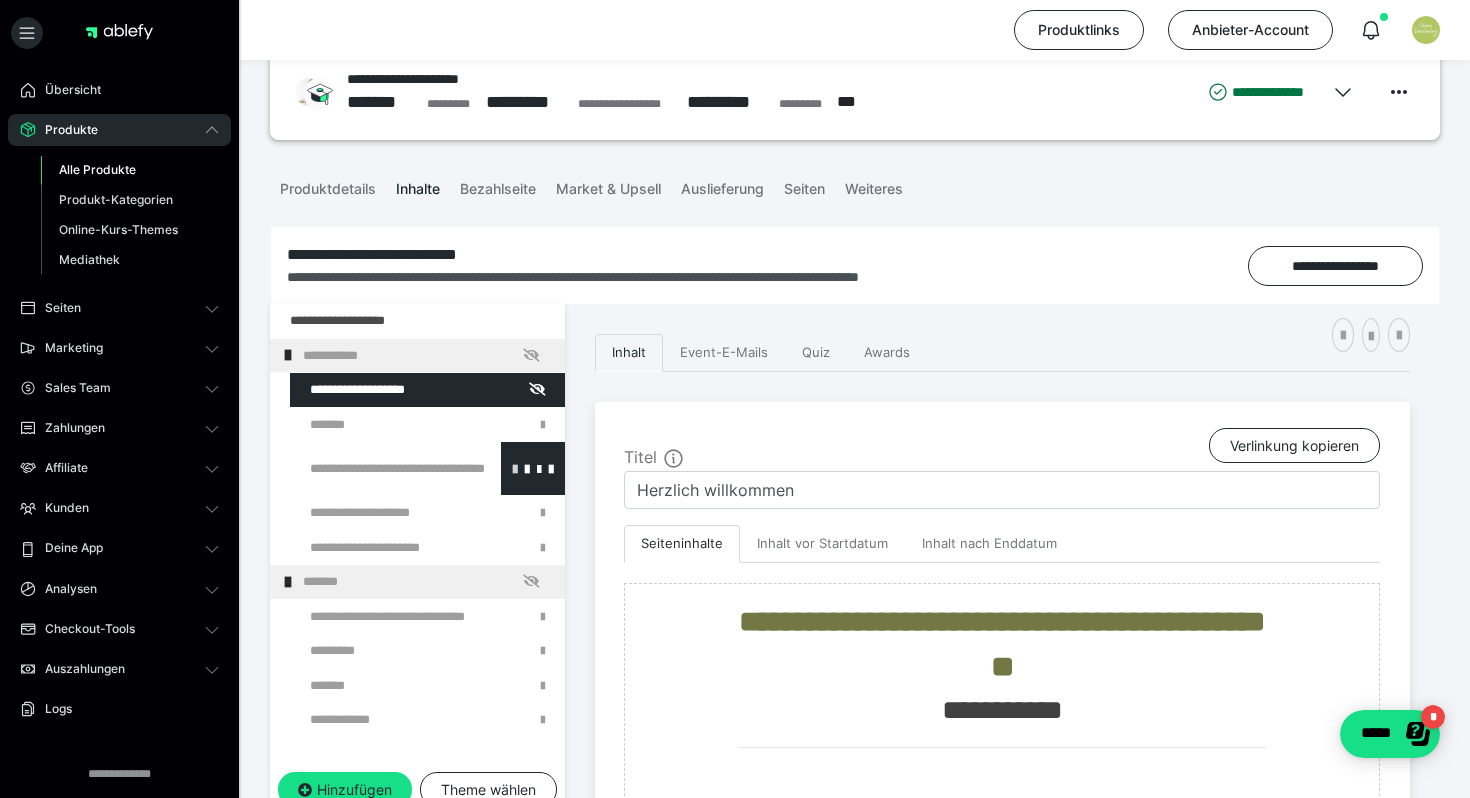 scroll, scrollTop: 50, scrollLeft: 0, axis: vertical 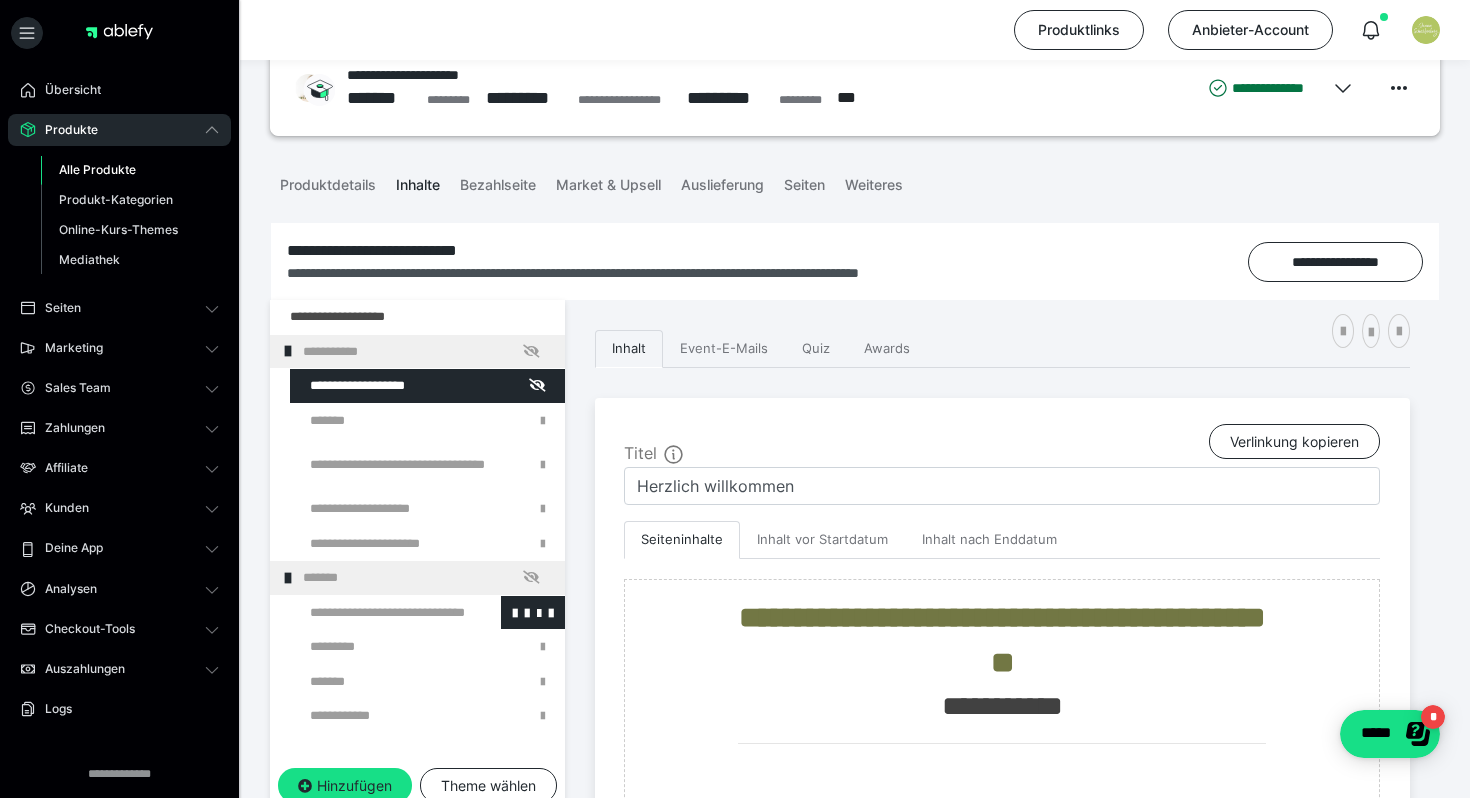 click at bounding box center (375, 613) 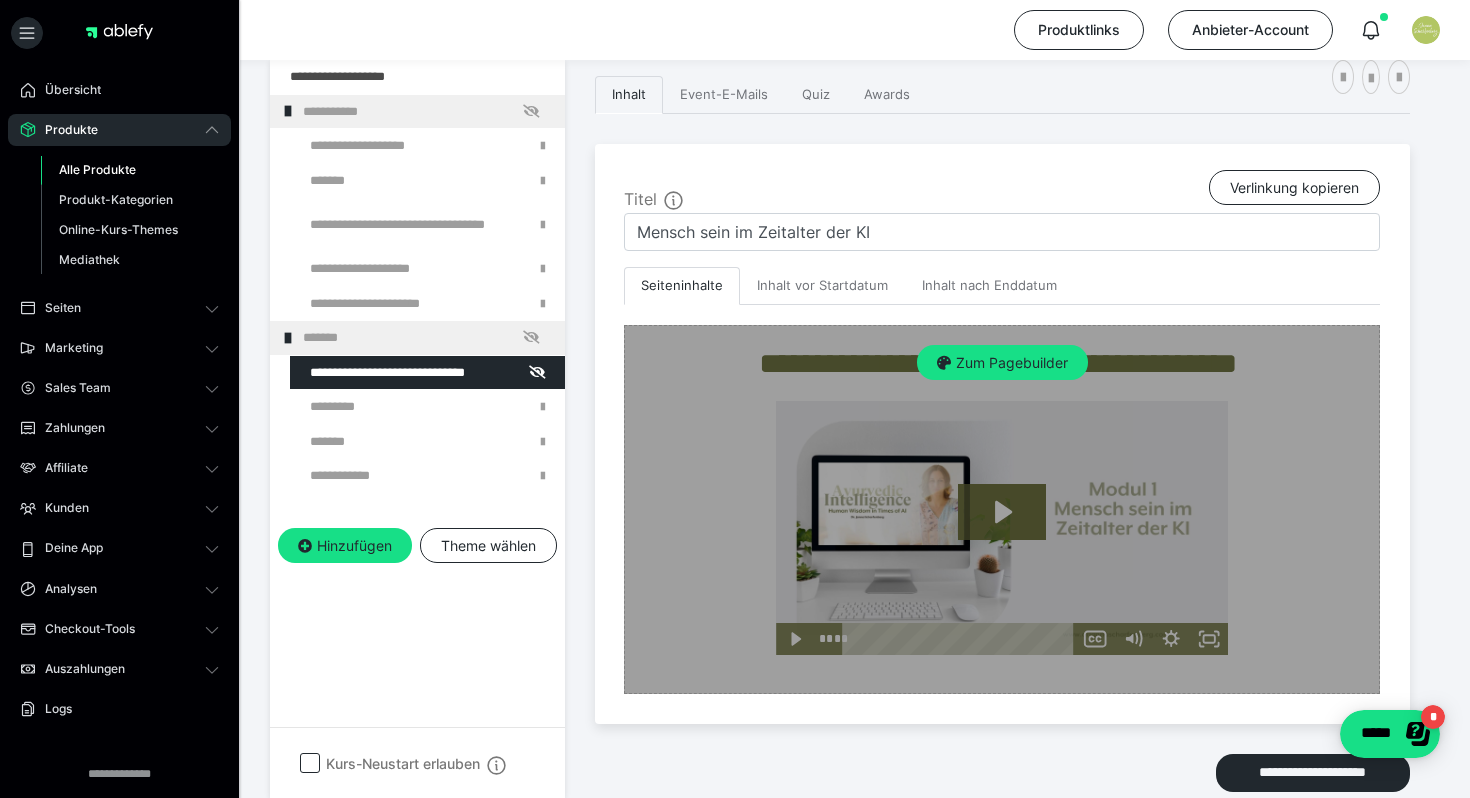 scroll, scrollTop: 332, scrollLeft: 0, axis: vertical 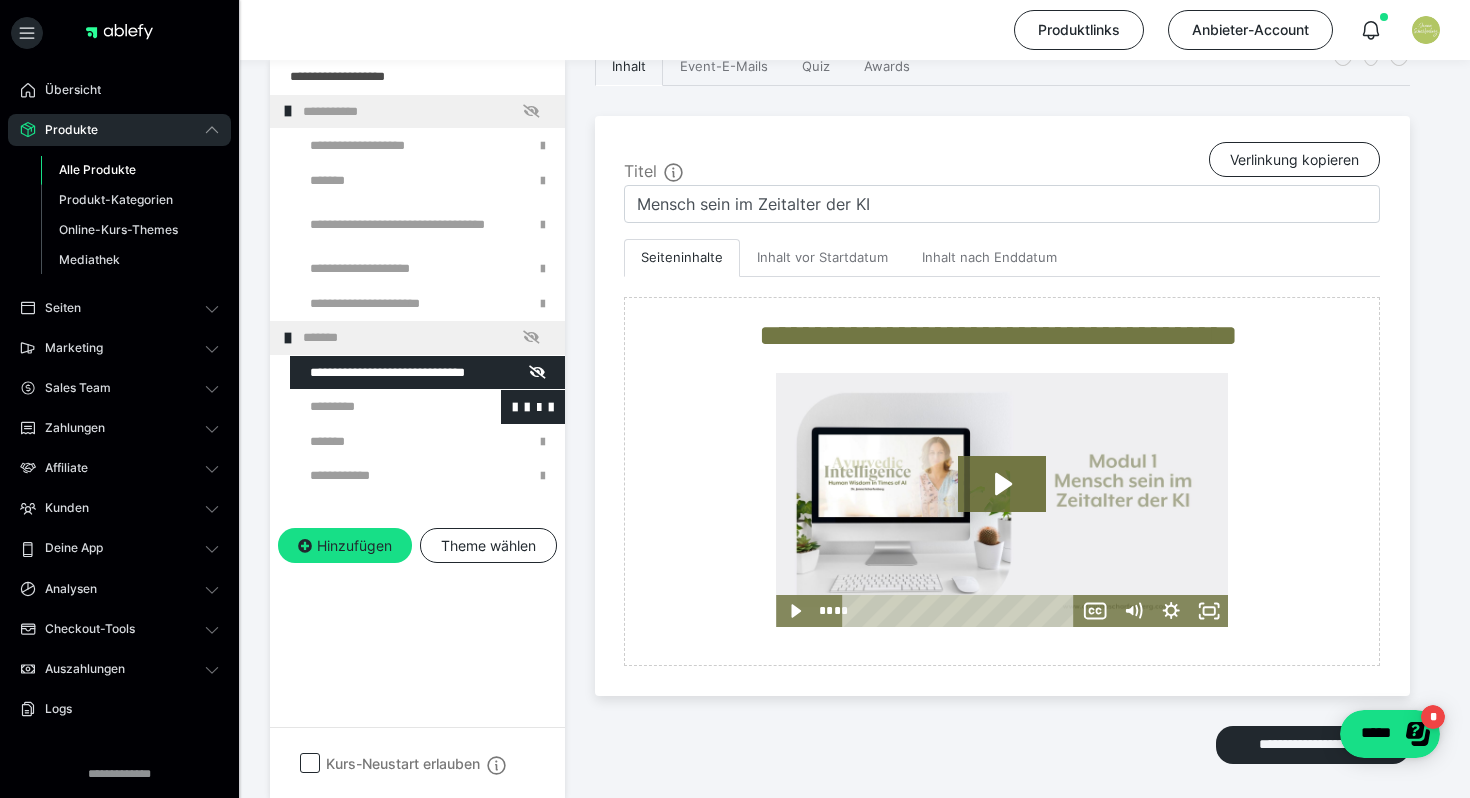 click at bounding box center (375, 407) 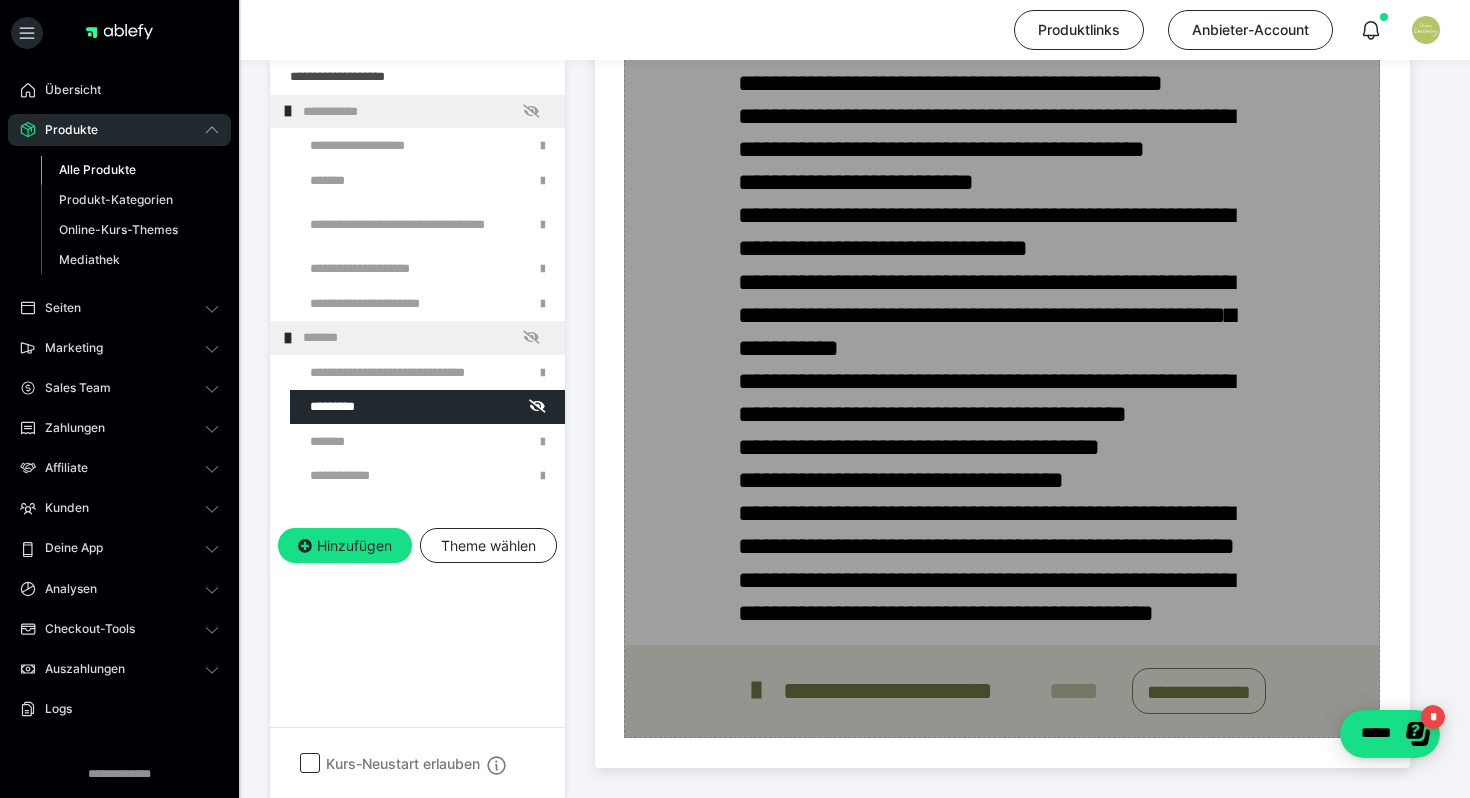 scroll, scrollTop: 1336, scrollLeft: 0, axis: vertical 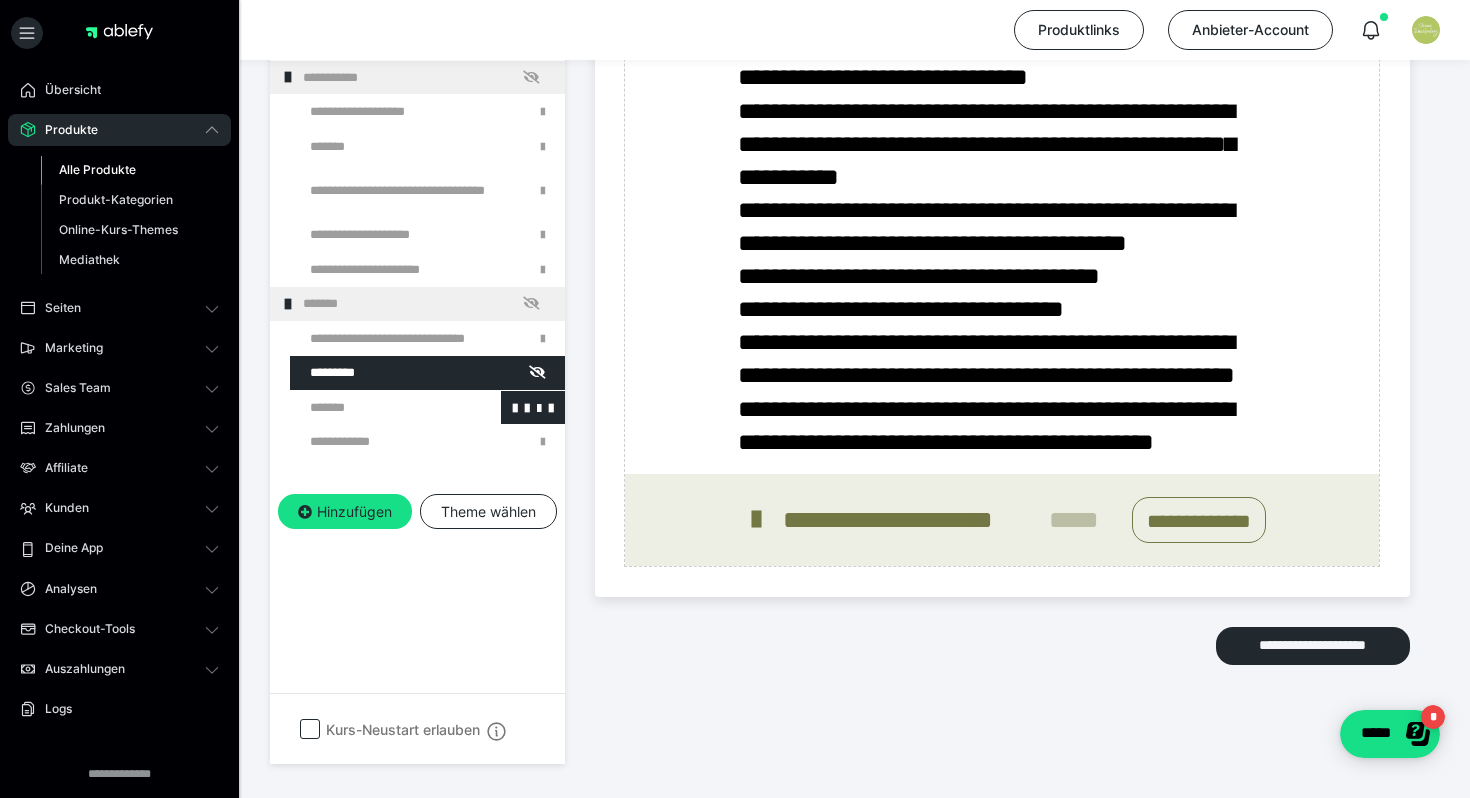 click at bounding box center (375, 408) 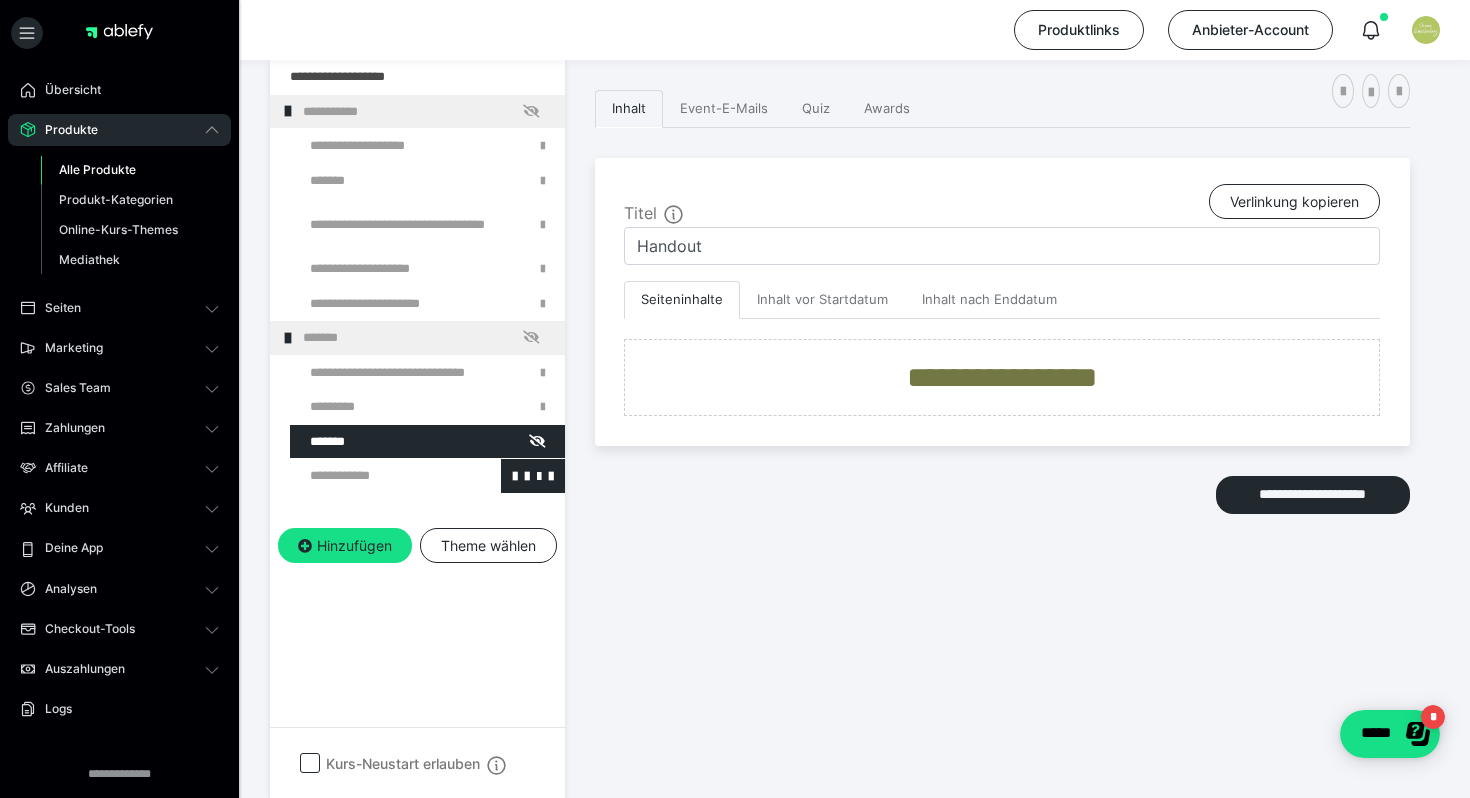 click at bounding box center (375, 476) 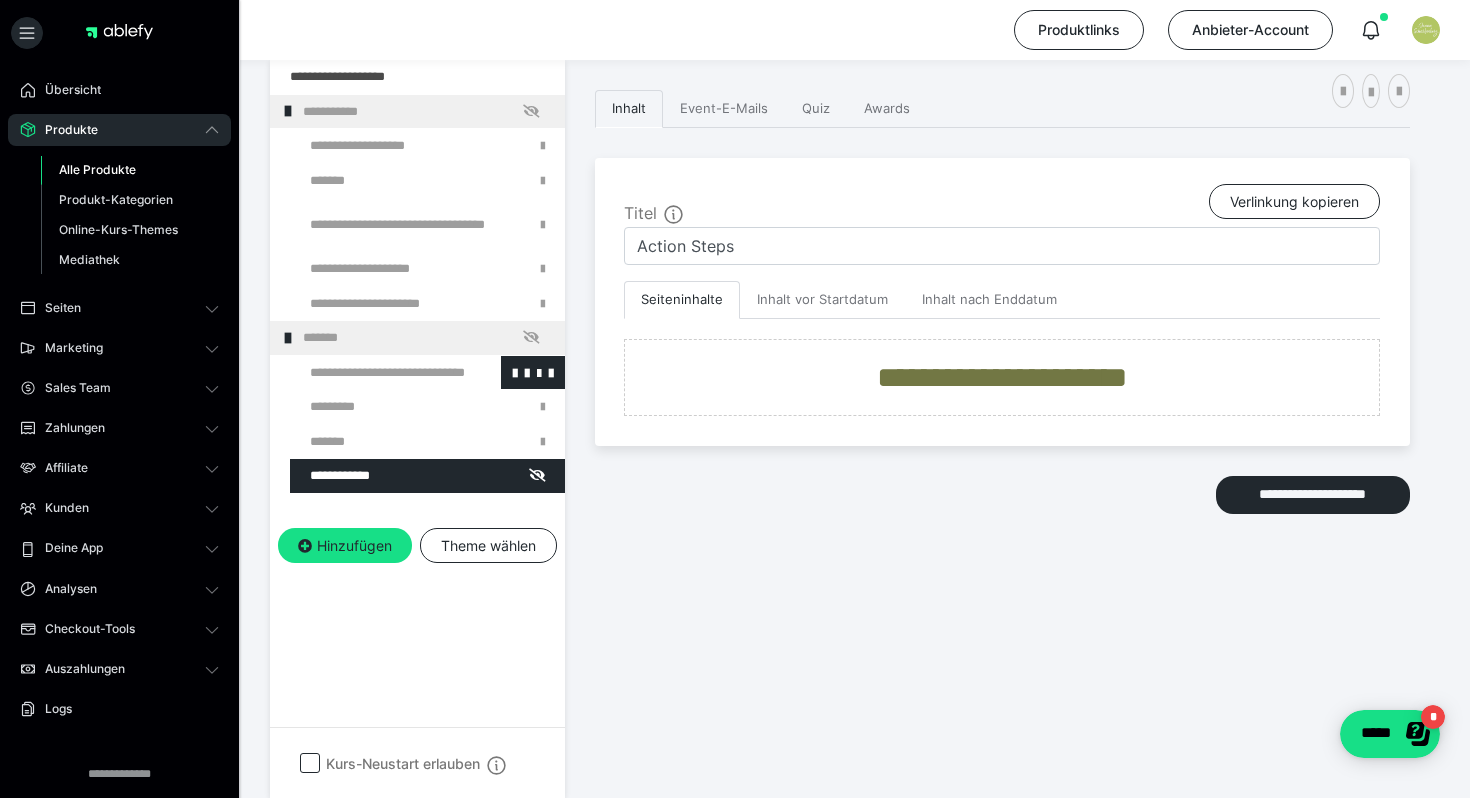 click at bounding box center [375, 373] 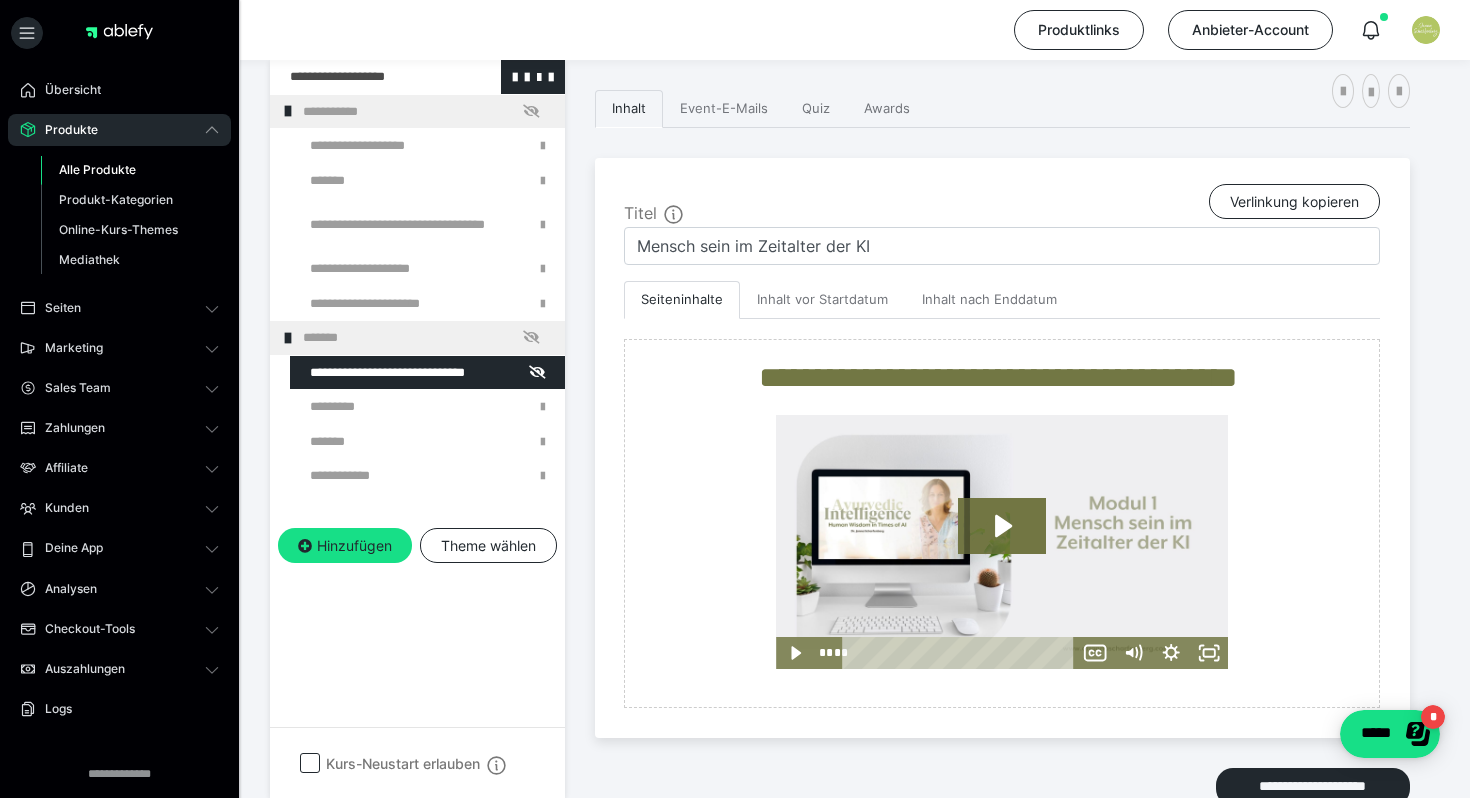 click at bounding box center [365, 77] 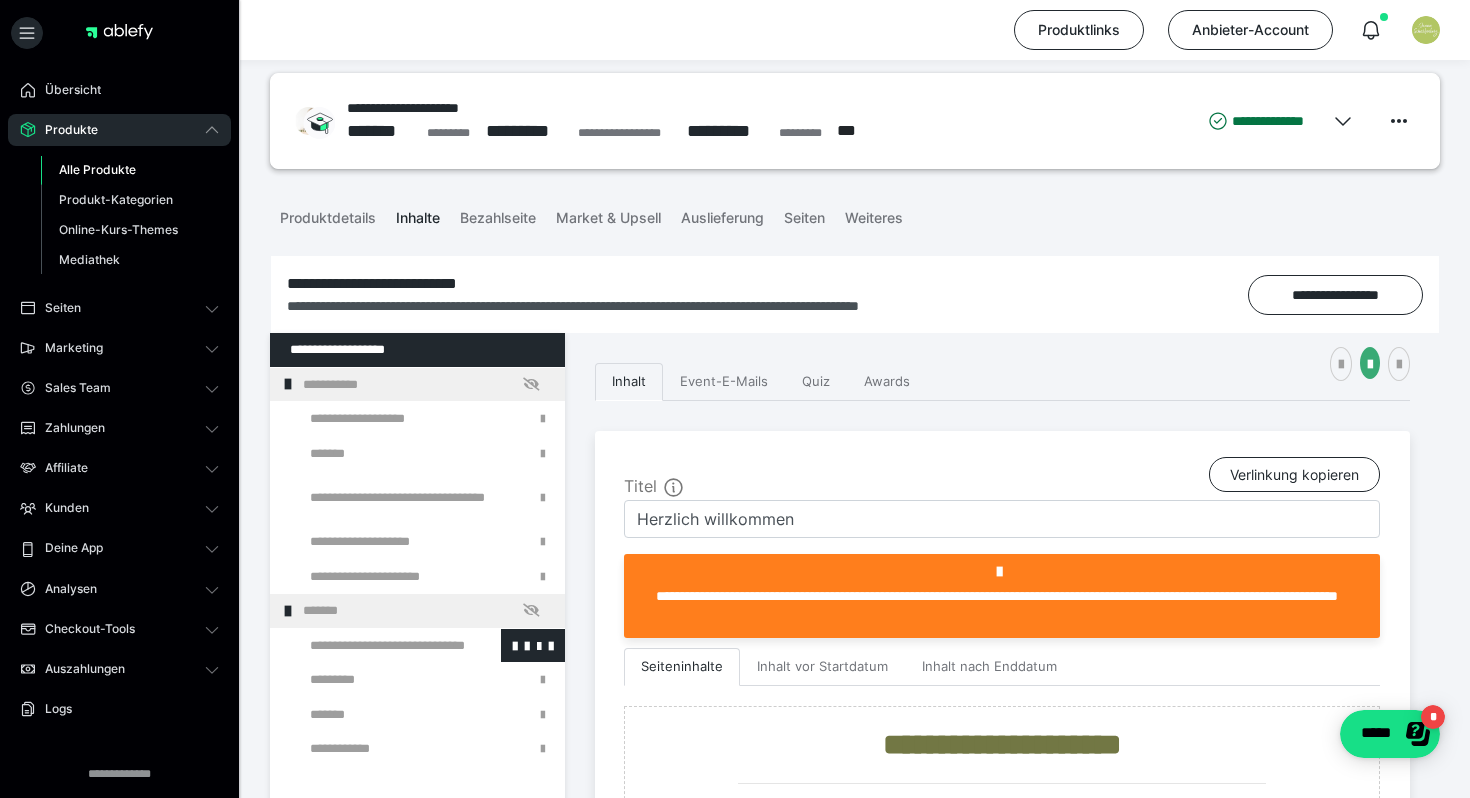 scroll, scrollTop: 82, scrollLeft: 0, axis: vertical 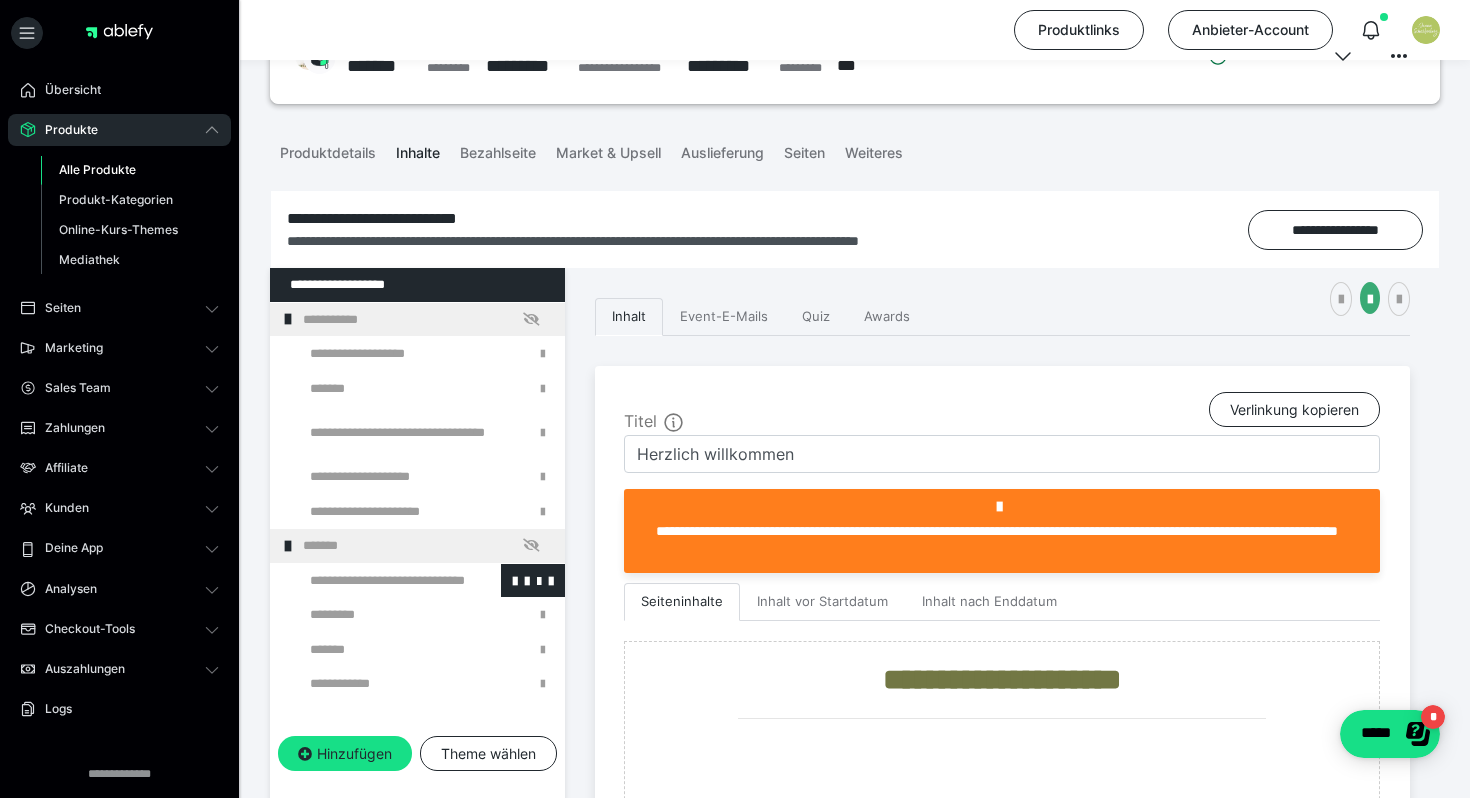 click at bounding box center (375, 581) 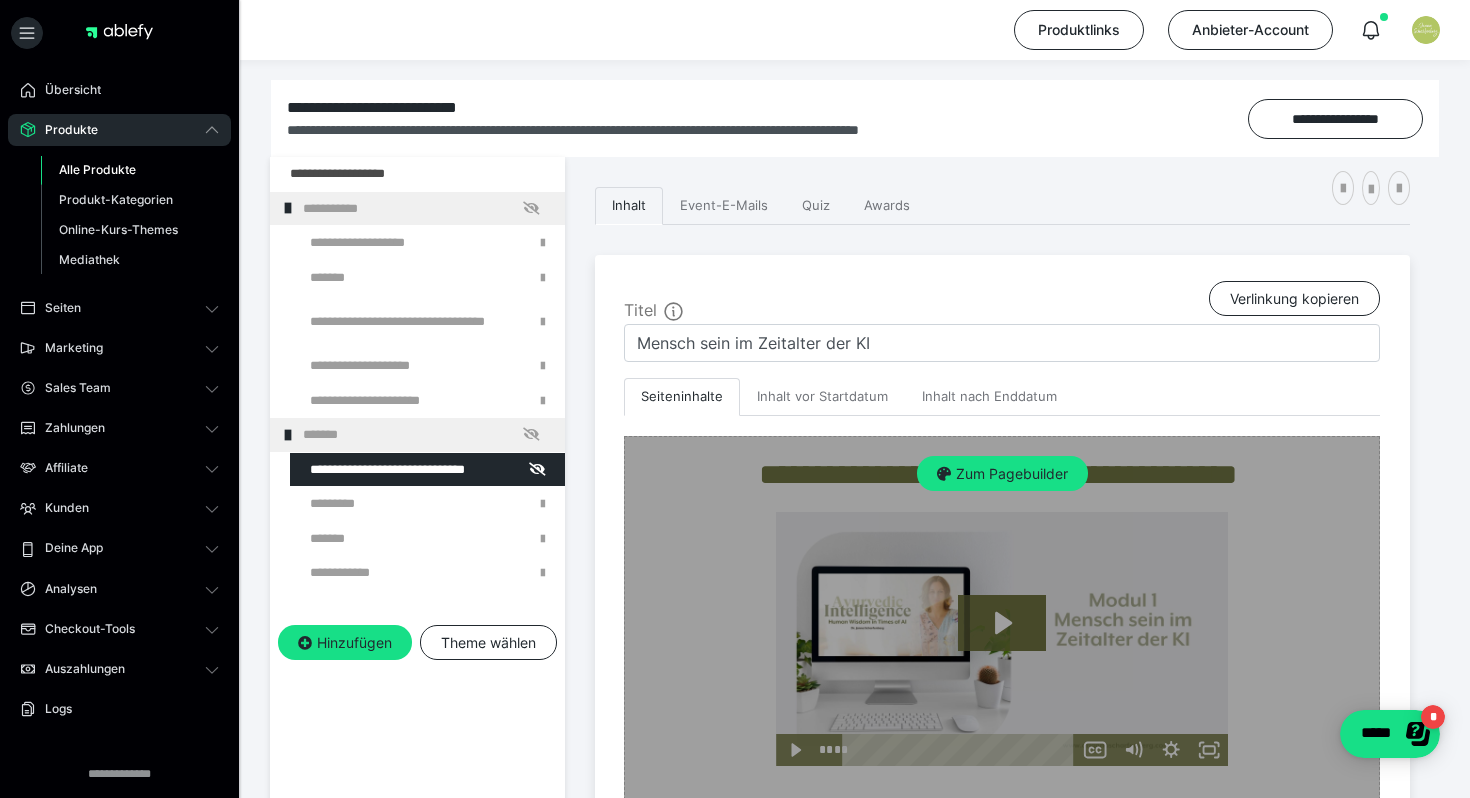 scroll, scrollTop: 227, scrollLeft: 0, axis: vertical 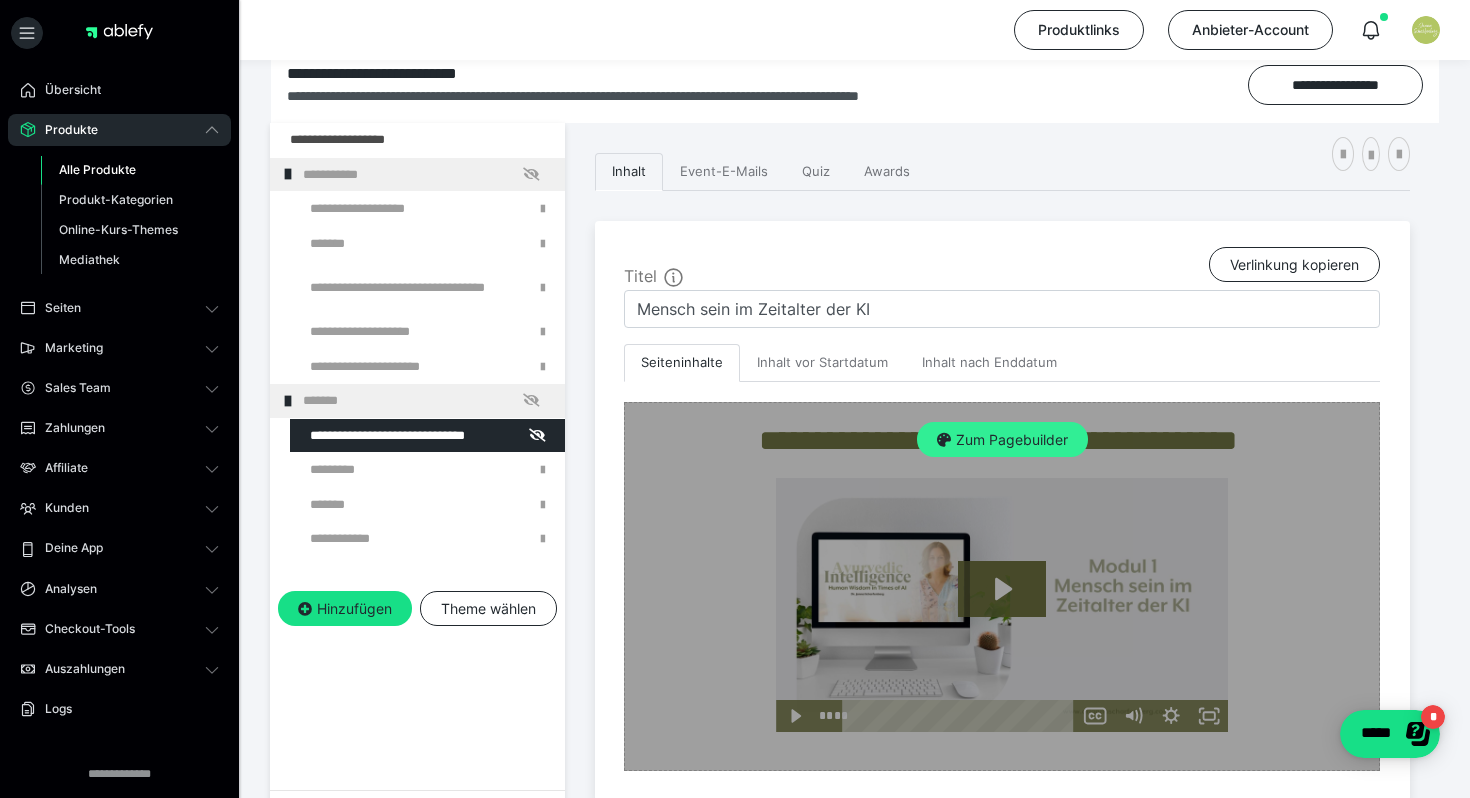 click on "Zum Pagebuilder" at bounding box center (1002, 440) 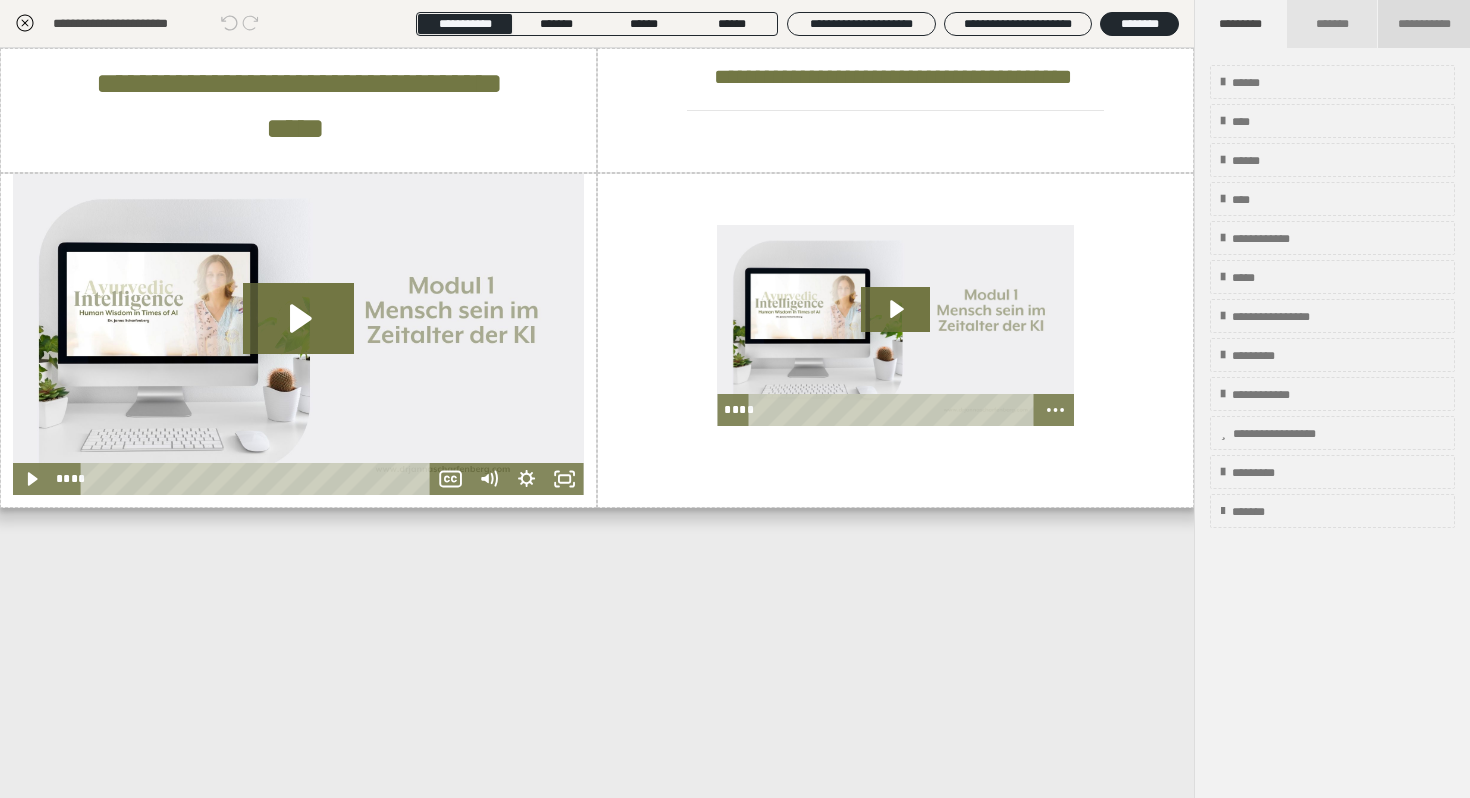 click on "**********" at bounding box center [1424, 24] 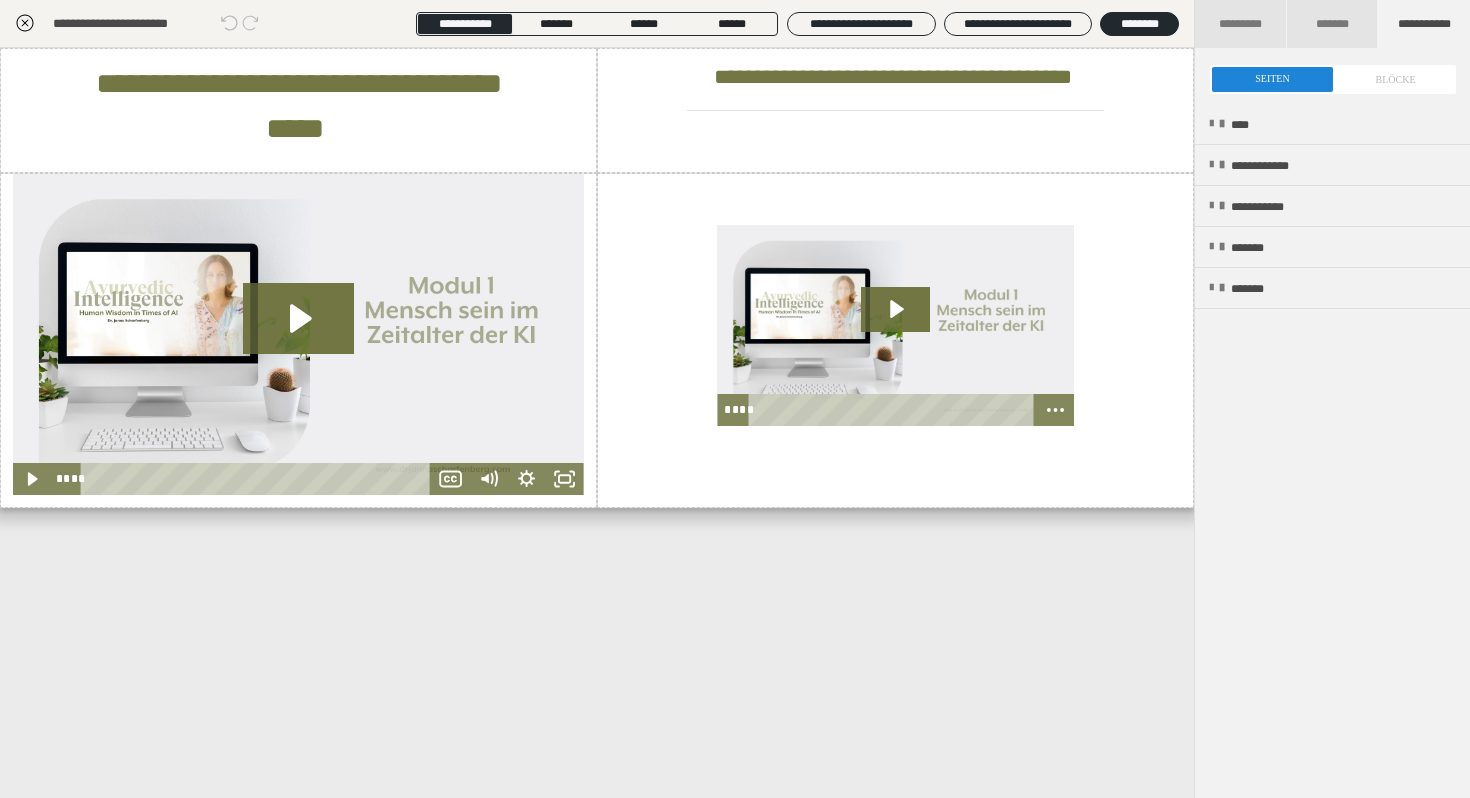 click at bounding box center (1333, 79) 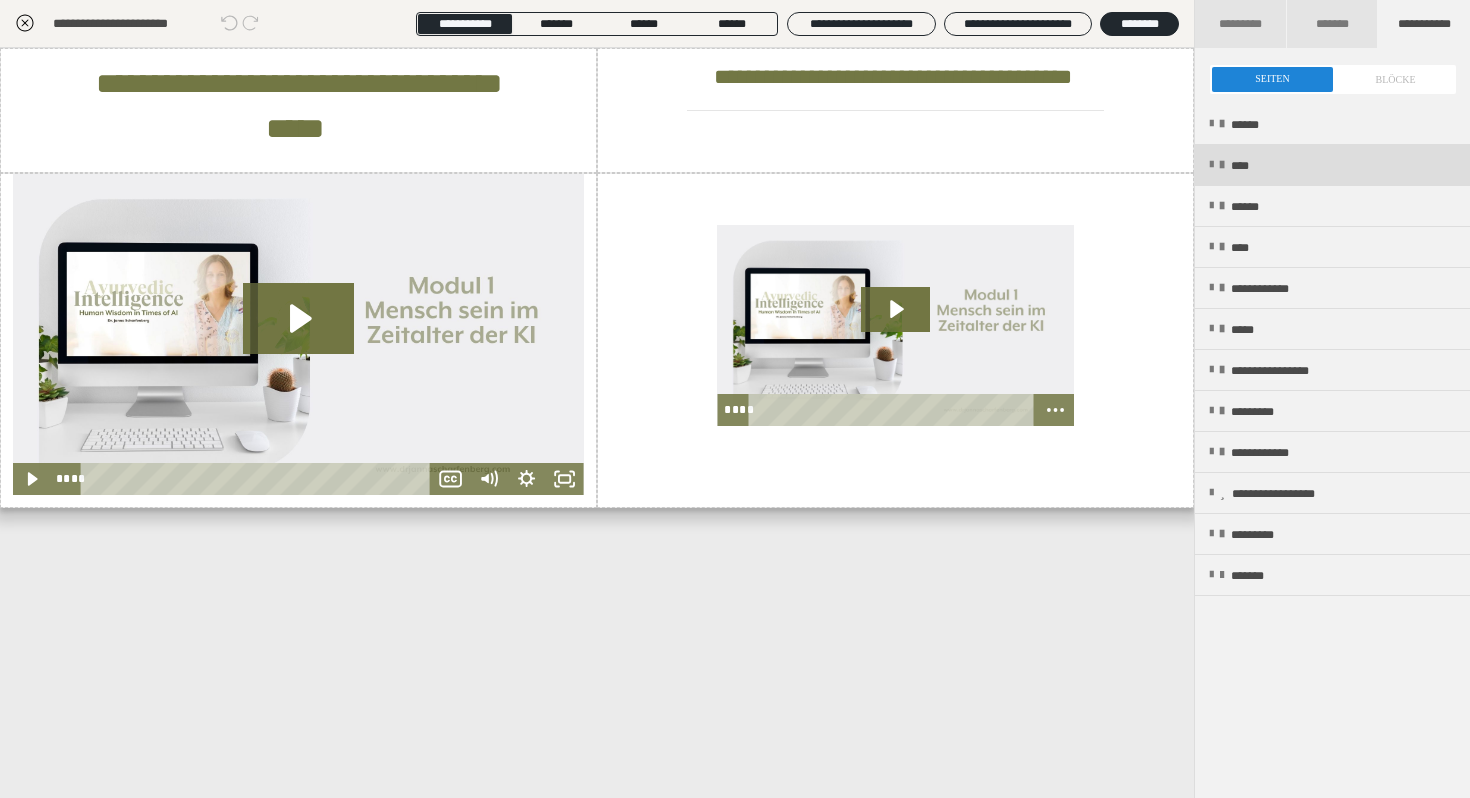 click on "****" at bounding box center [1332, 165] 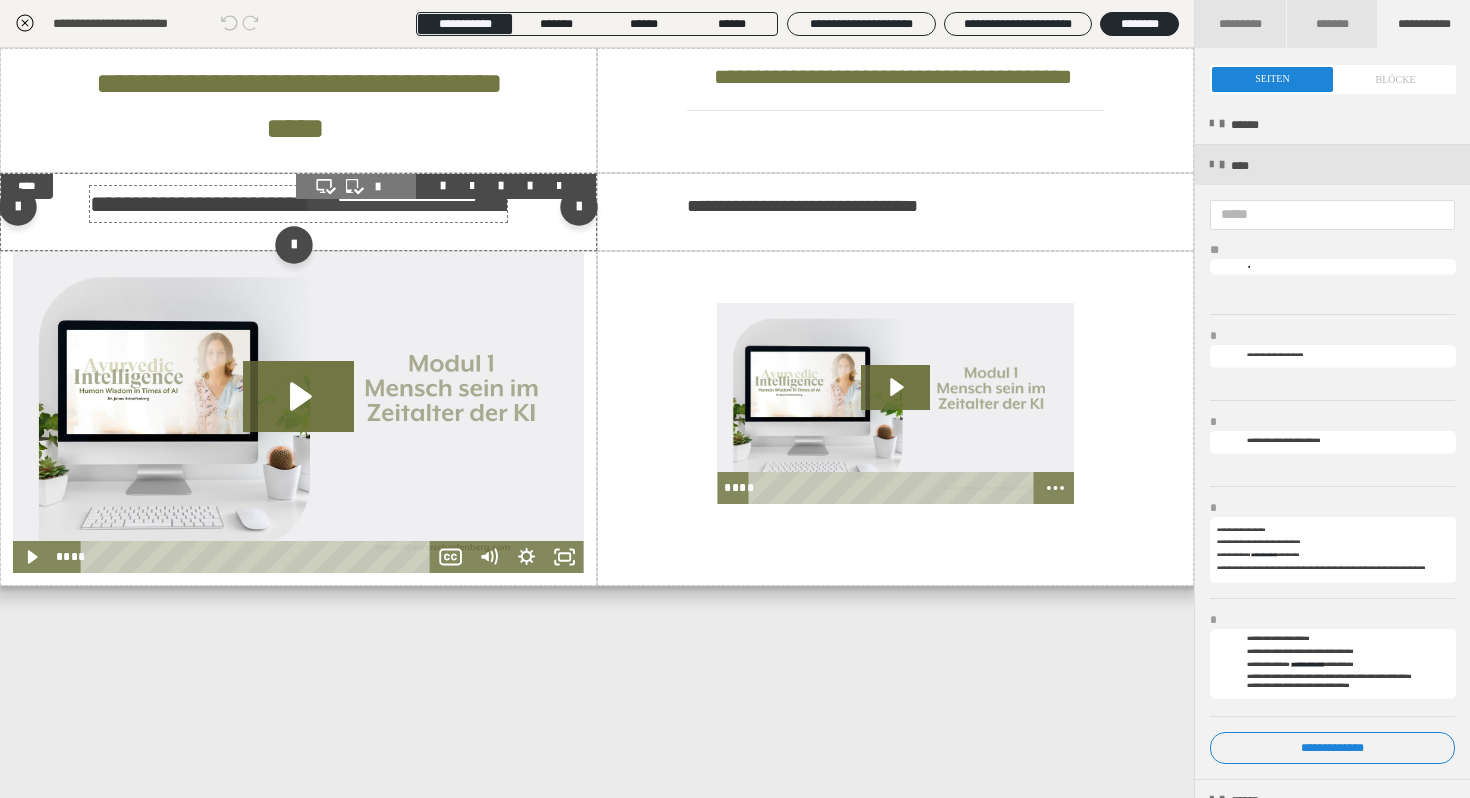 click on "**********" at bounding box center (239, 204) 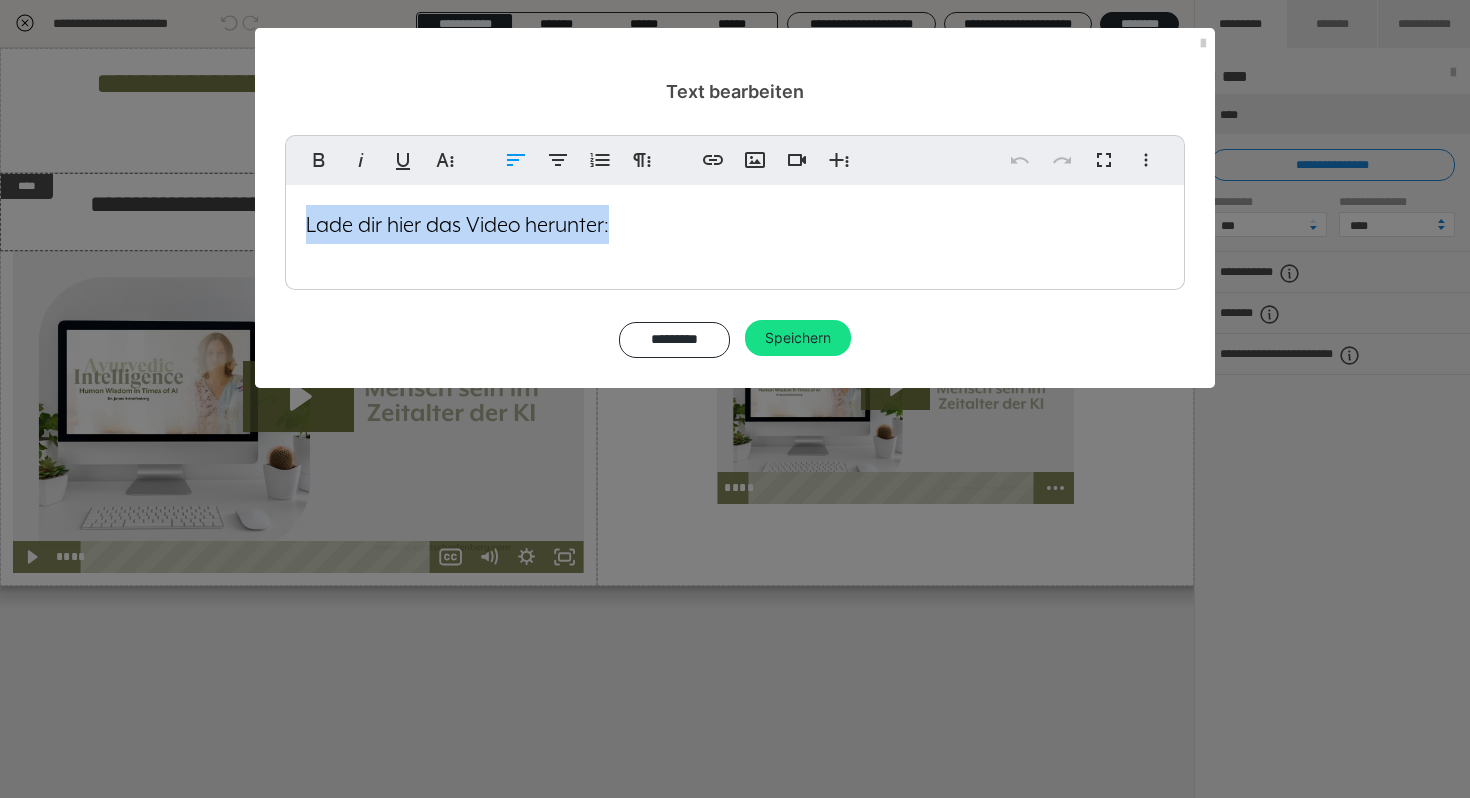 drag, startPoint x: 640, startPoint y: 229, endPoint x: 302, endPoint y: 226, distance: 338.0133 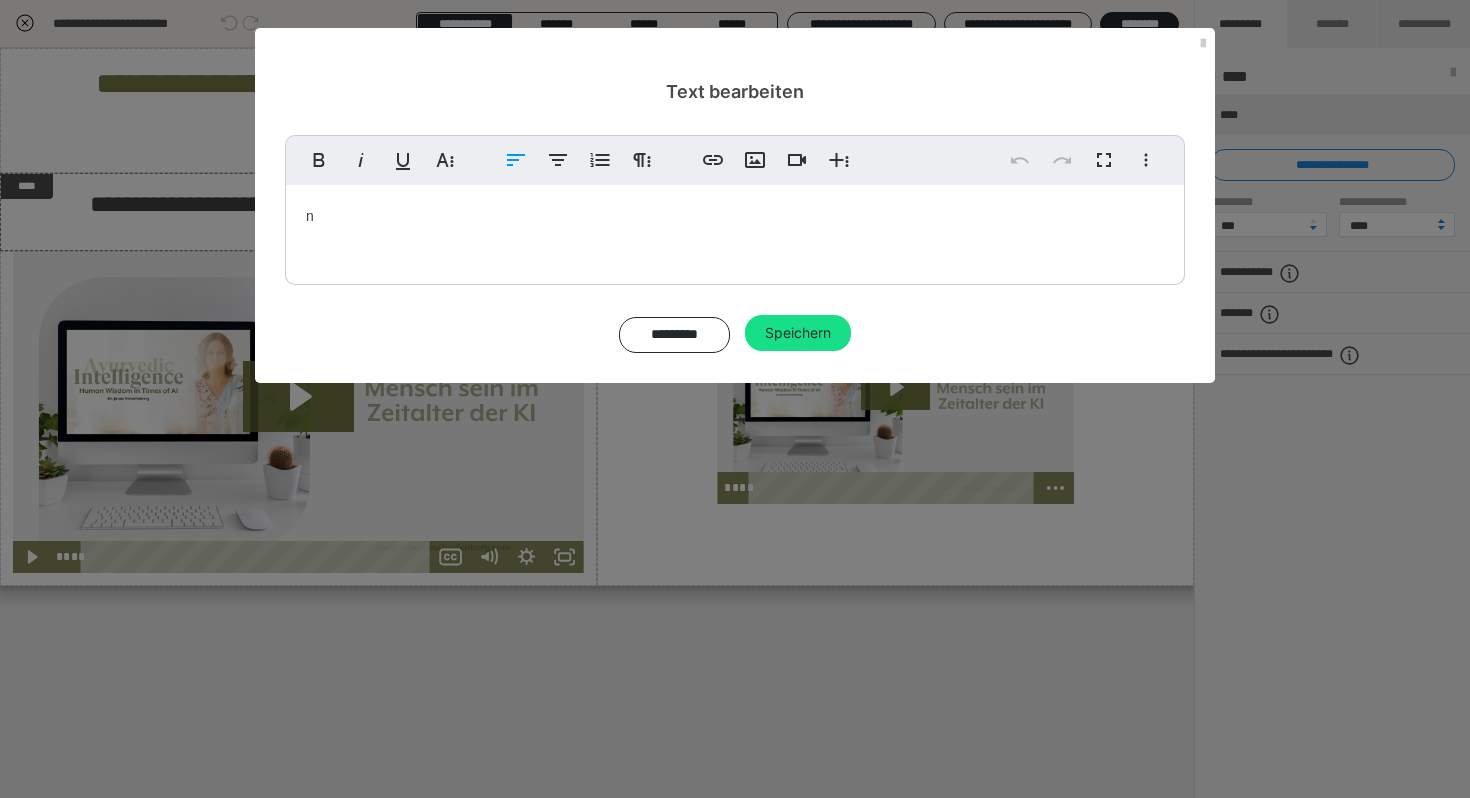 type 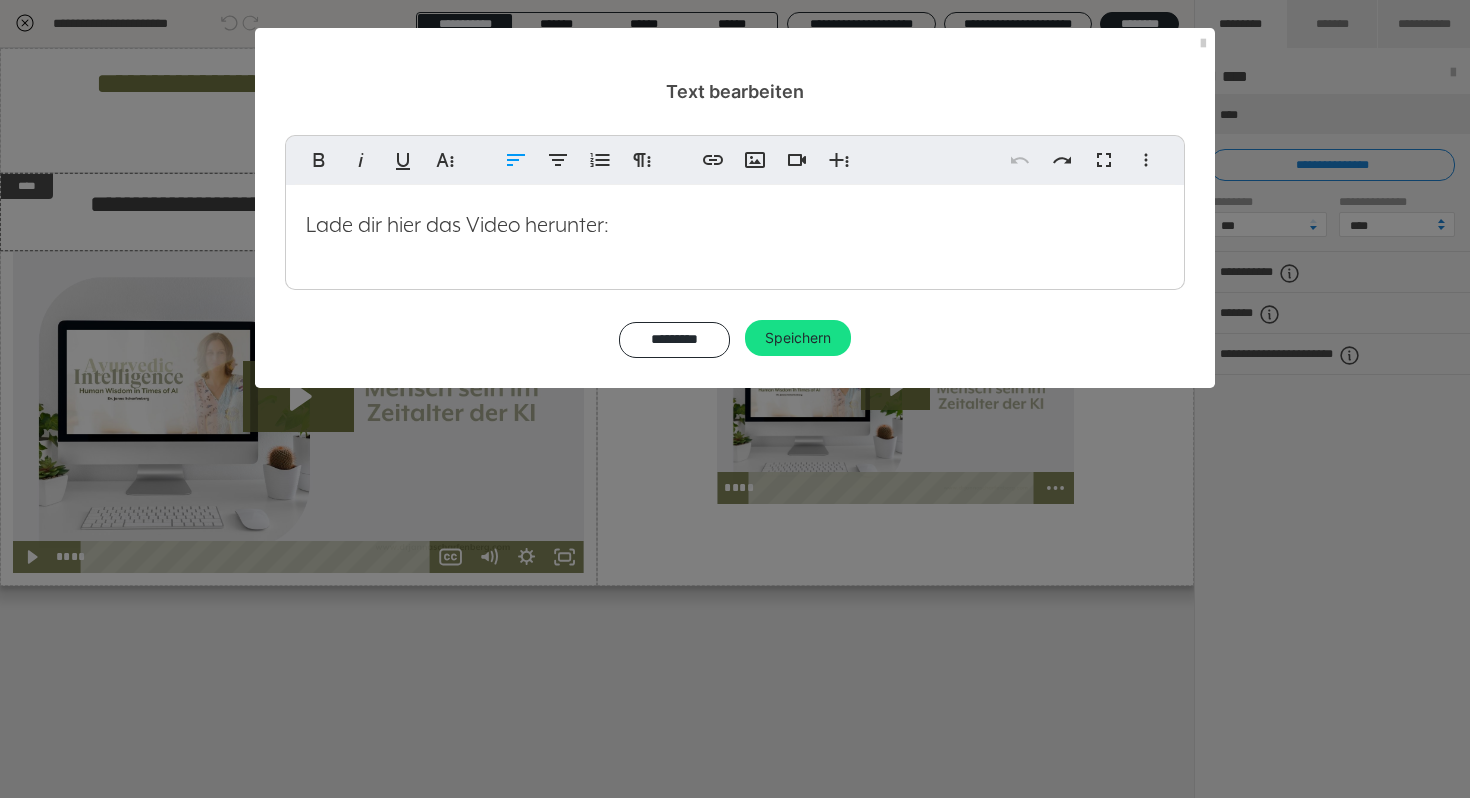 click on "Lade dir hier das Video herunter:" at bounding box center (457, 225) 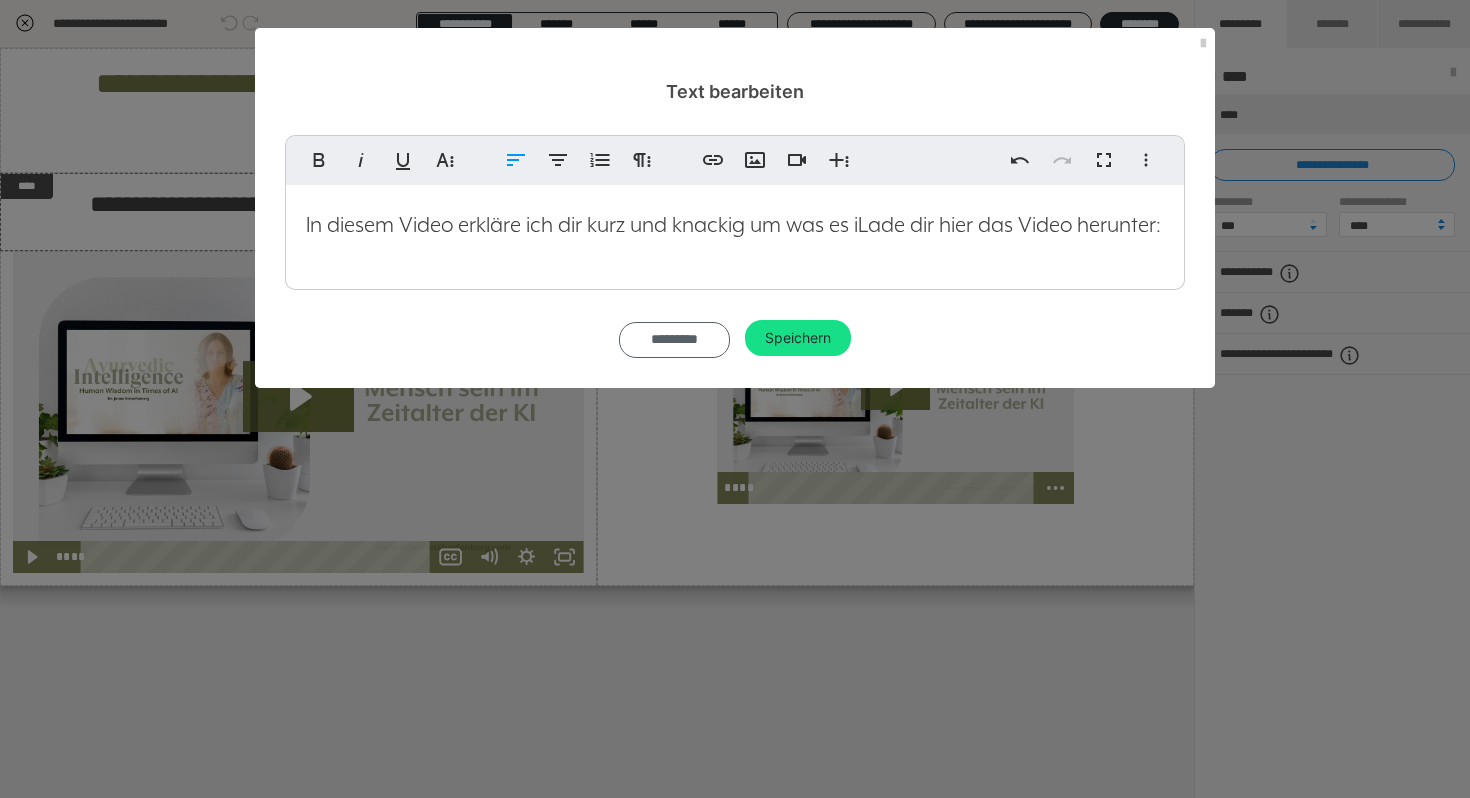click on "*********" at bounding box center (674, 340) 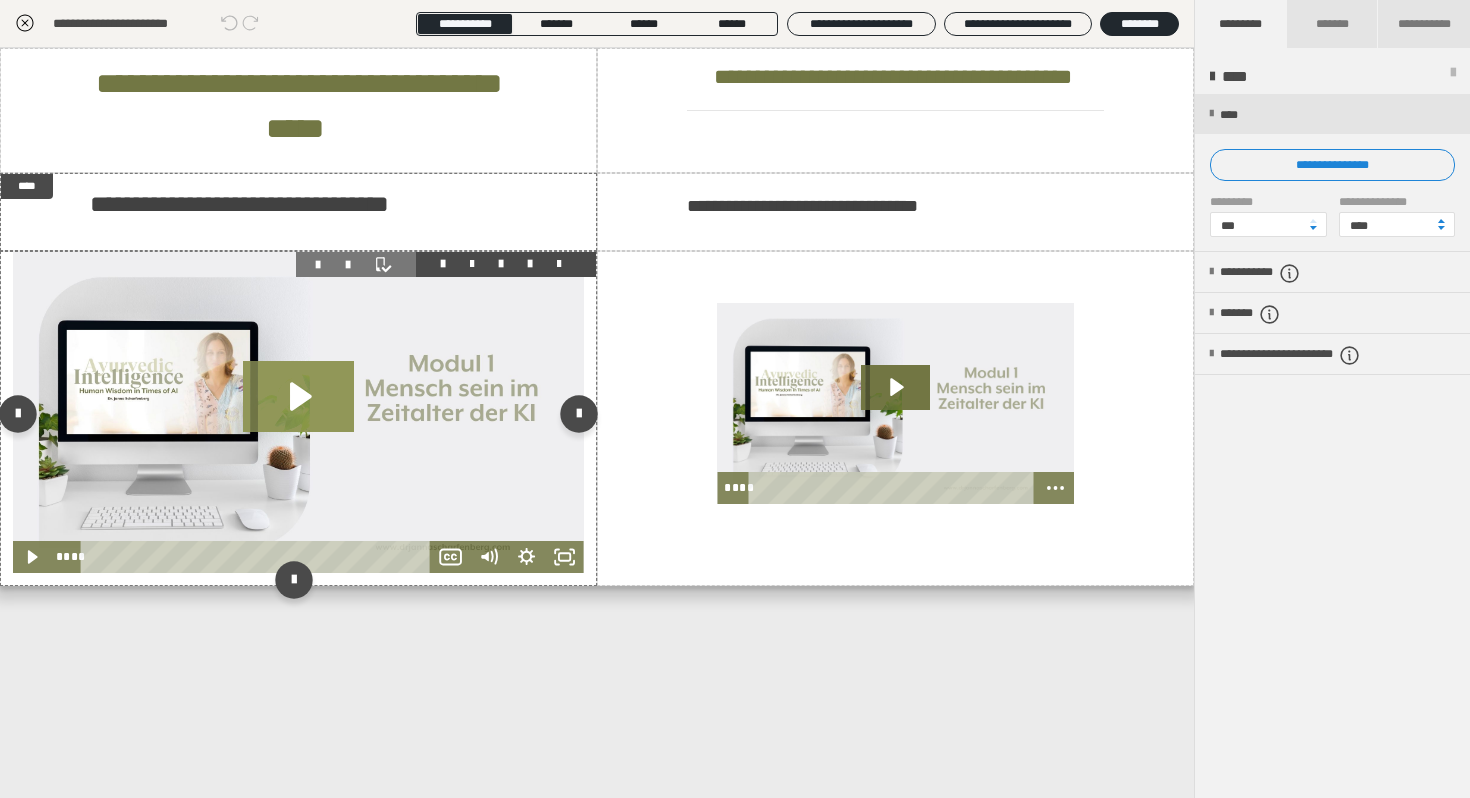 click 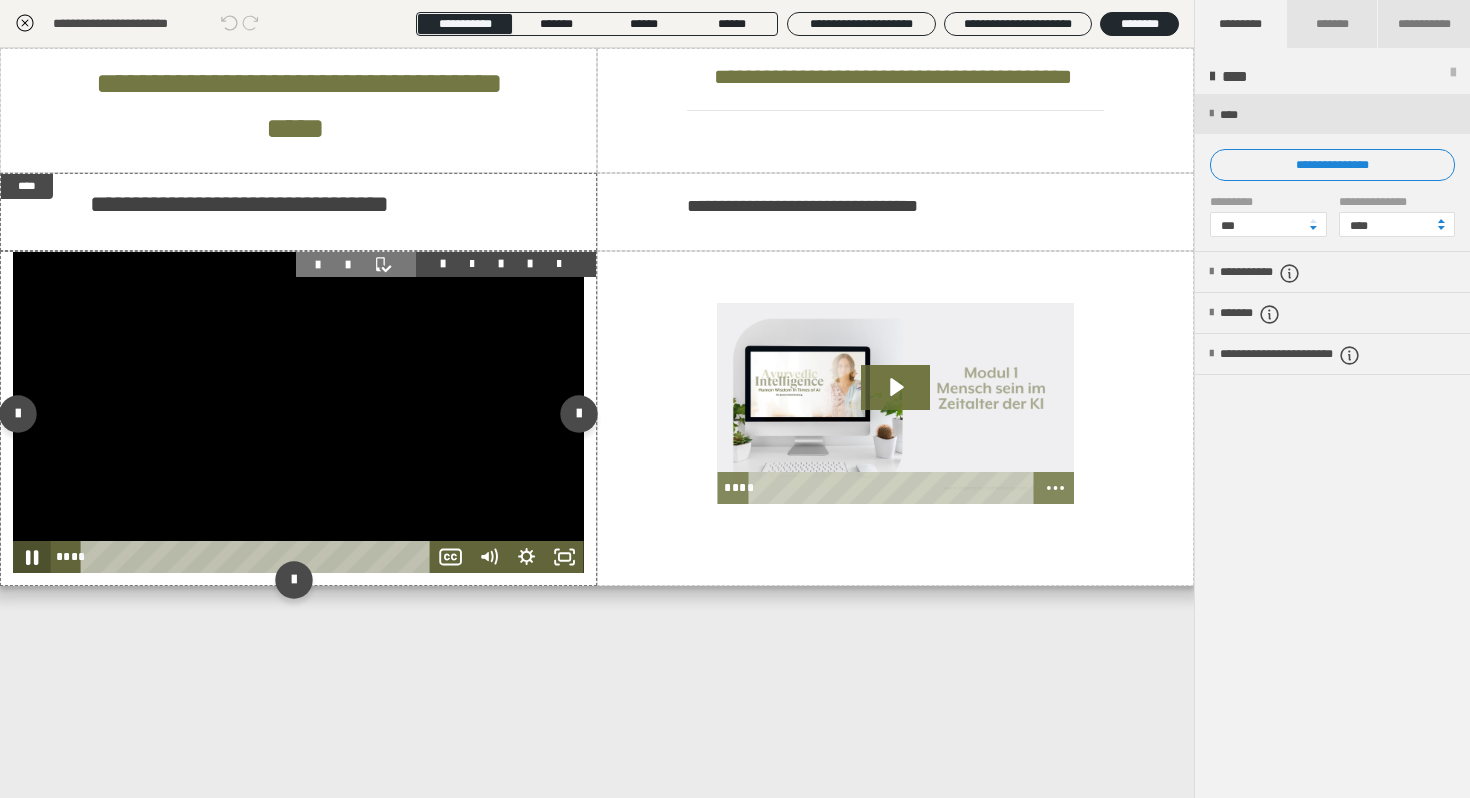 click 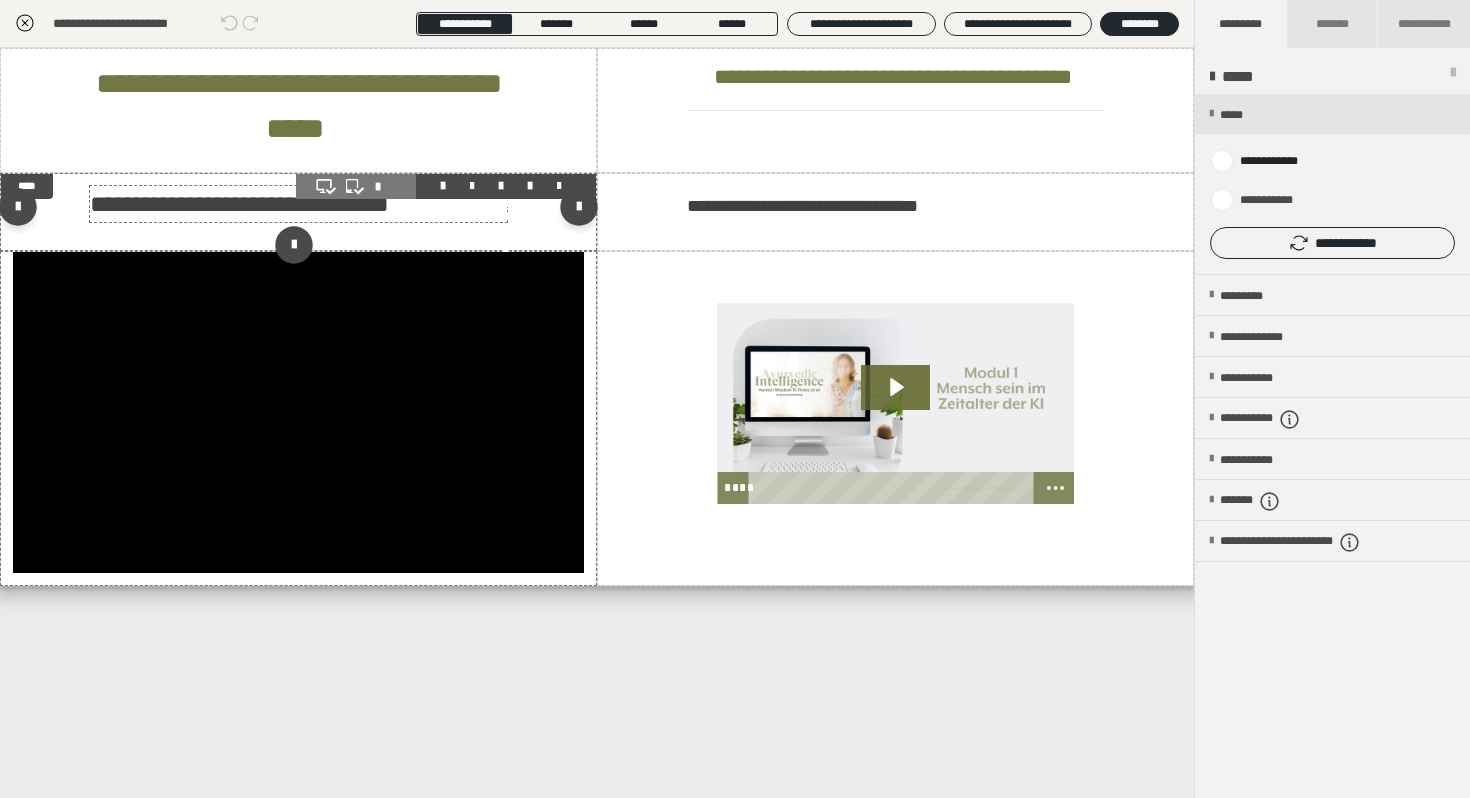 click on "**********" at bounding box center [298, 204] 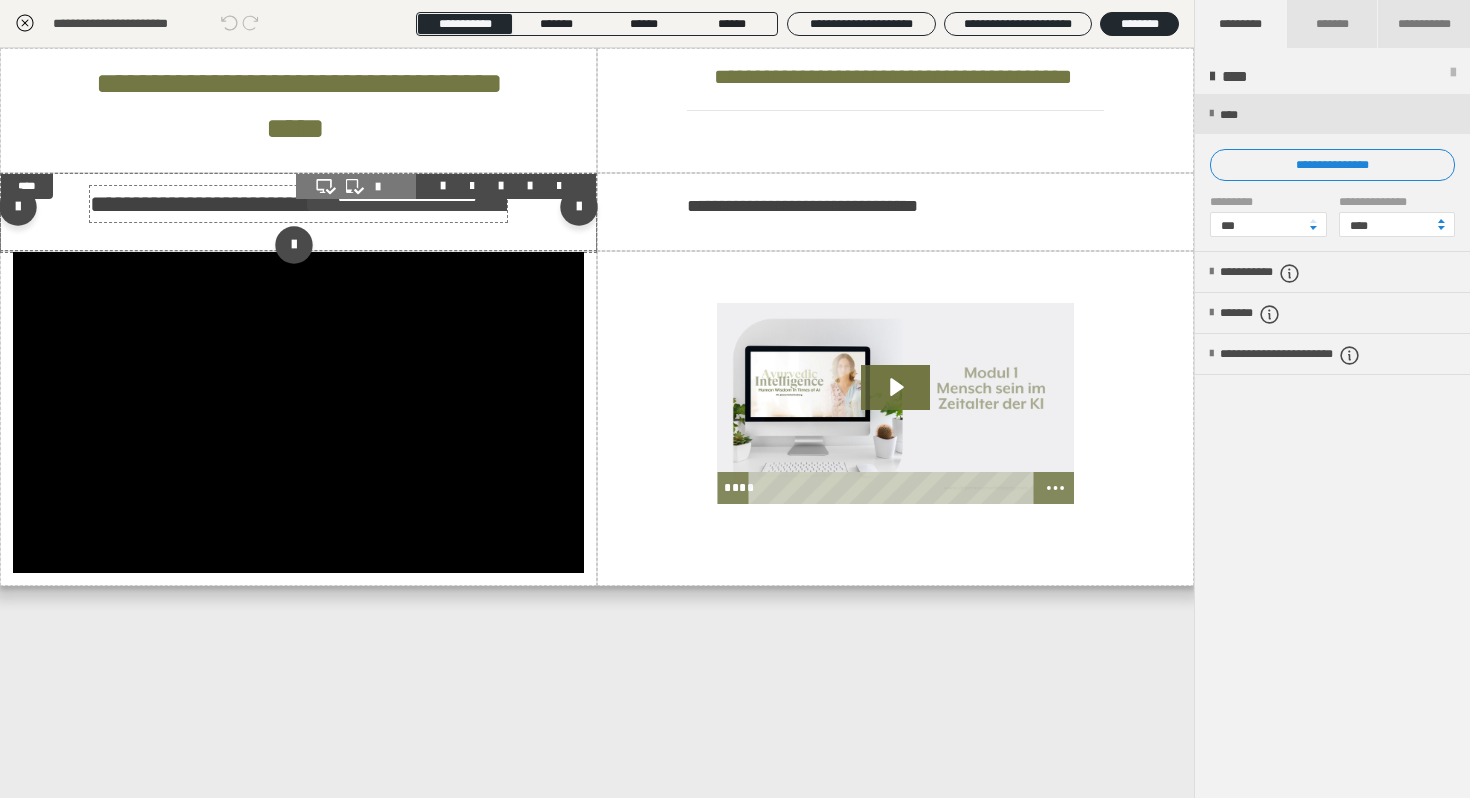 click on "**********" at bounding box center [298, 204] 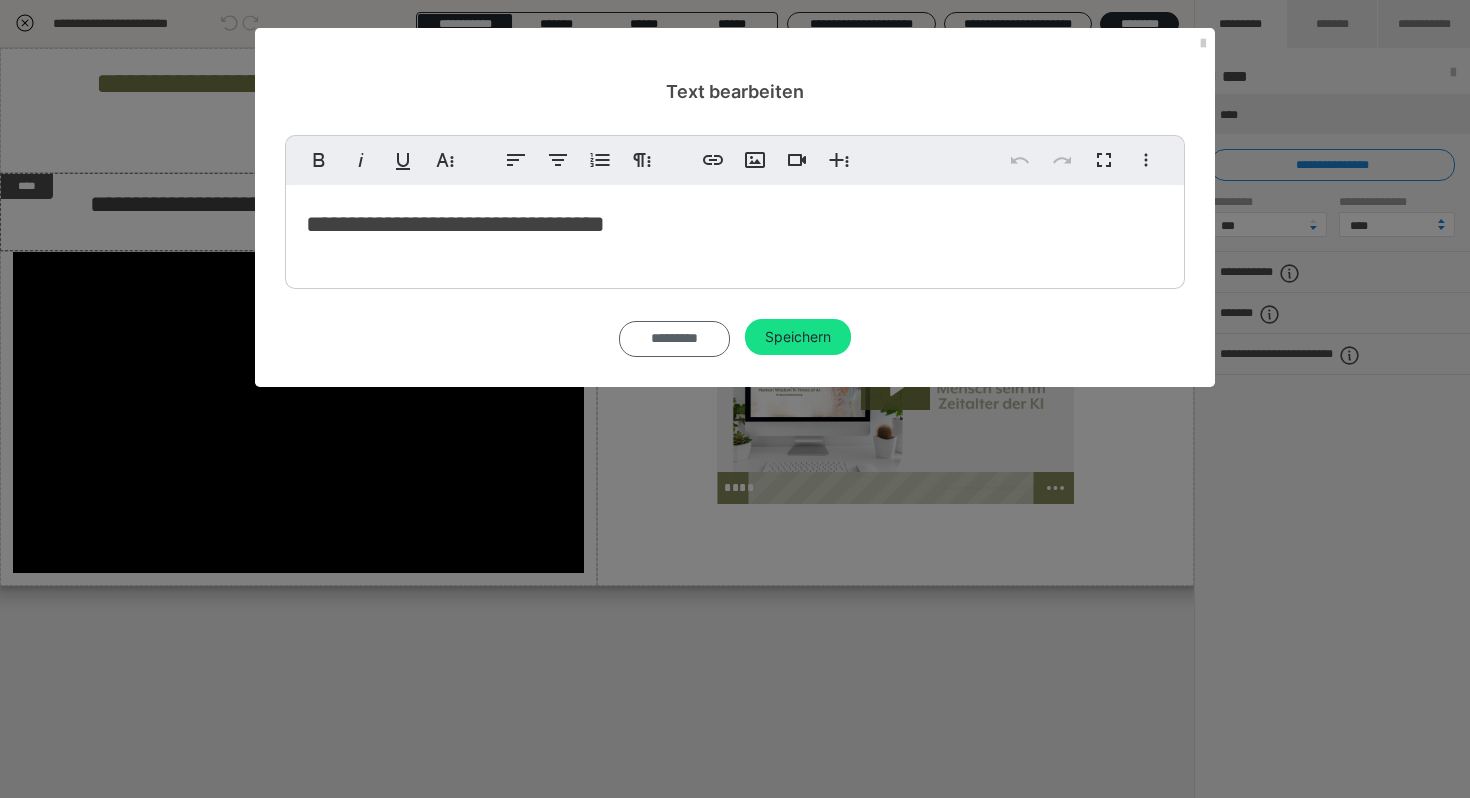 click on "*********" at bounding box center (674, 339) 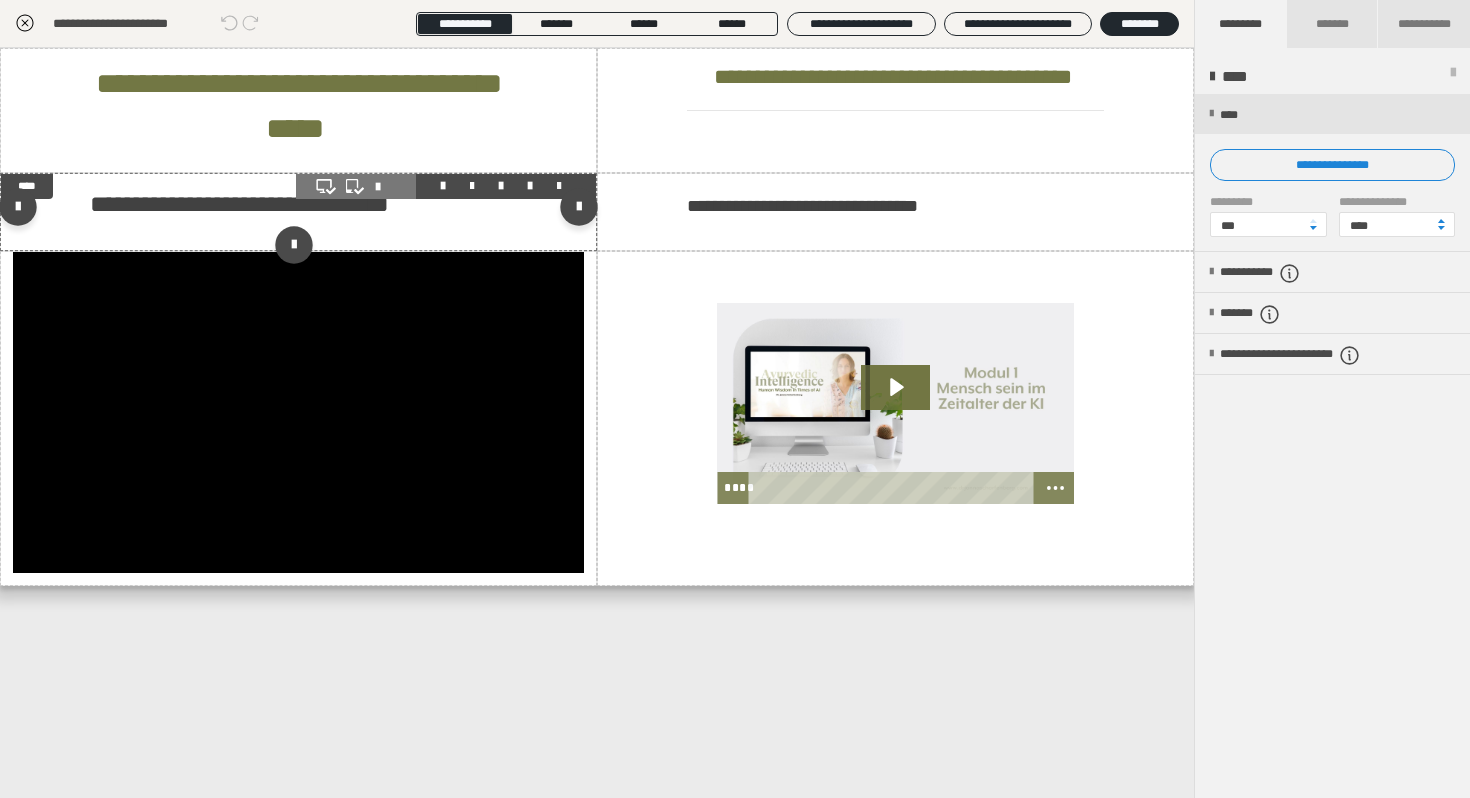 click at bounding box center (559, 186) 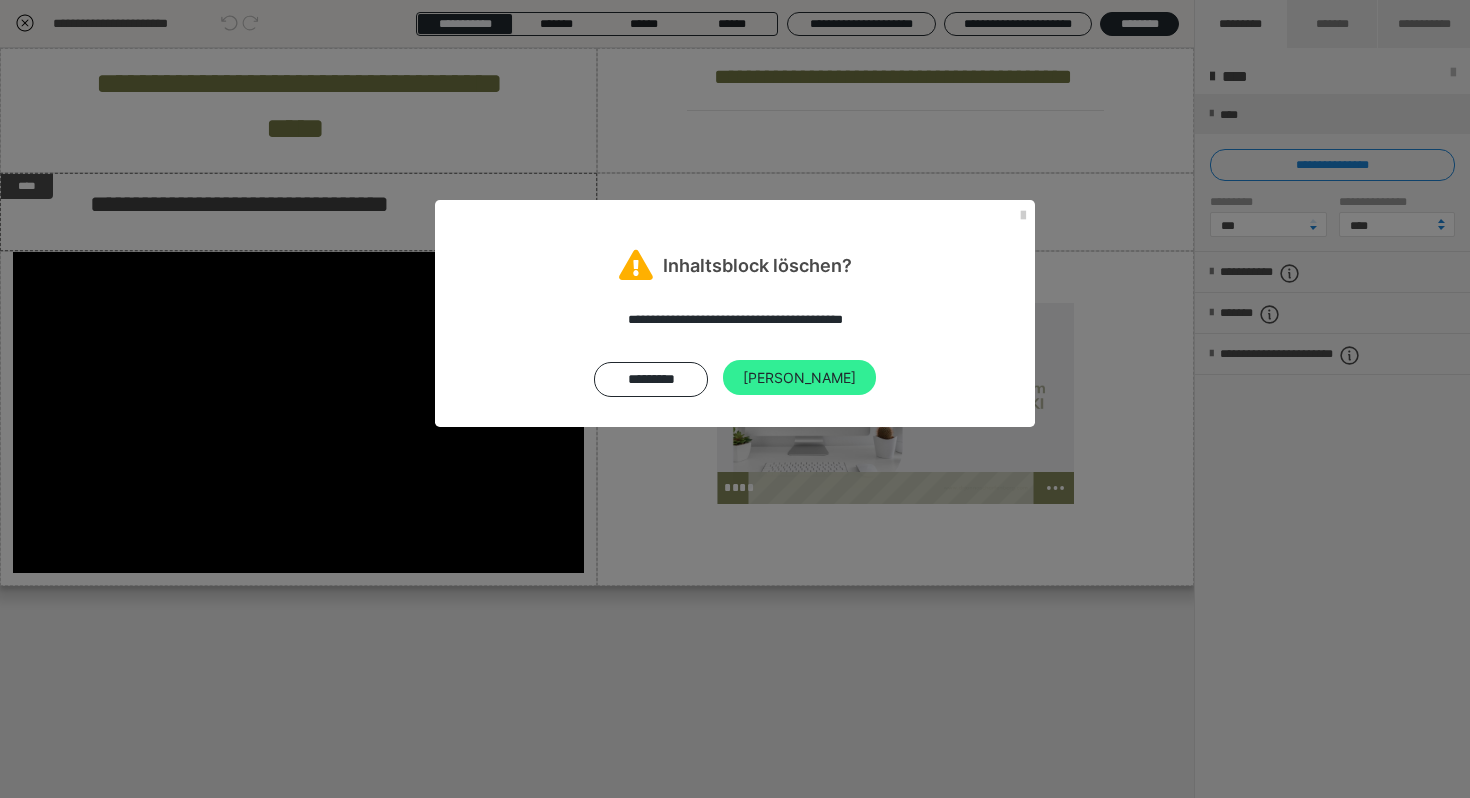 click on "[PERSON_NAME]" at bounding box center [799, 378] 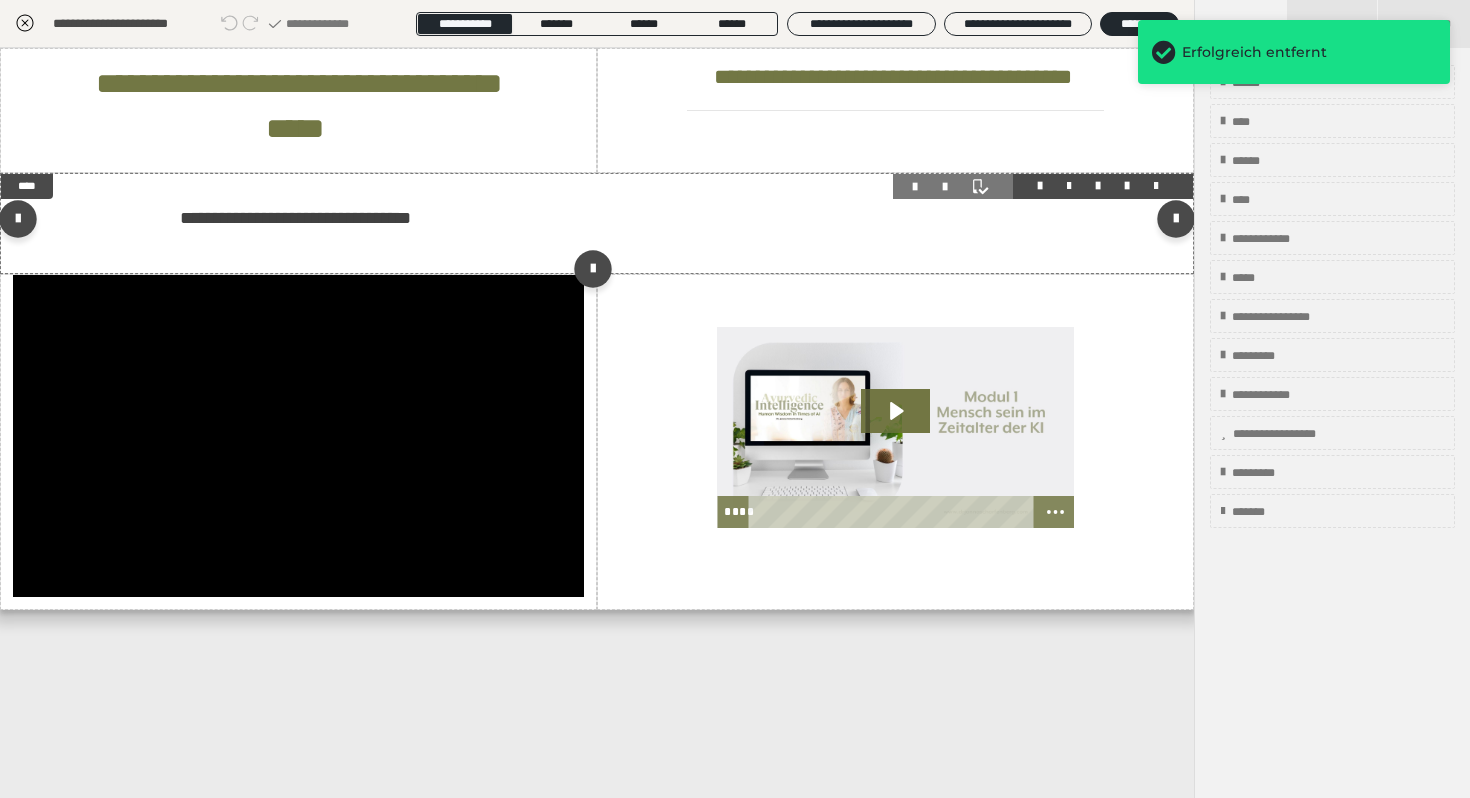 click at bounding box center (1156, 186) 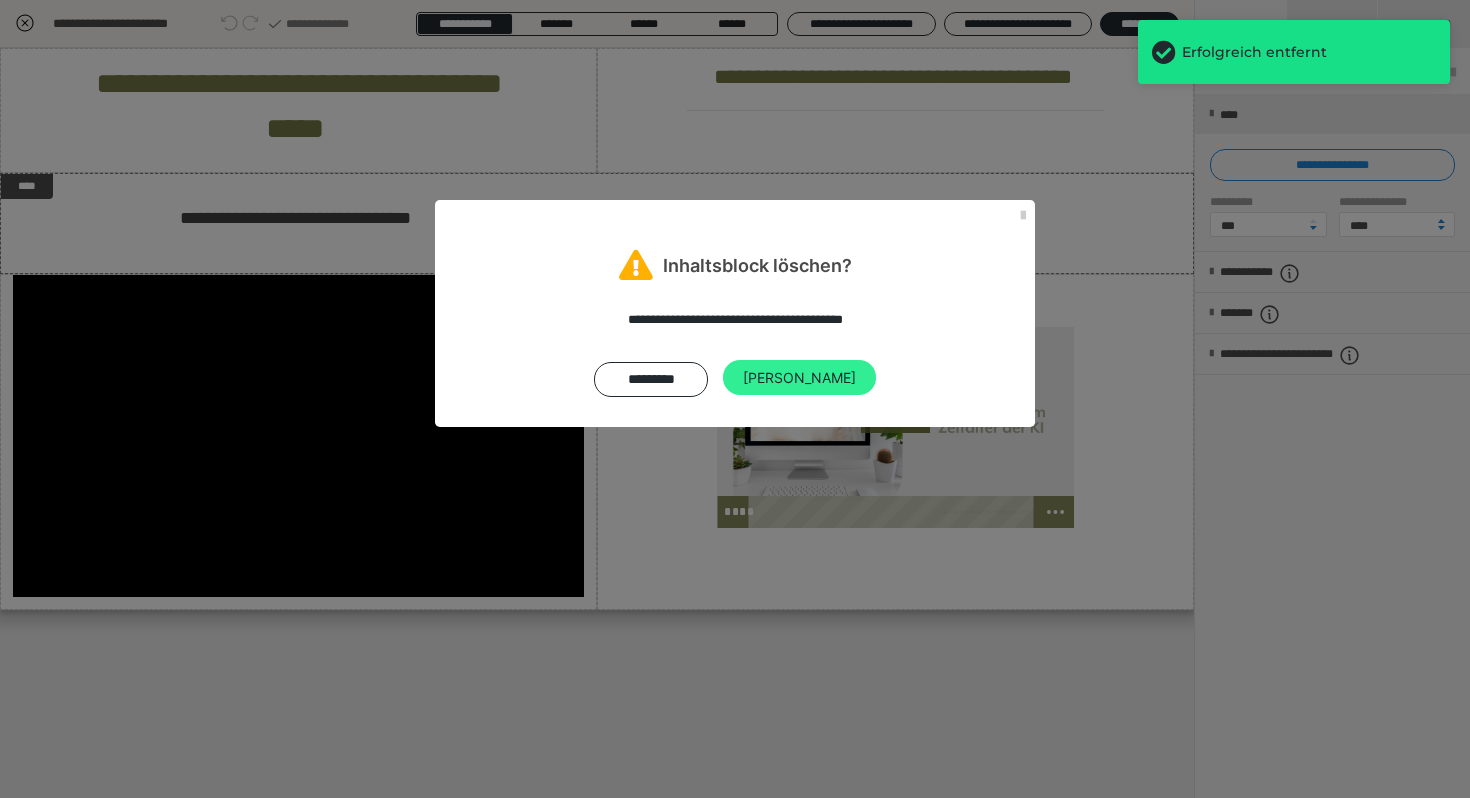 click on "[PERSON_NAME]" at bounding box center (799, 378) 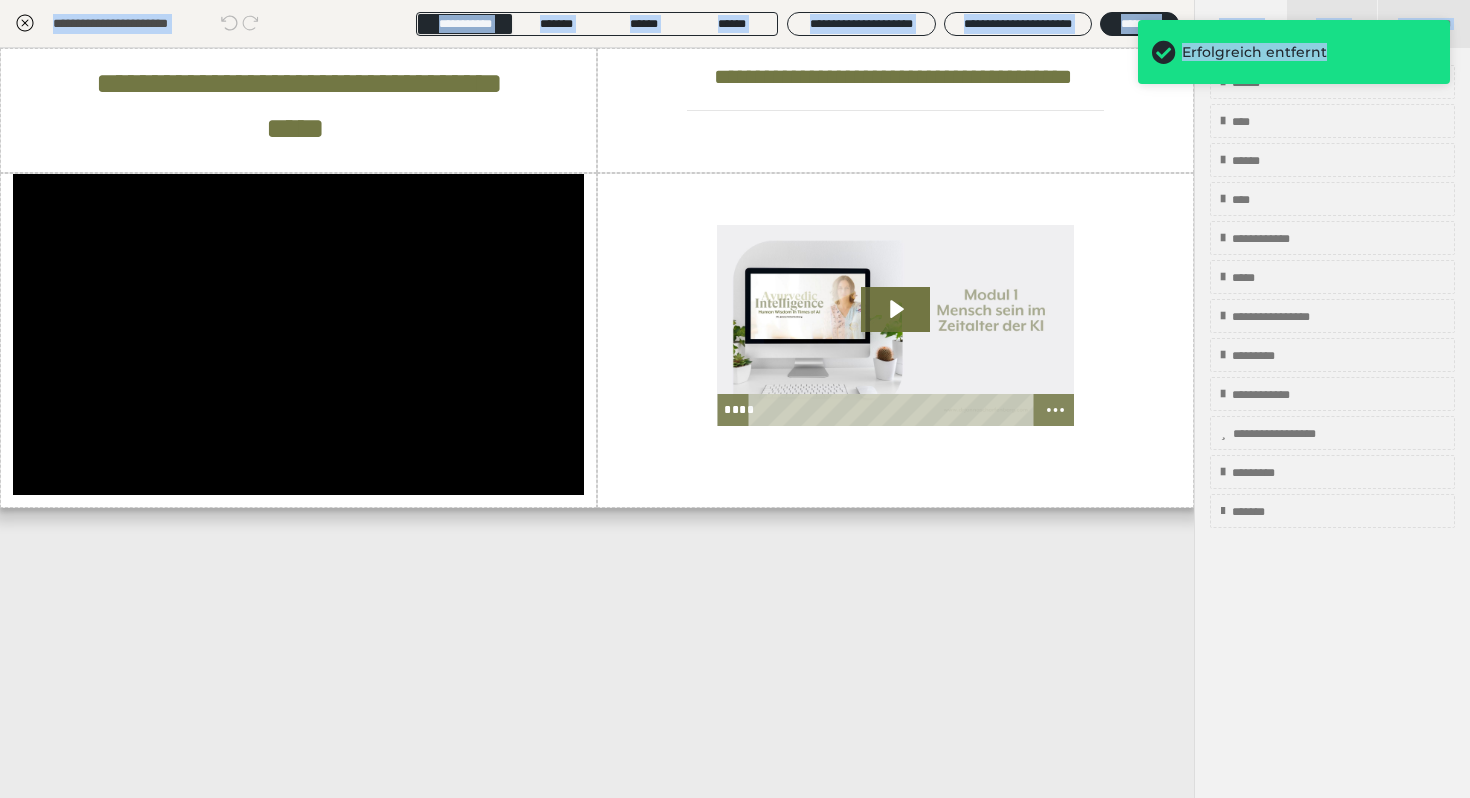 drag, startPoint x: 1364, startPoint y: 55, endPoint x: 1364, endPoint y: -102, distance: 157 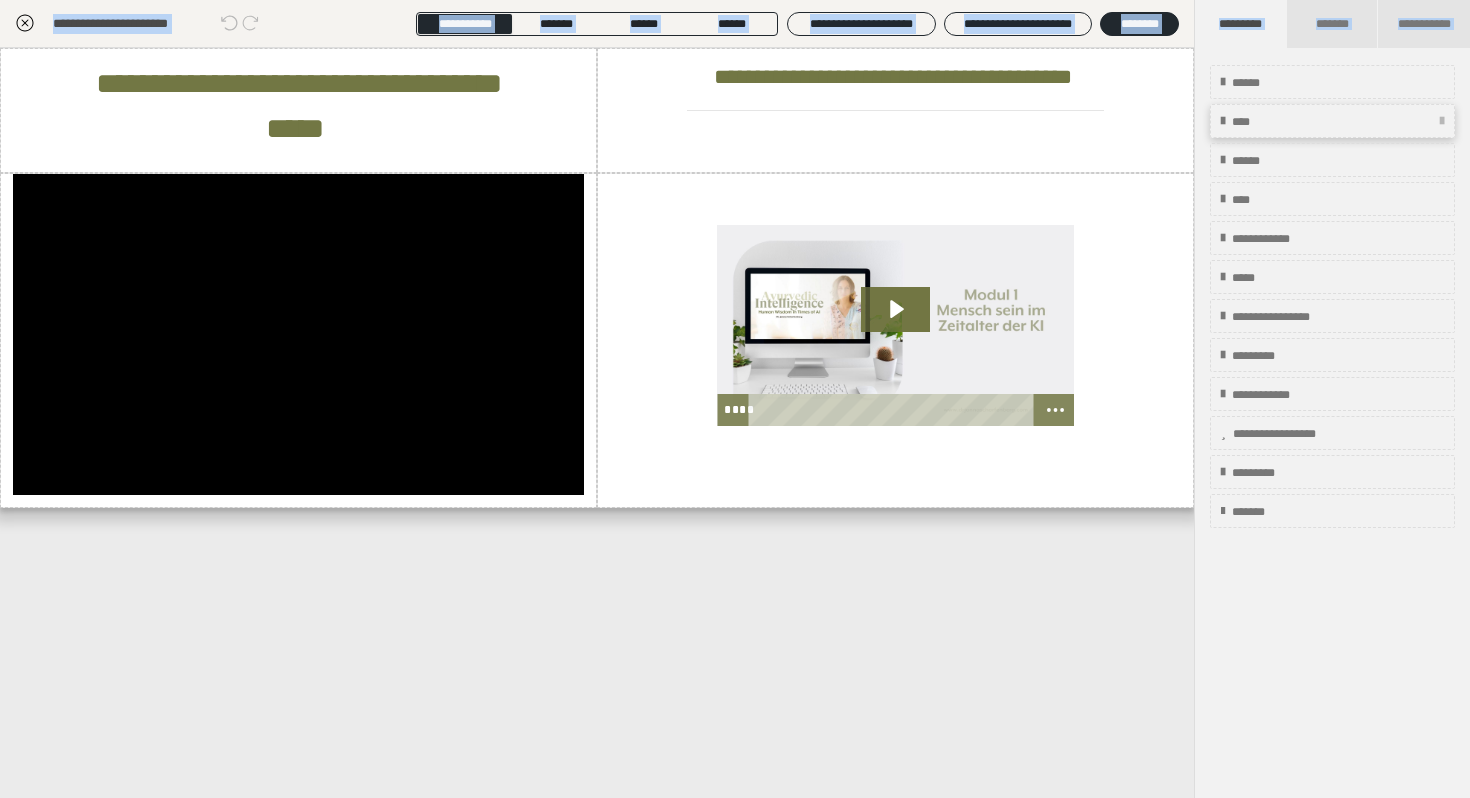 click on "****" at bounding box center (1332, 121) 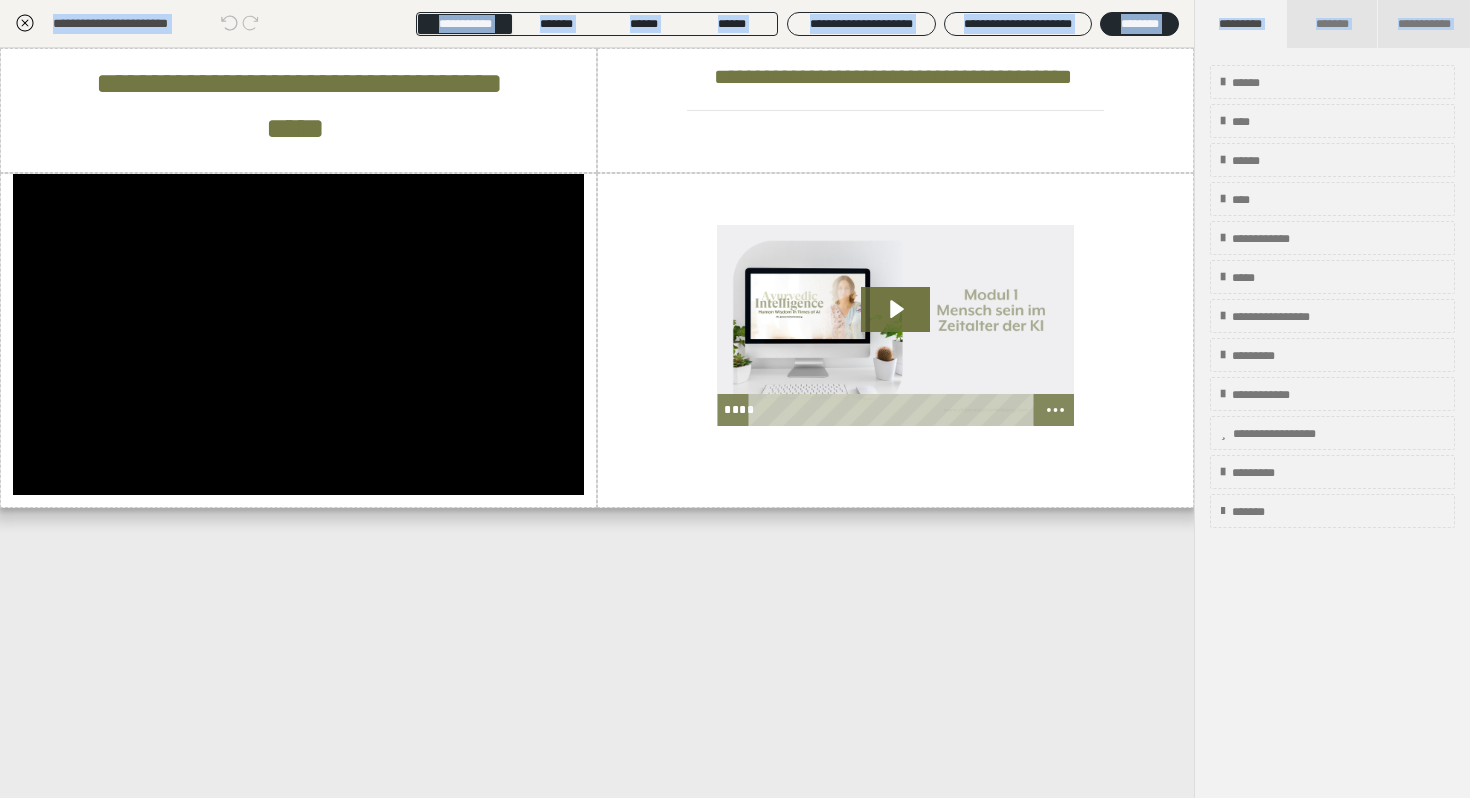 click on "**********" at bounding box center [597, 423] 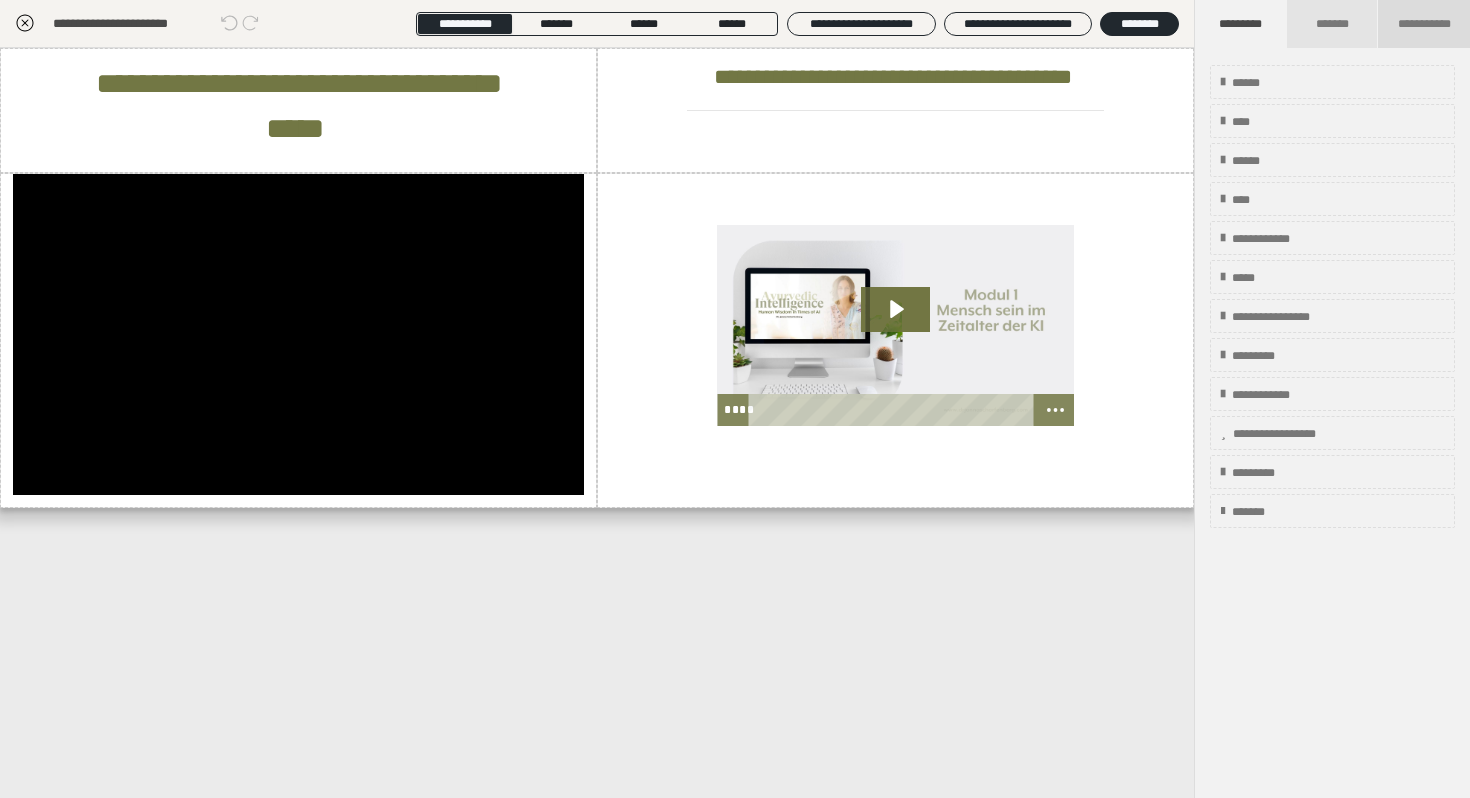 click on "**********" at bounding box center [1424, 24] 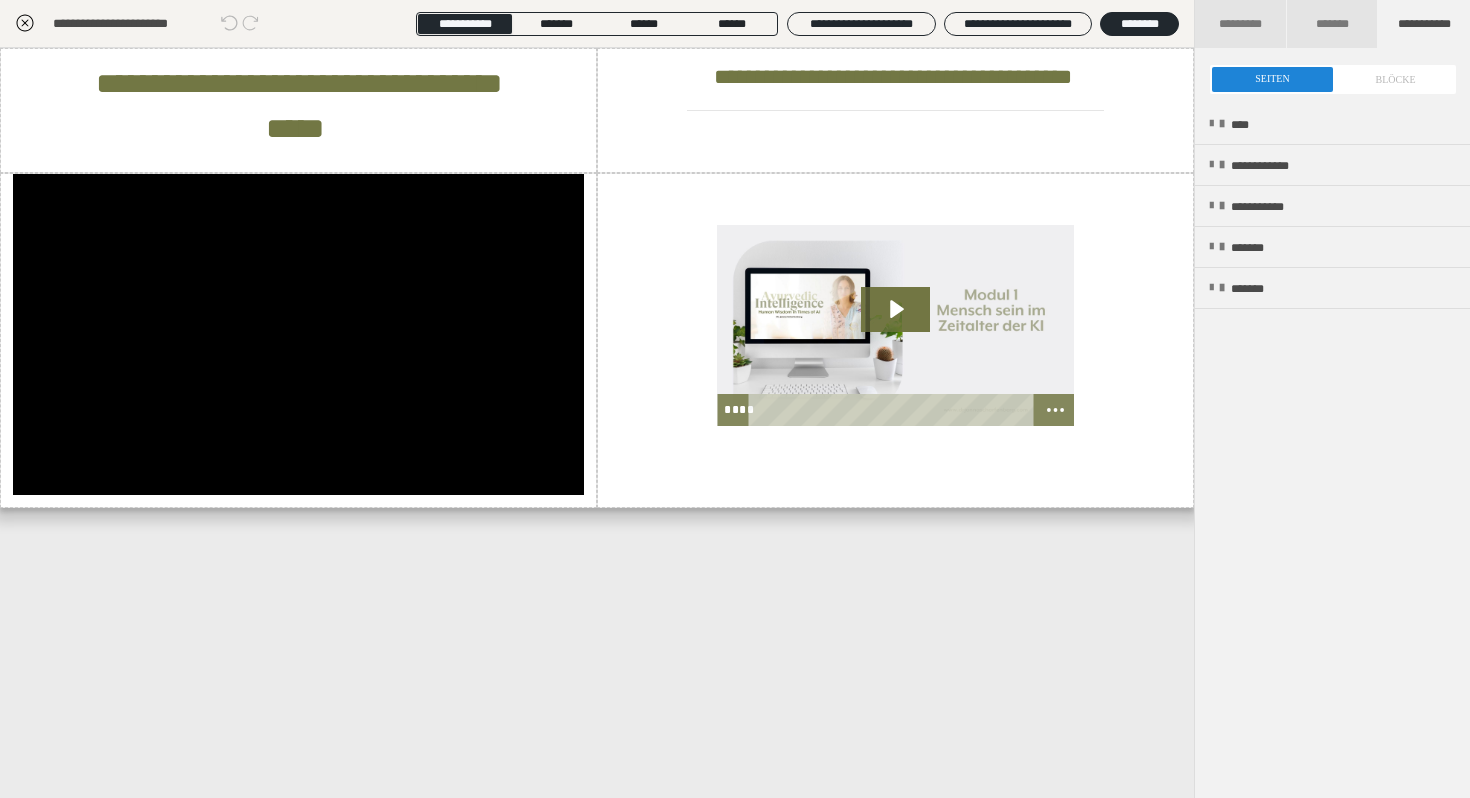 click at bounding box center [1333, 79] 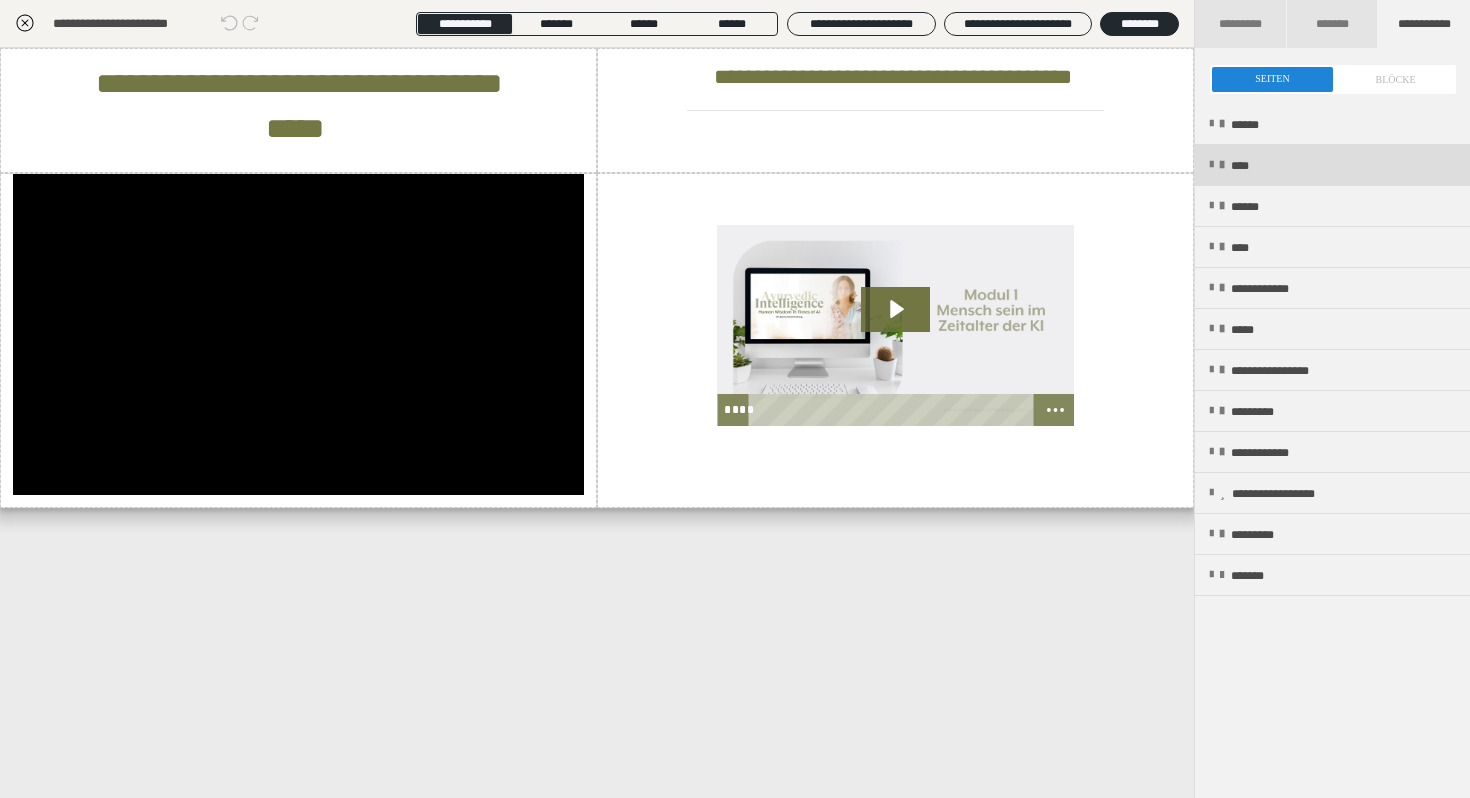 click on "****" at bounding box center [1332, 165] 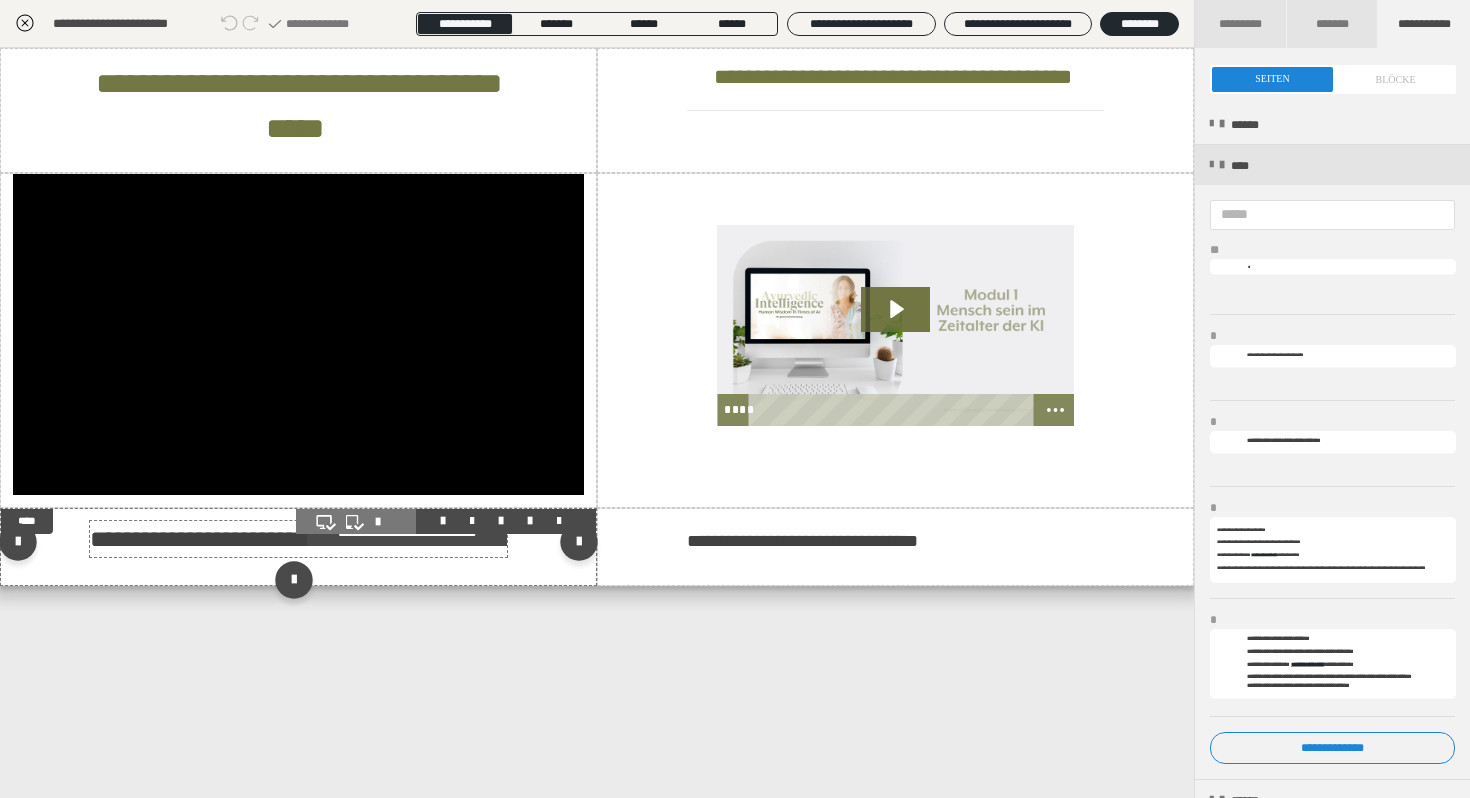 click on "**********" at bounding box center (239, 539) 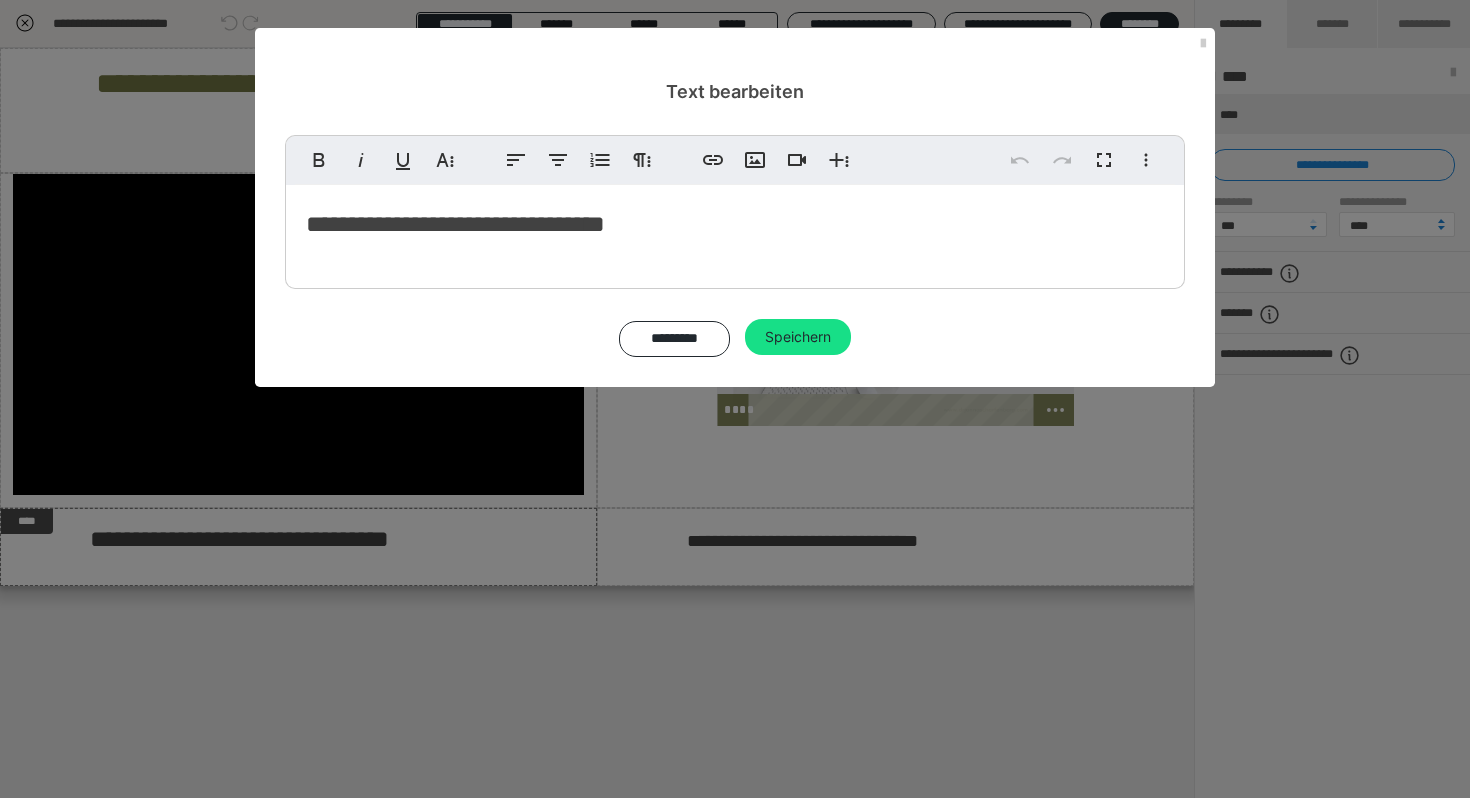 click on "**********" at bounding box center (735, 224) 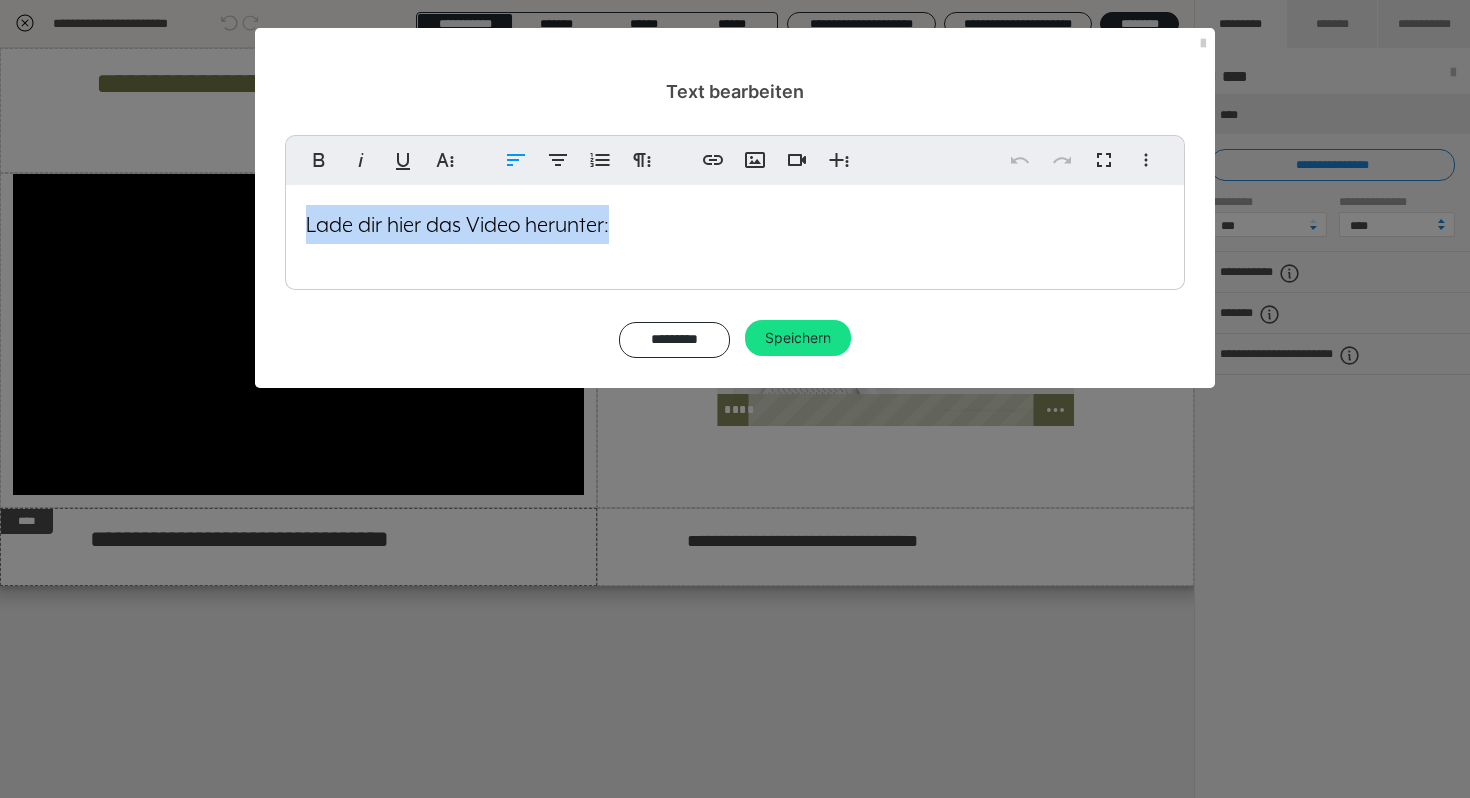 click on "Fett Kursiv Unterstrichen Weitere Textformate Linksbündig ausrichten Zentriert ausrichten Nummerierte Liste Weitere Absatzformate Link einfügen Bild einfügen Video einfügen Weitere Reichhaltige Formate Rückgängig Wiederholen Vollbild Weitere Formate Durchgestrichen Tiefgestellt Hochgestellt mreavesxlmodot-book ABeeZee Abhaya Libre Abril FatFace Alegreya [PERSON_NAME] Amatic SC Anonymous Pro [PERSON_NAME] Archivo Black Archivo Light Archivo Medium Archivo Arimo Arvo B612 Barlow Bebas Neue Belleza Big Shoulders Stencil Display BioRhyme Blinker Cairo Cardo Catamaran Caveat Caveat Brush Comfortaa Concert One Cormorant Cormorant [PERSON_NAME] Courier Prime Crimson Text Dancing Script Eczar Exo Exo 2 Figtree Fira Sans Fjalla One Forum [PERSON_NAME] Libre Fraunces Grandstander GT-Super-Display-Bold. GT-Super-Display-Regular IBM Plex Serif Inconsolata Inder Indie Flower Inter Josefin Sans [PERSON_NAME] Lexend Deca Libre Baskerville Libre Franklin Lilita One Lobster Lobster Two Lora Merienda [PERSON_NAME] 1" at bounding box center (735, 246) 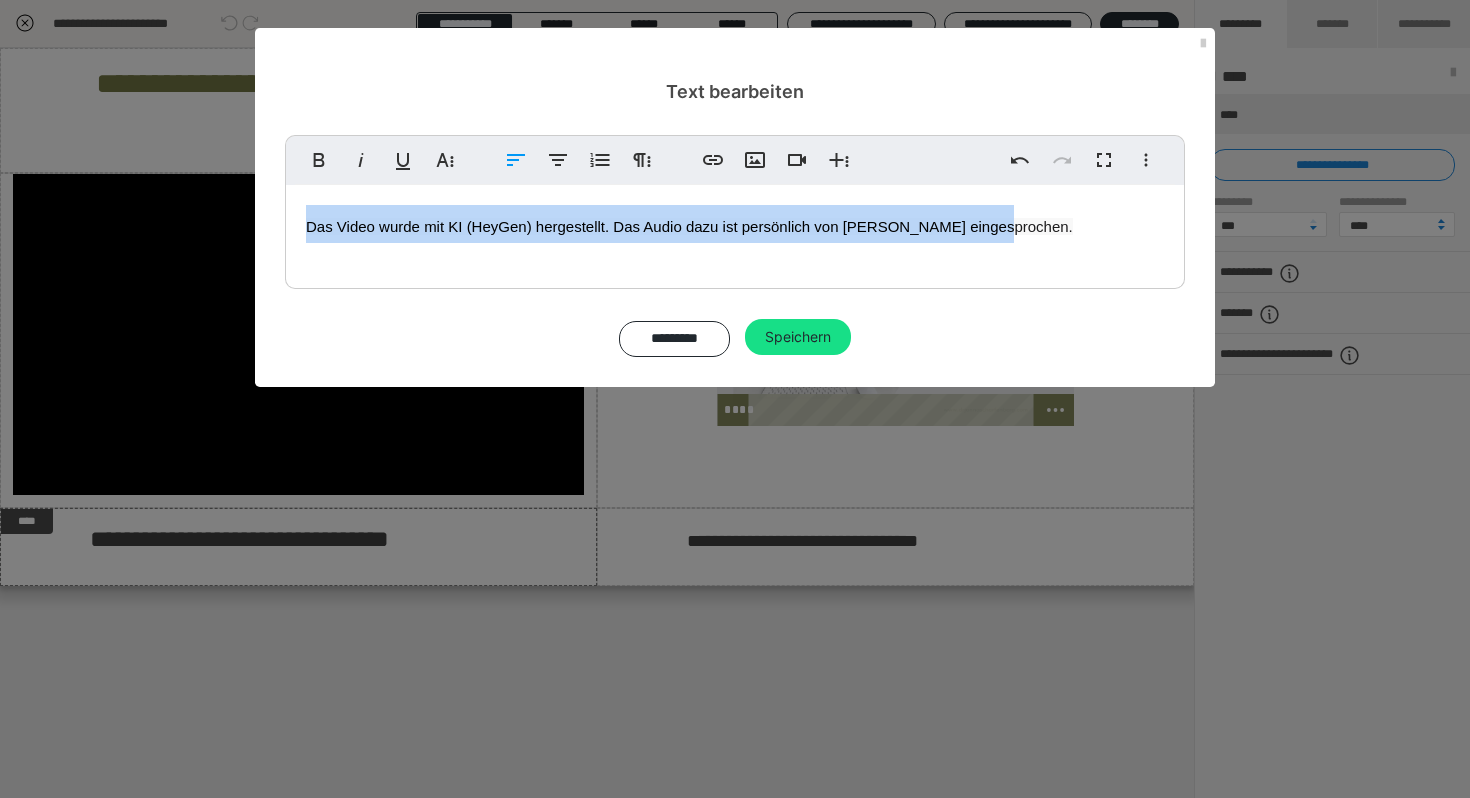 drag, startPoint x: 1008, startPoint y: 224, endPoint x: 275, endPoint y: 230, distance: 733.02454 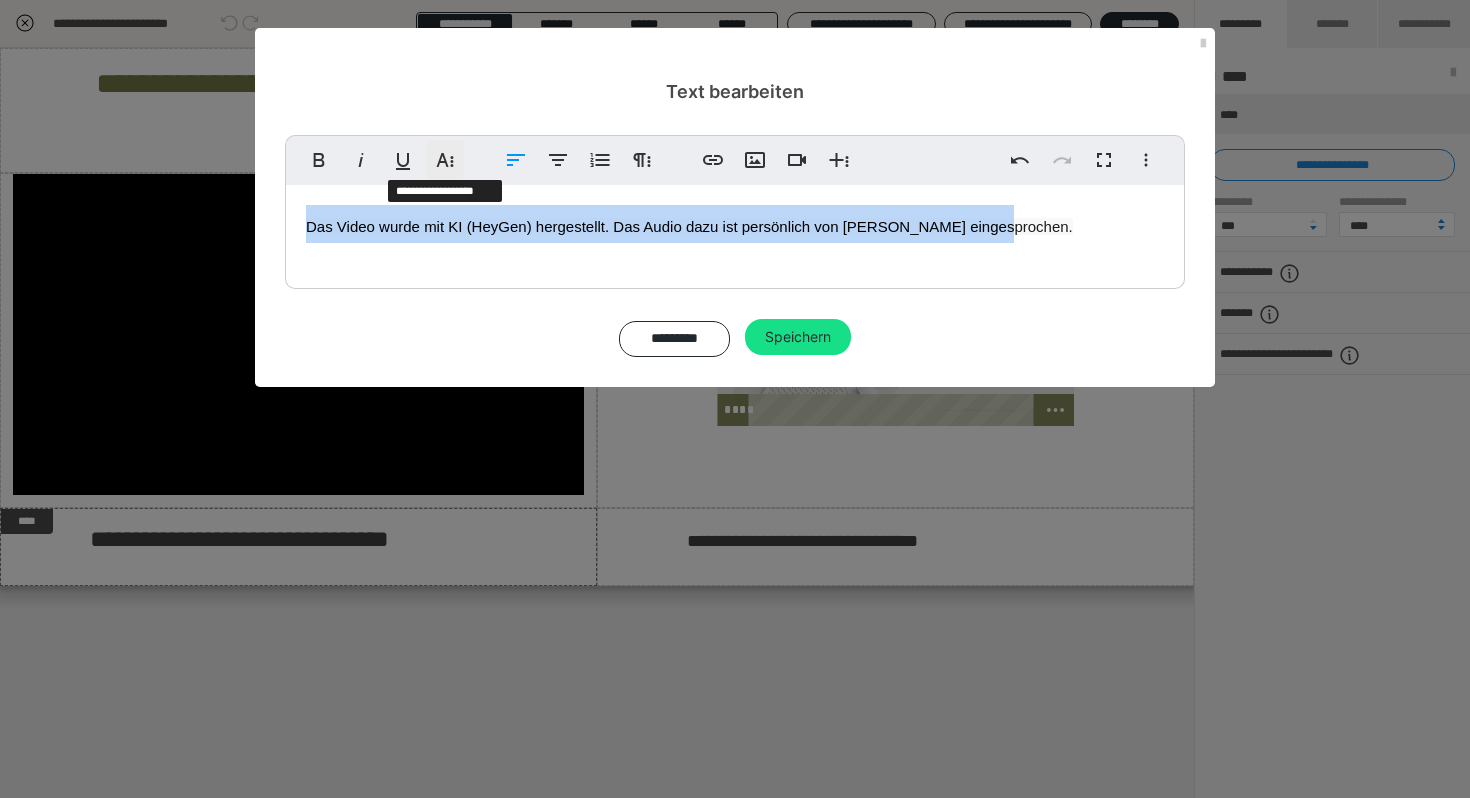 click 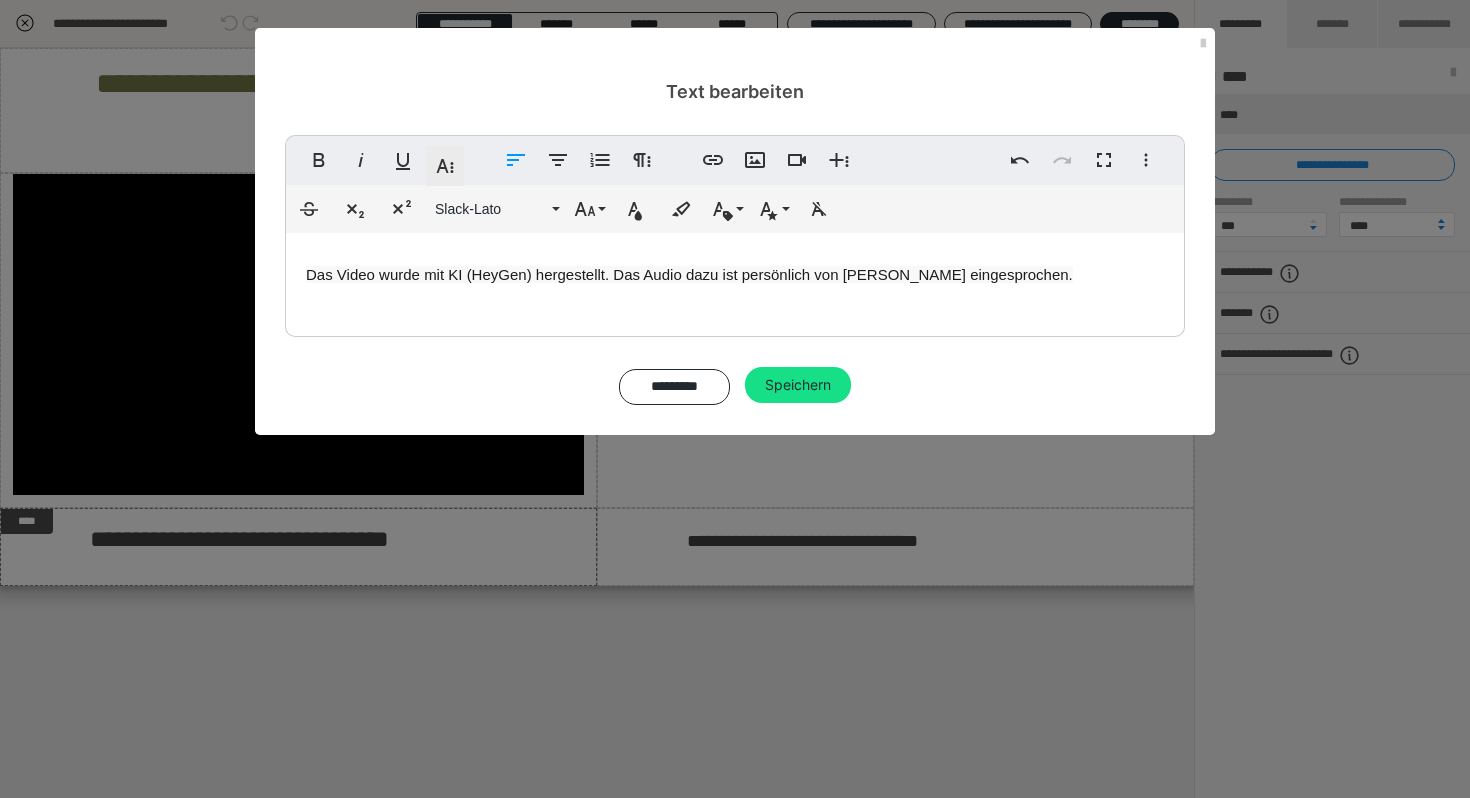 click 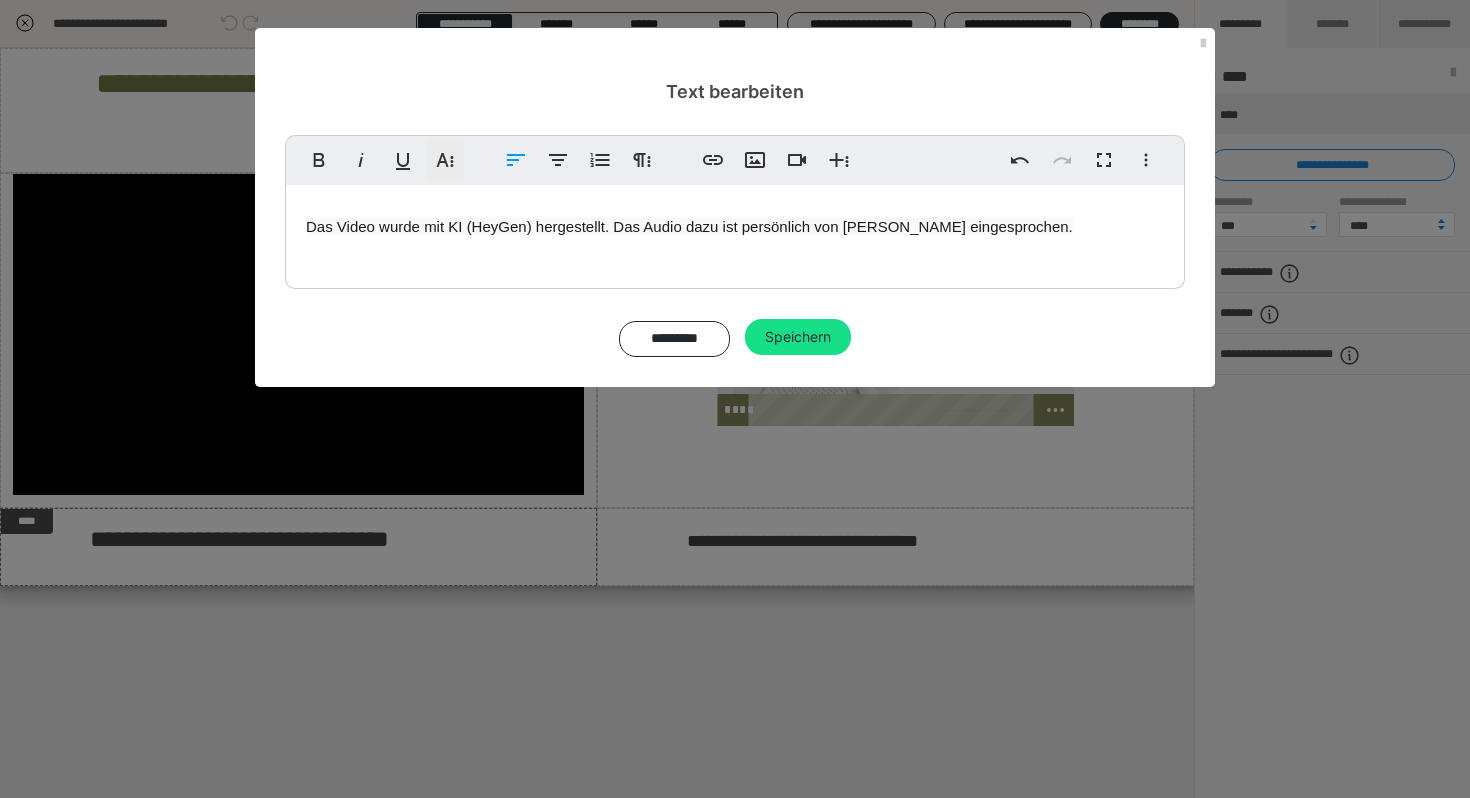 click 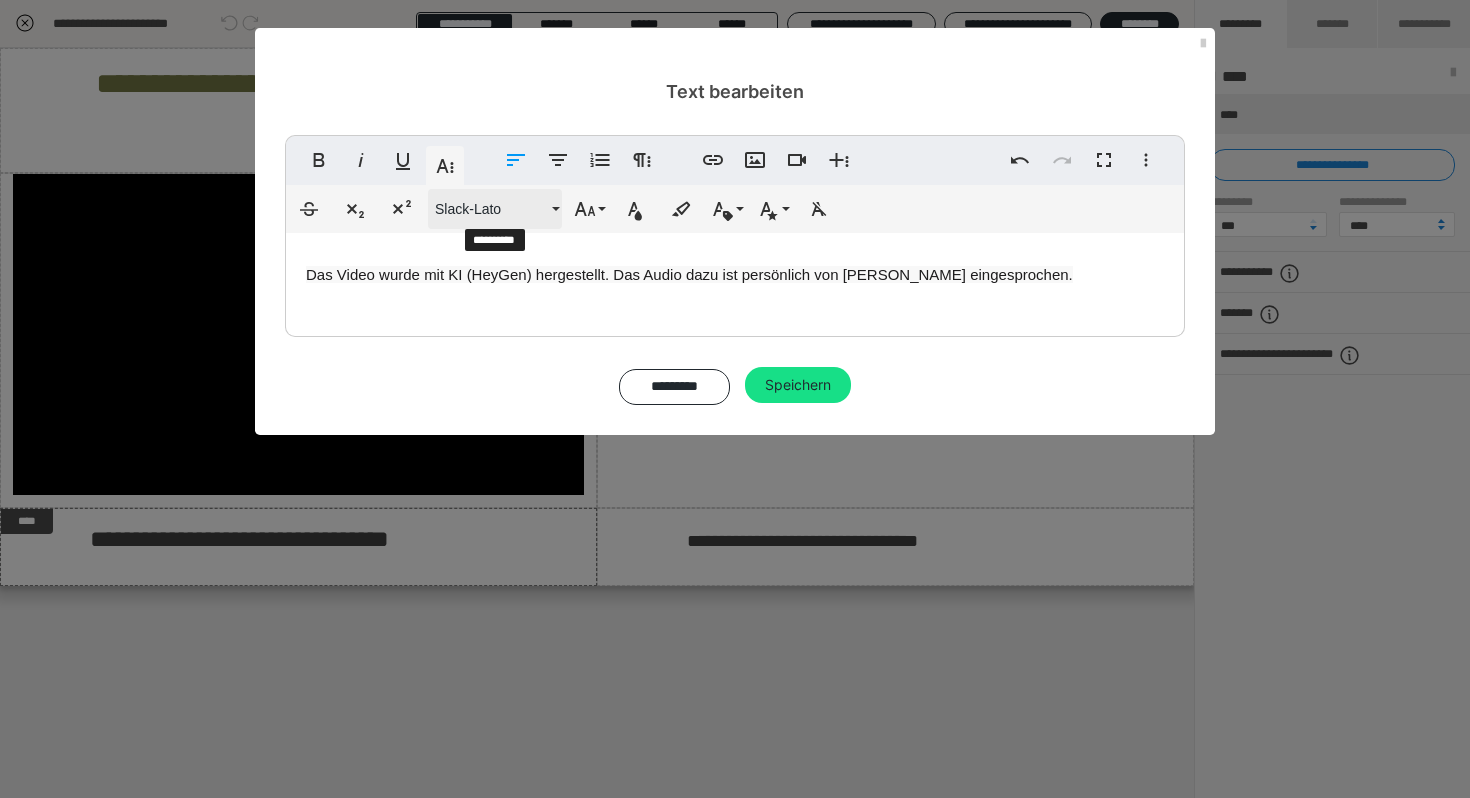 click on "Slack-Lato" at bounding box center (491, 209) 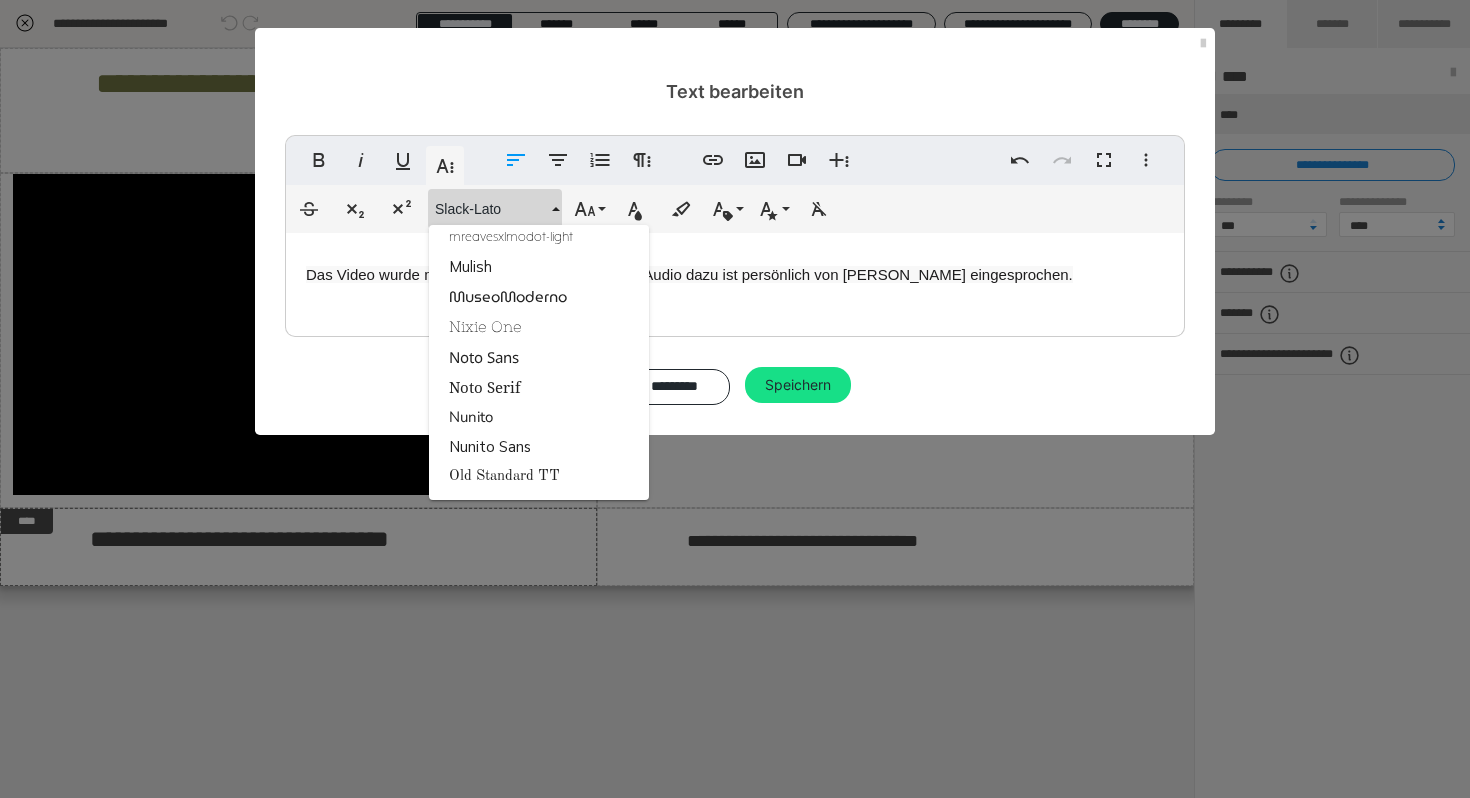scroll, scrollTop: 2089, scrollLeft: 0, axis: vertical 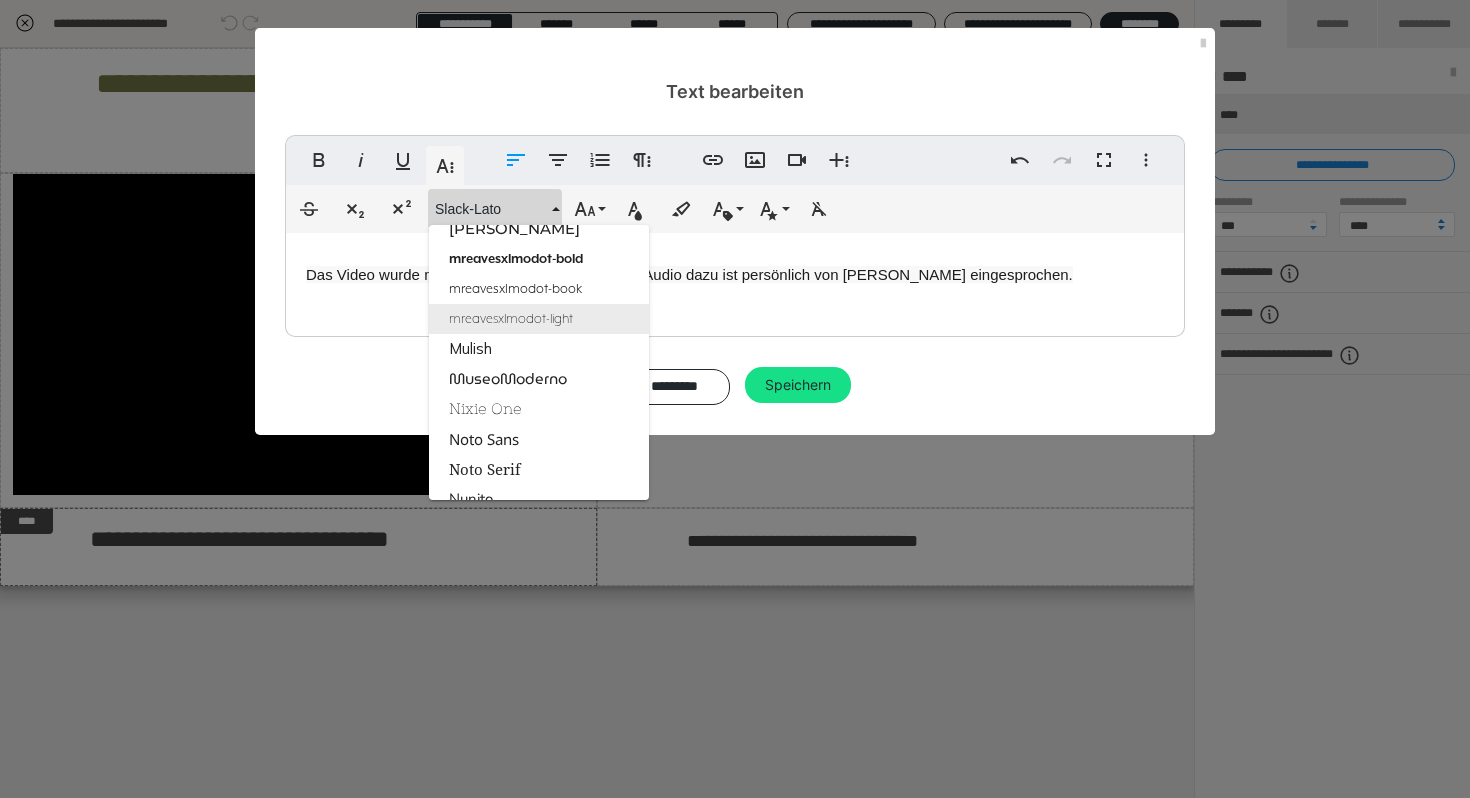 click on "mreavesxlmodot-light" at bounding box center (539, 319) 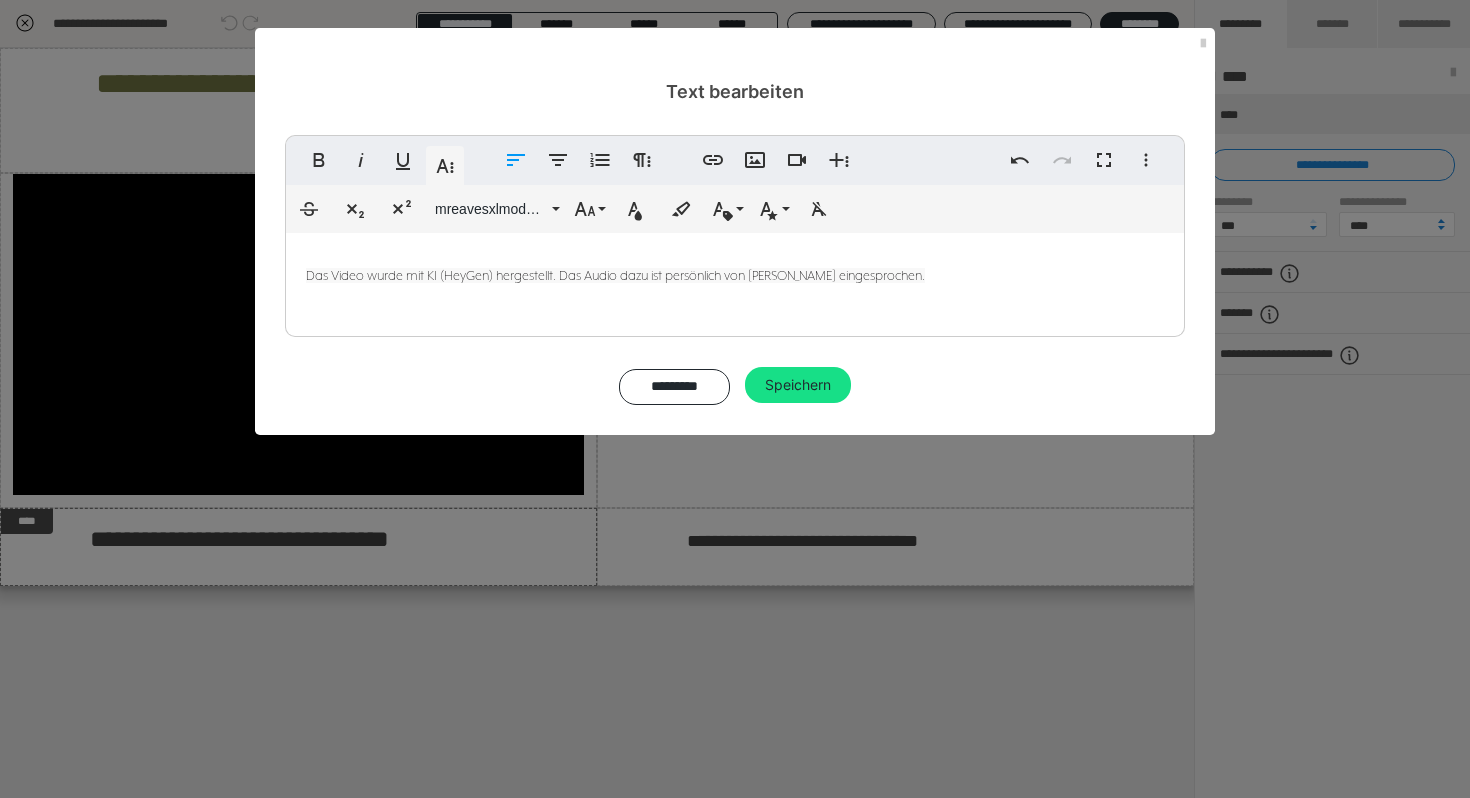 click on "Das Video wurde mit KI (HeyGen) hergestellt. Das Audio dazu ist persönlich von [PERSON_NAME] eingesprochen." at bounding box center (615, 275) 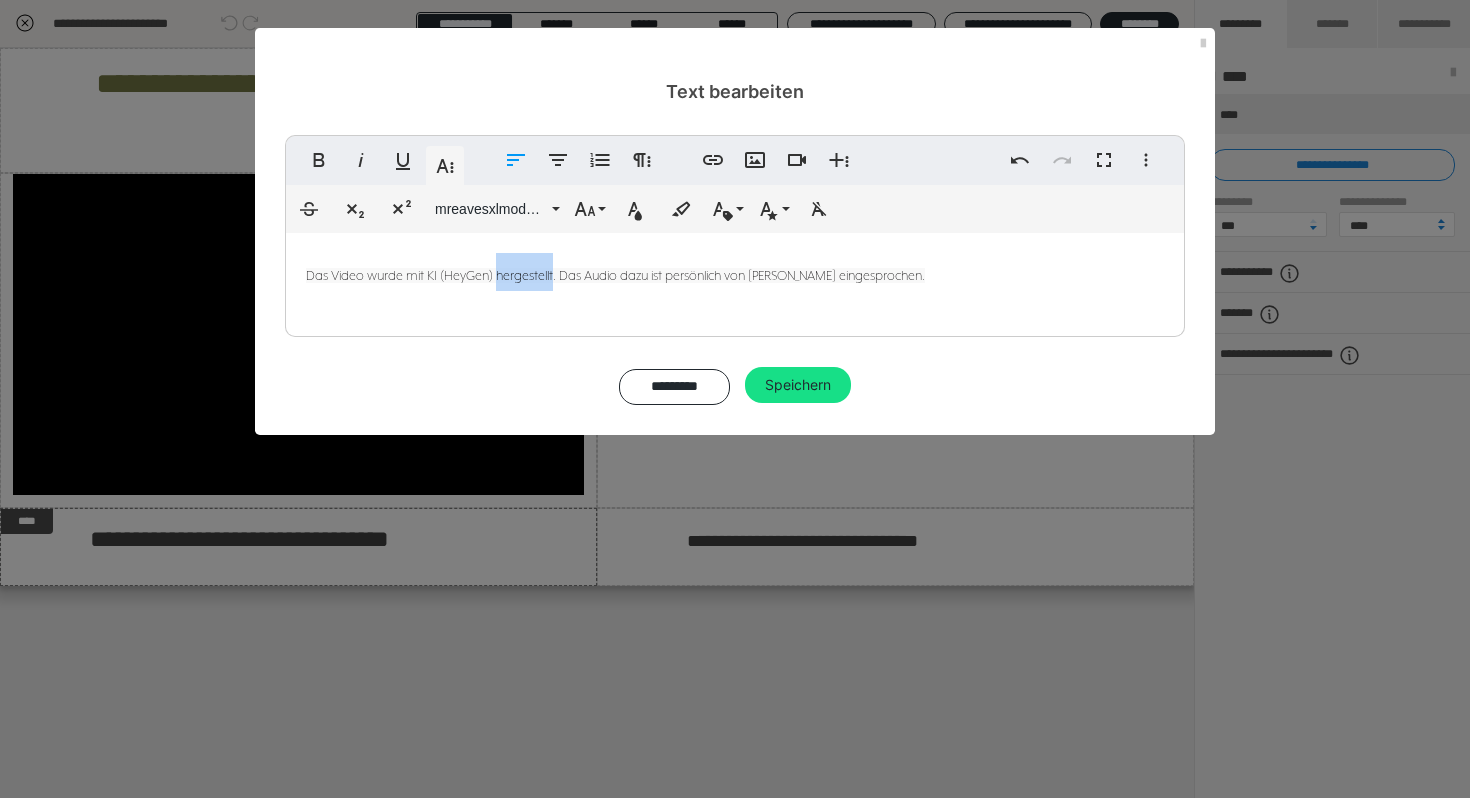 click on "Das Video wurde mit KI (HeyGen) hergestellt. Das Audio dazu ist persönlich von [PERSON_NAME] eingesprochen." at bounding box center [615, 275] 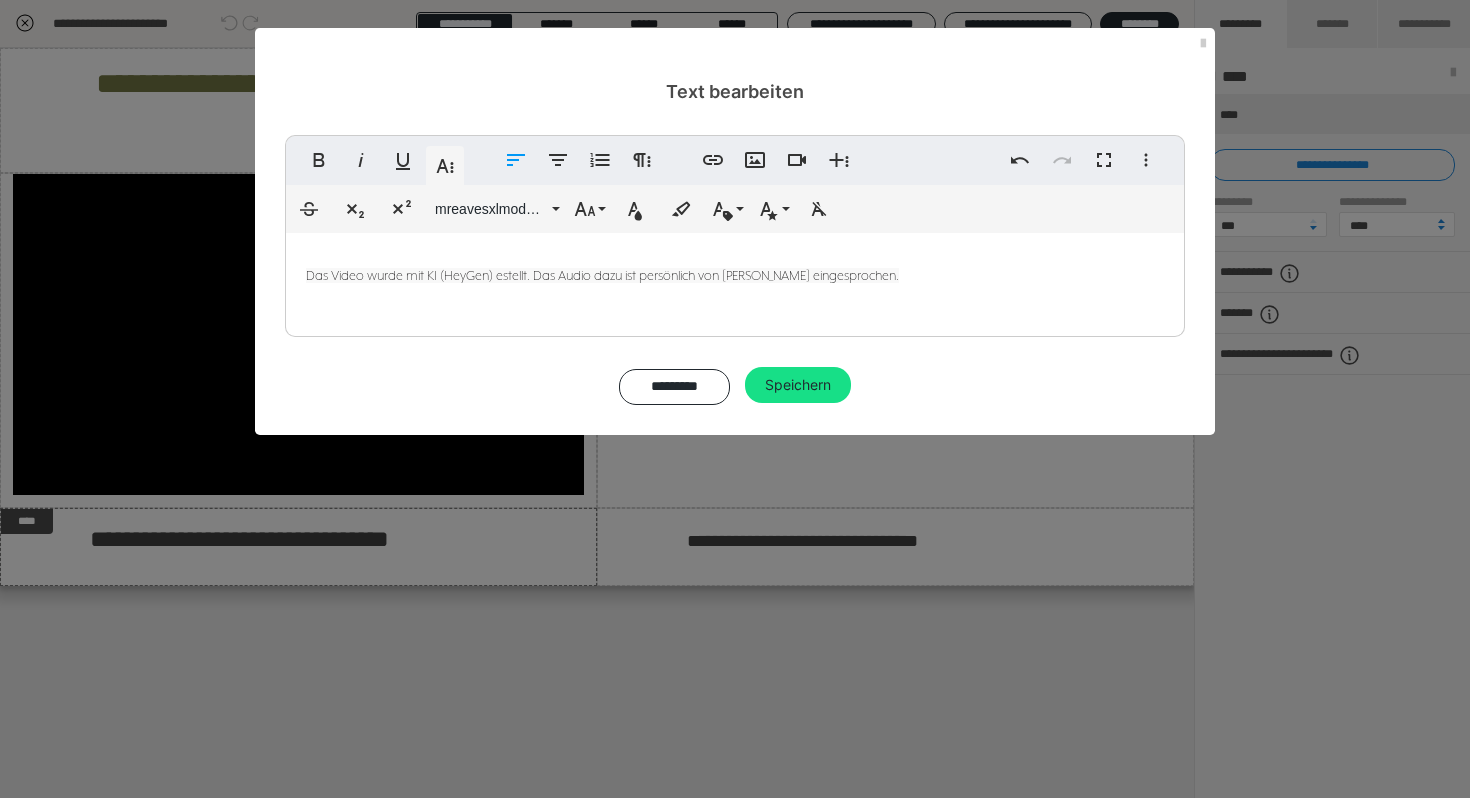 type 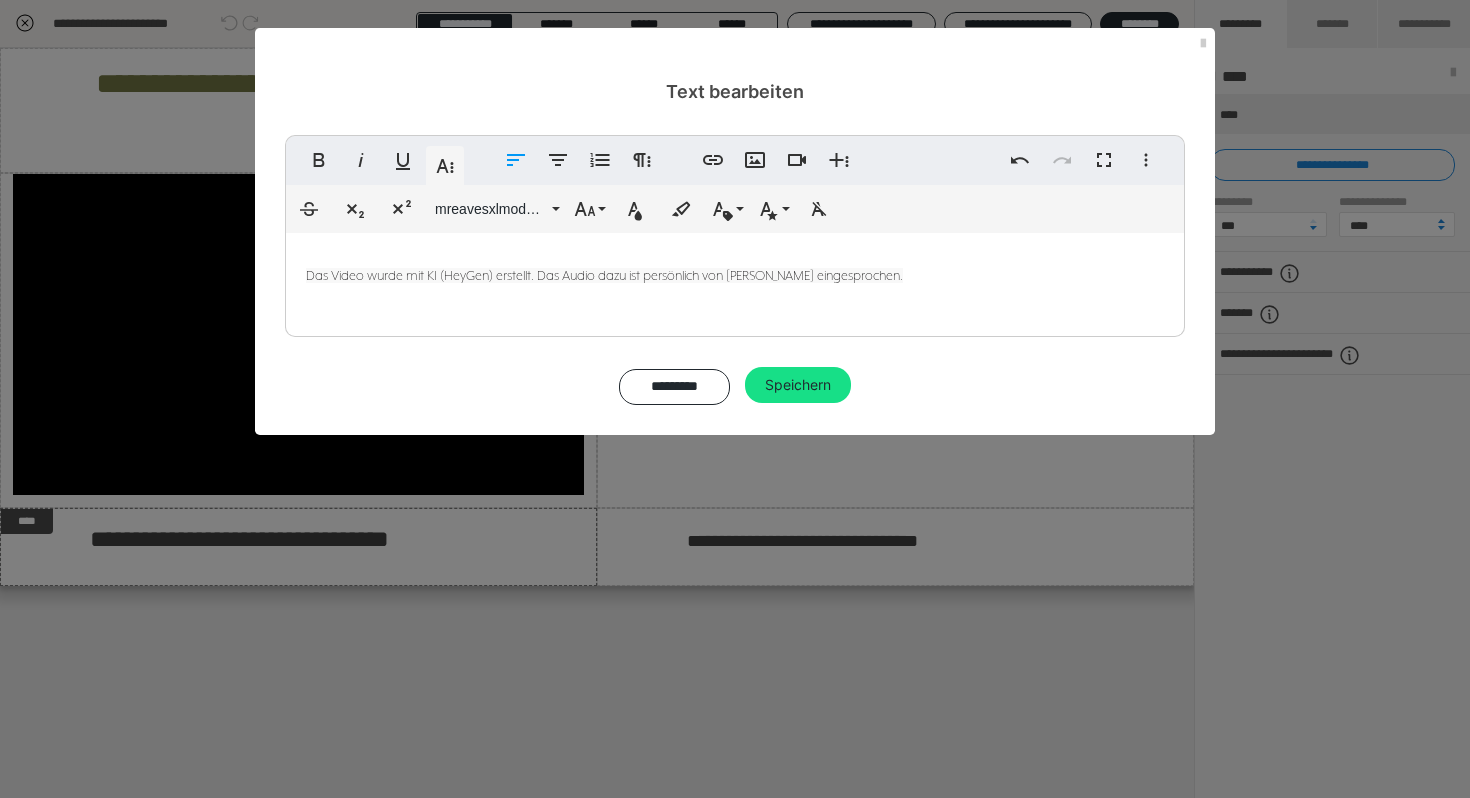 click on "Das Video wurde mit KI (HeyGen) erstellt. Das Audio dazu ist persönlich von [PERSON_NAME] eingesprochen." at bounding box center (735, 272) 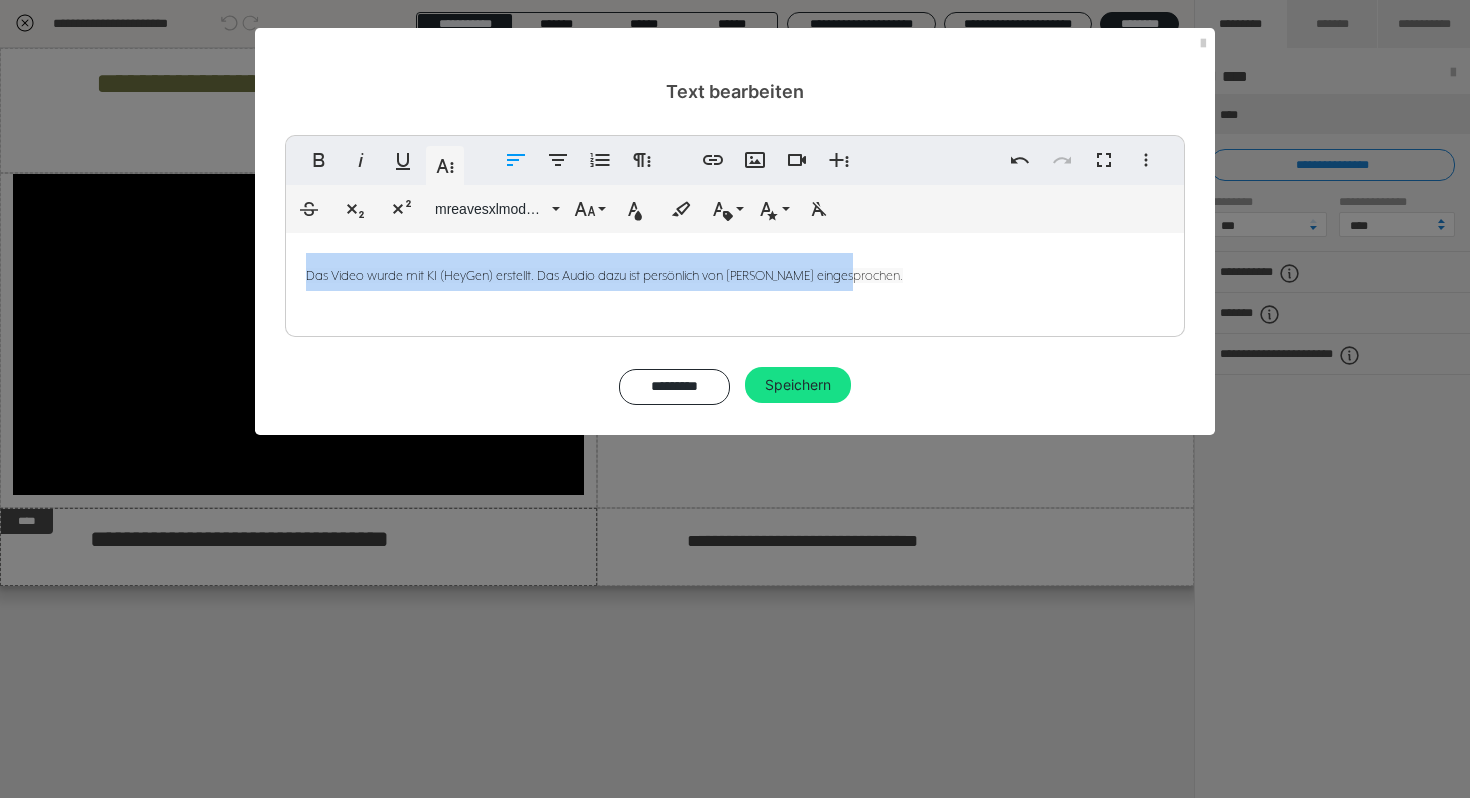 drag, startPoint x: 880, startPoint y: 276, endPoint x: 296, endPoint y: 270, distance: 584.0308 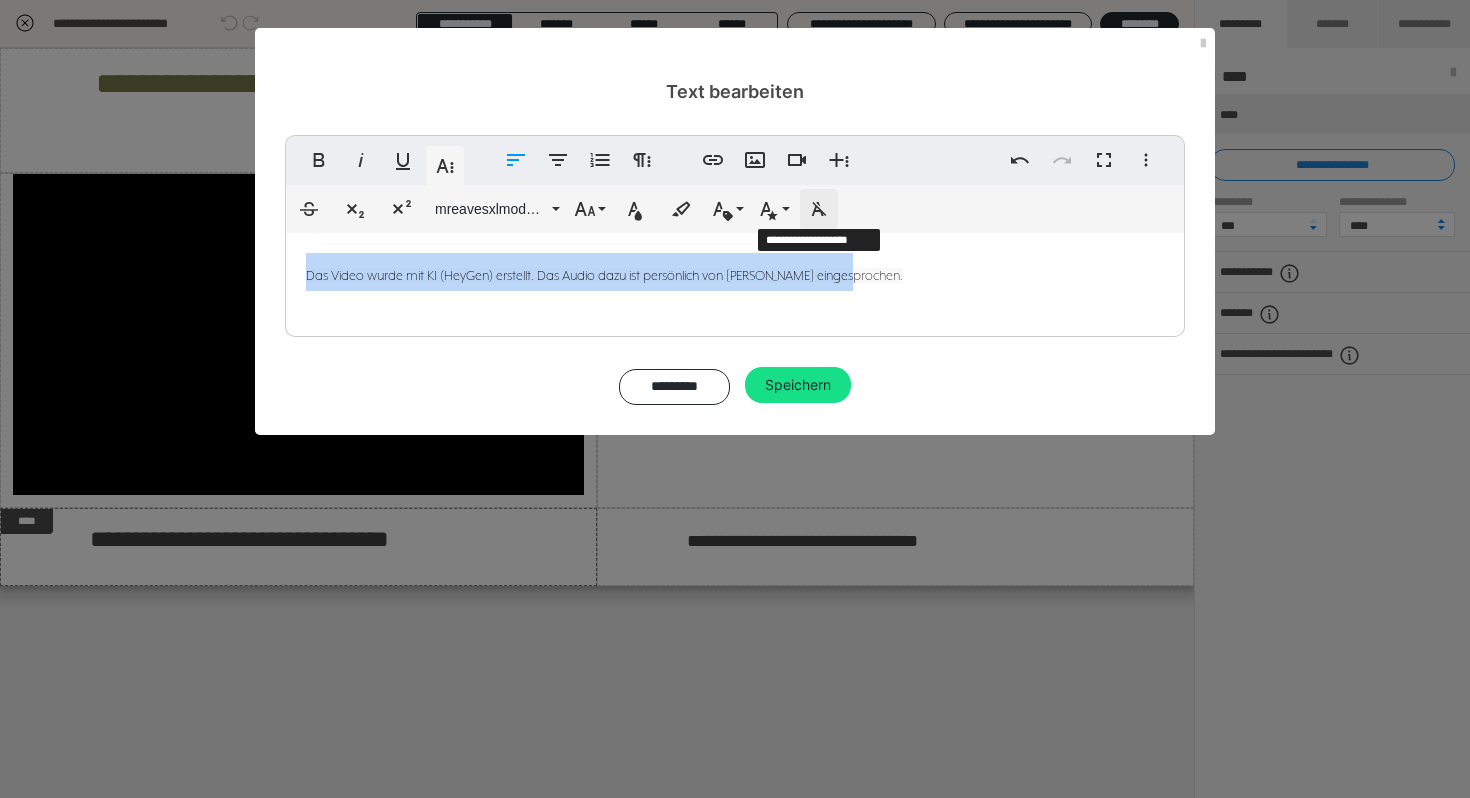 click 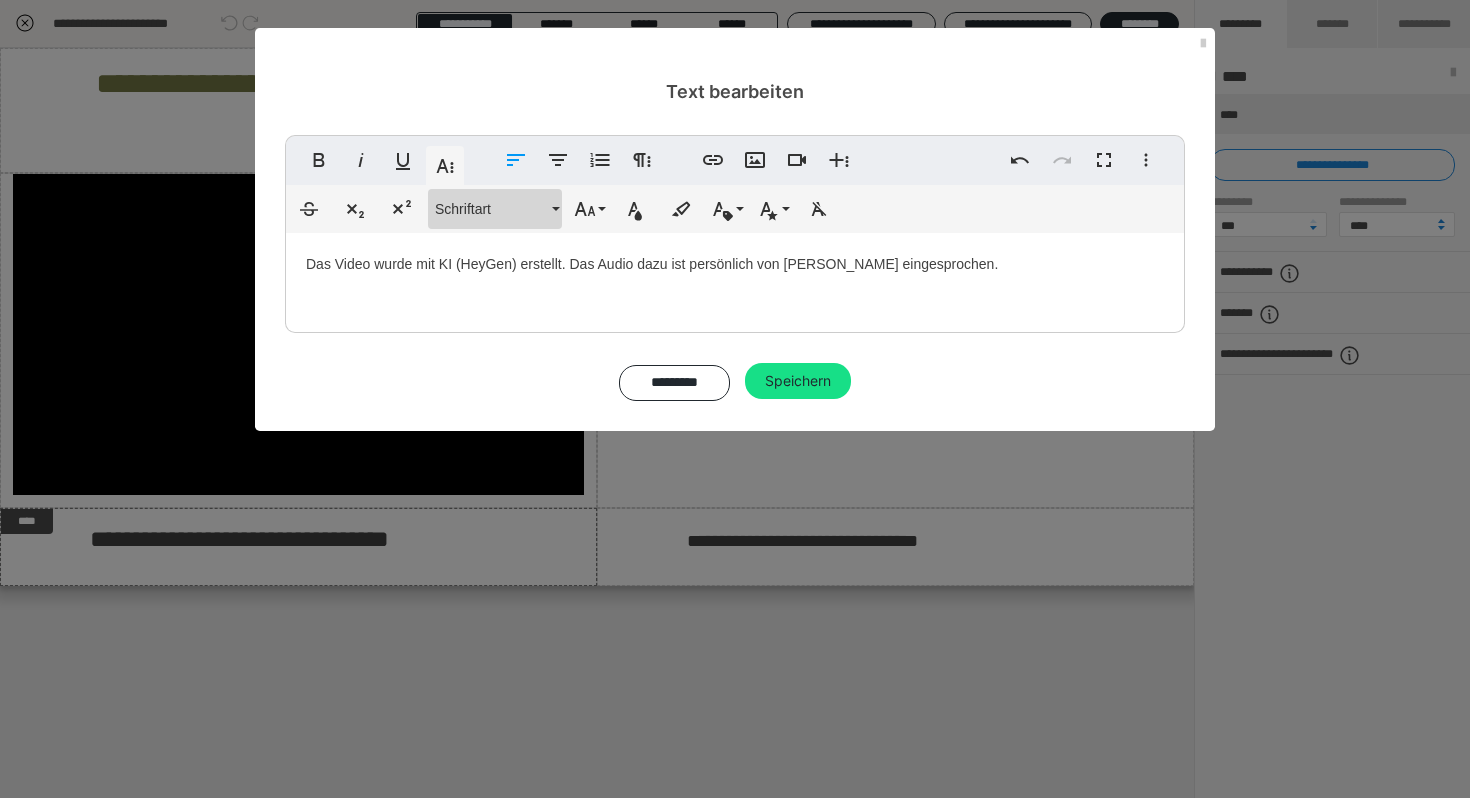 click on "Schriftart" at bounding box center [491, 209] 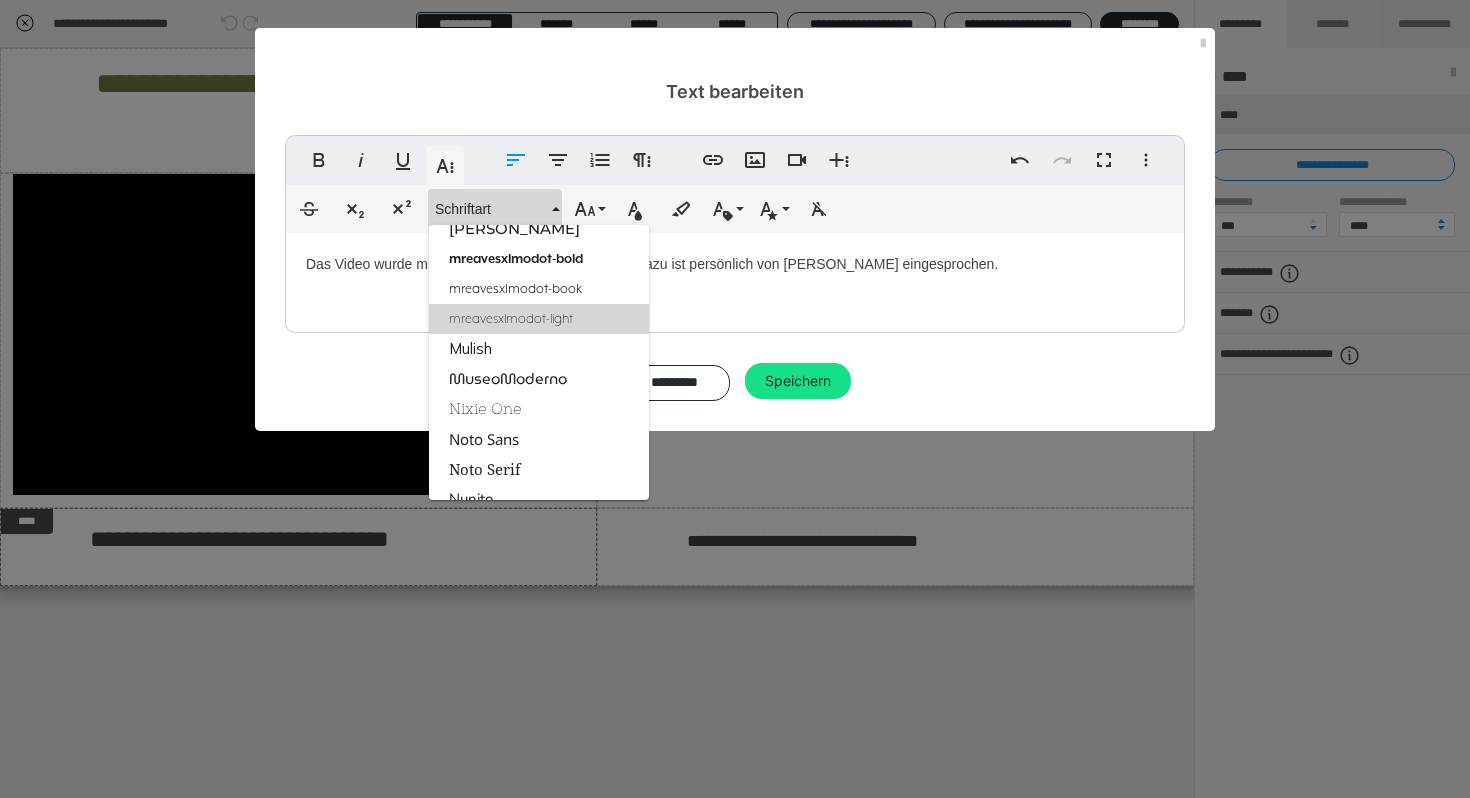 click on "mreavesxlmodot-light" at bounding box center [539, 319] 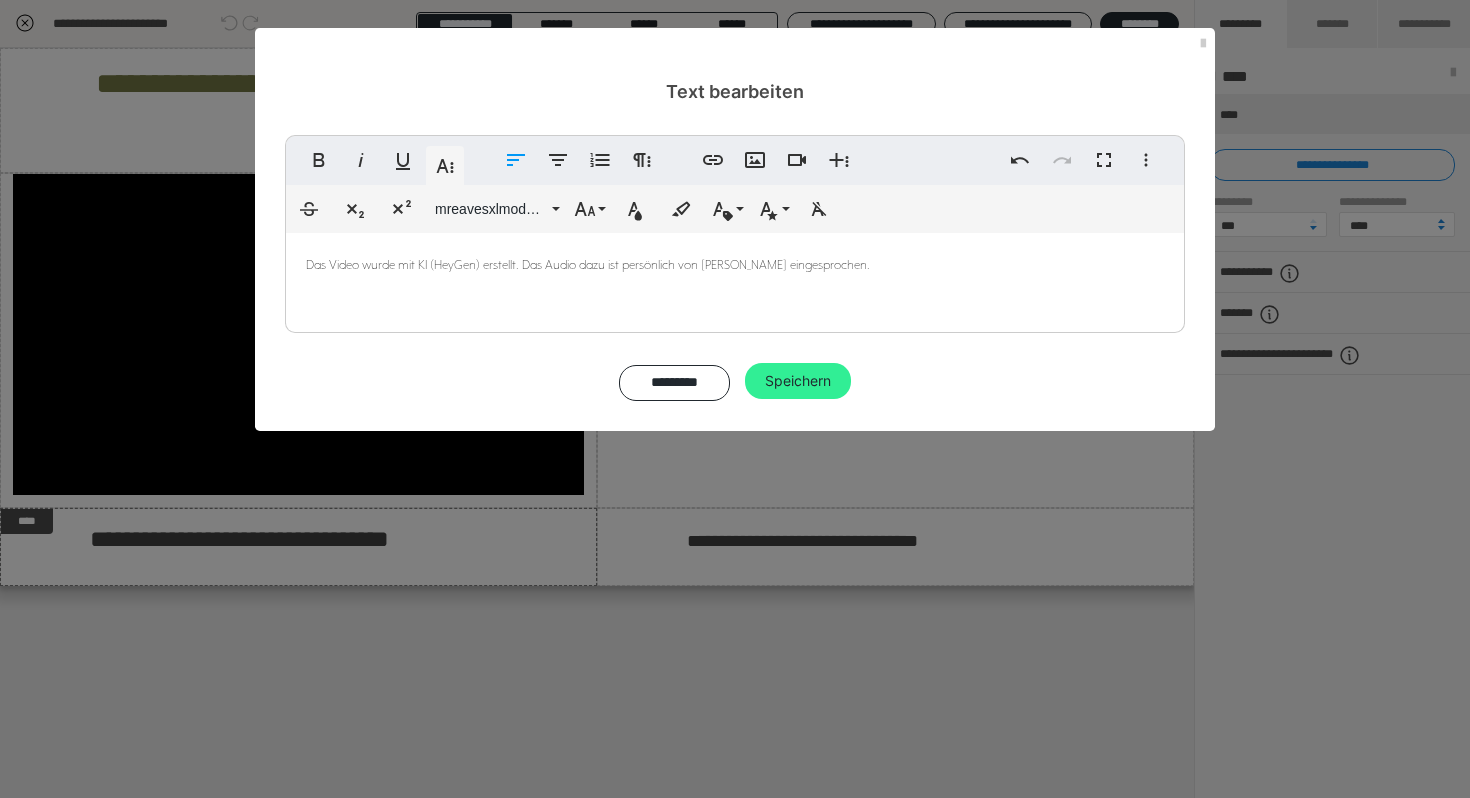 click on "Speichern" at bounding box center [798, 381] 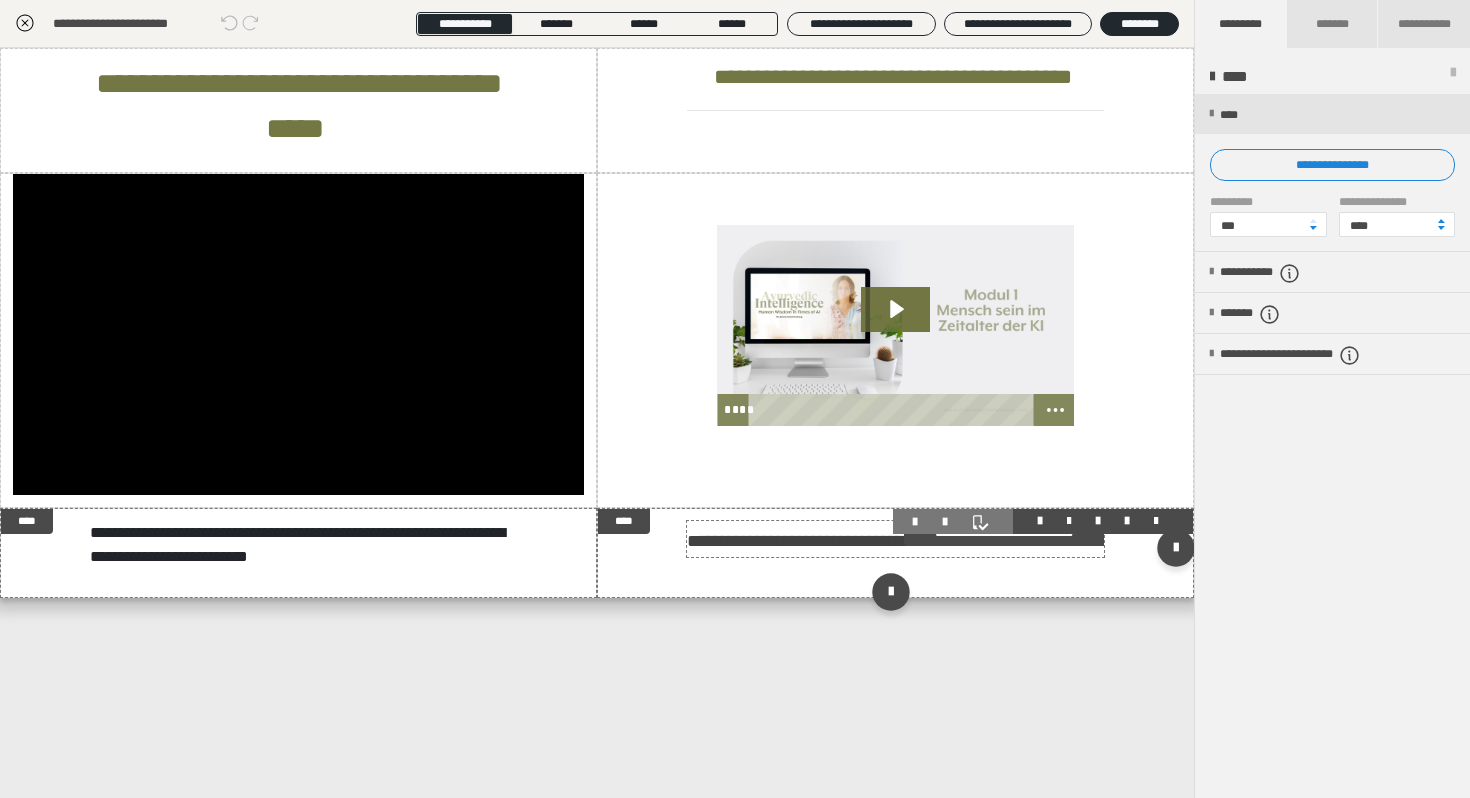 click on "**********" at bounding box center [802, 541] 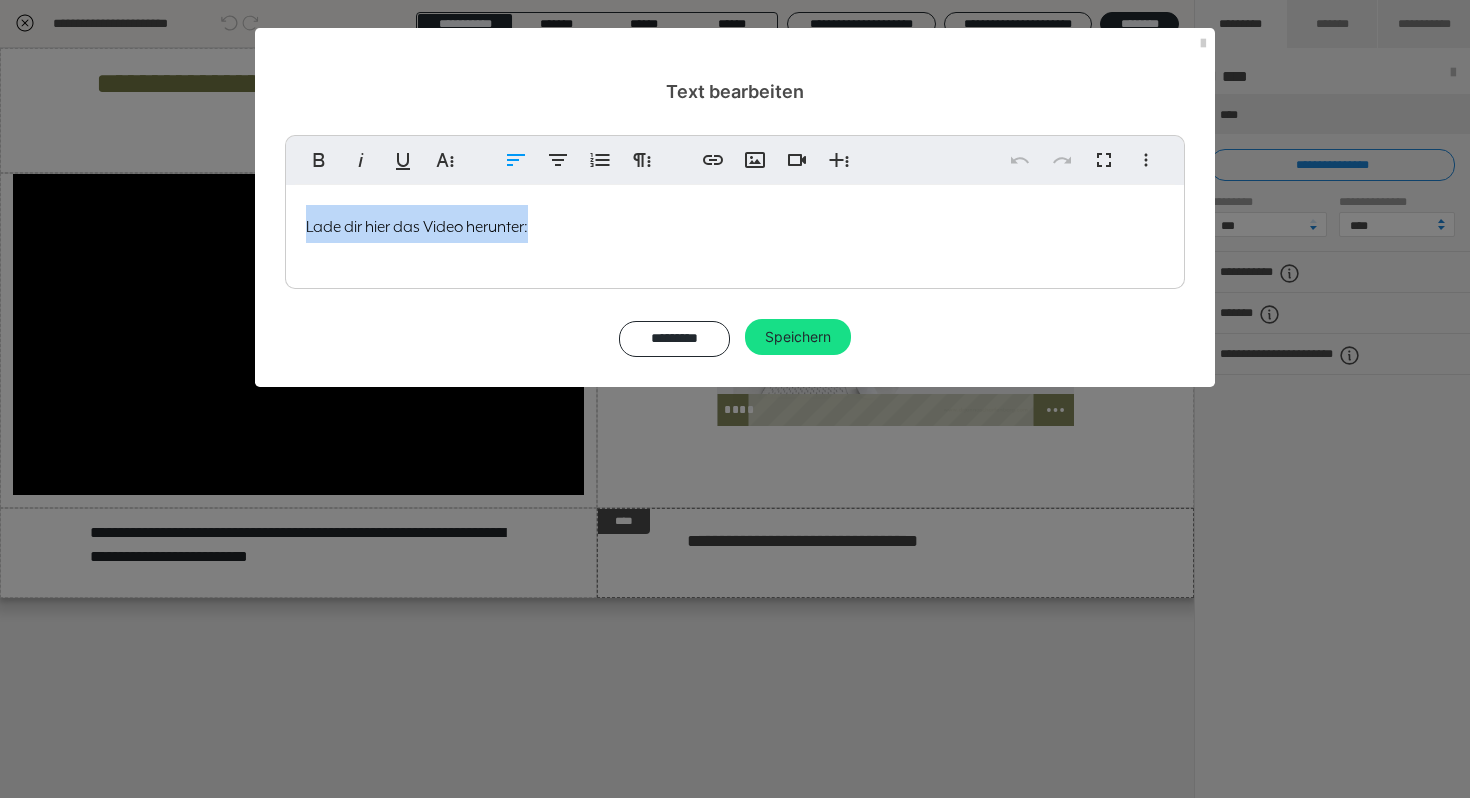 drag, startPoint x: 551, startPoint y: 232, endPoint x: 307, endPoint y: 228, distance: 244.03279 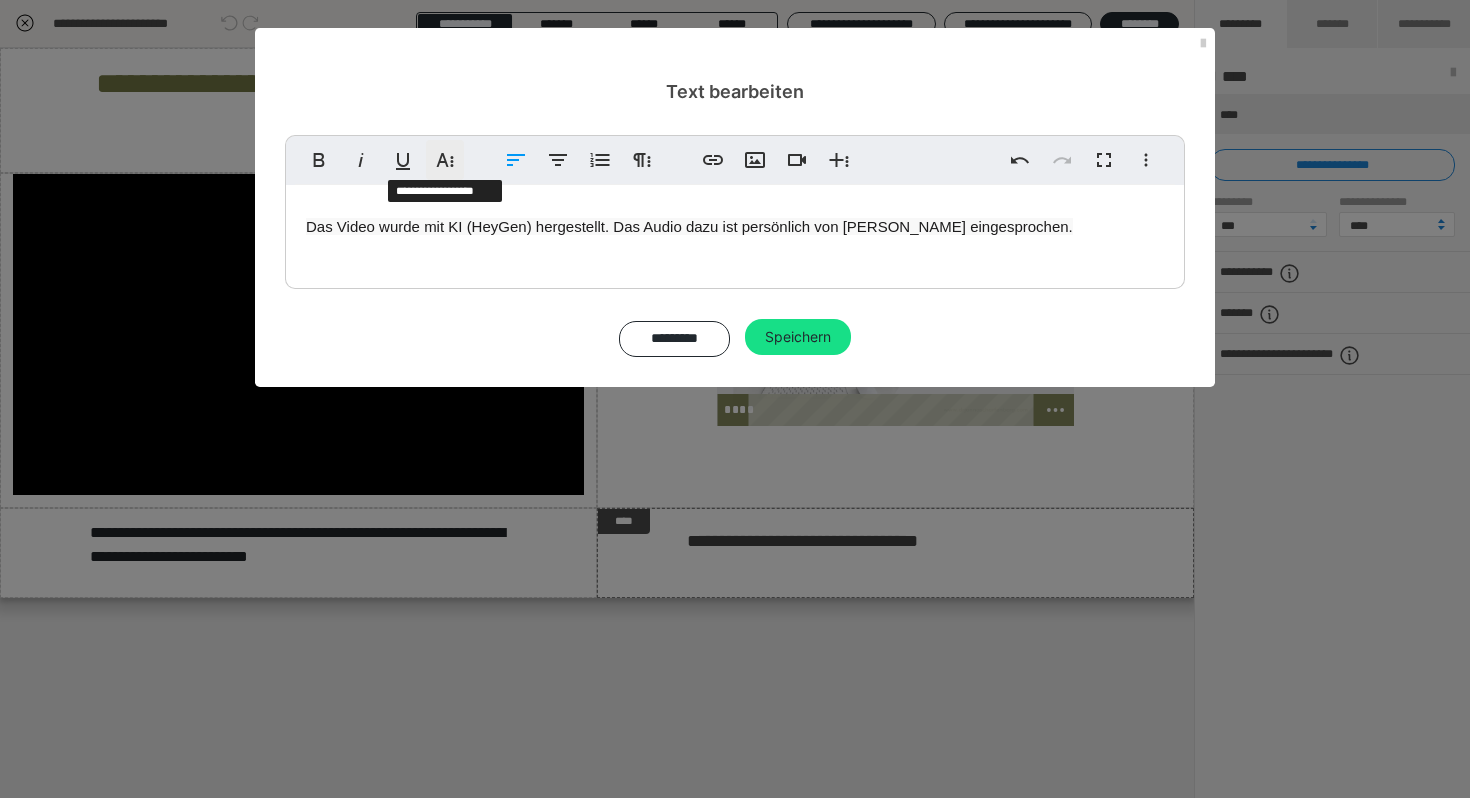 click 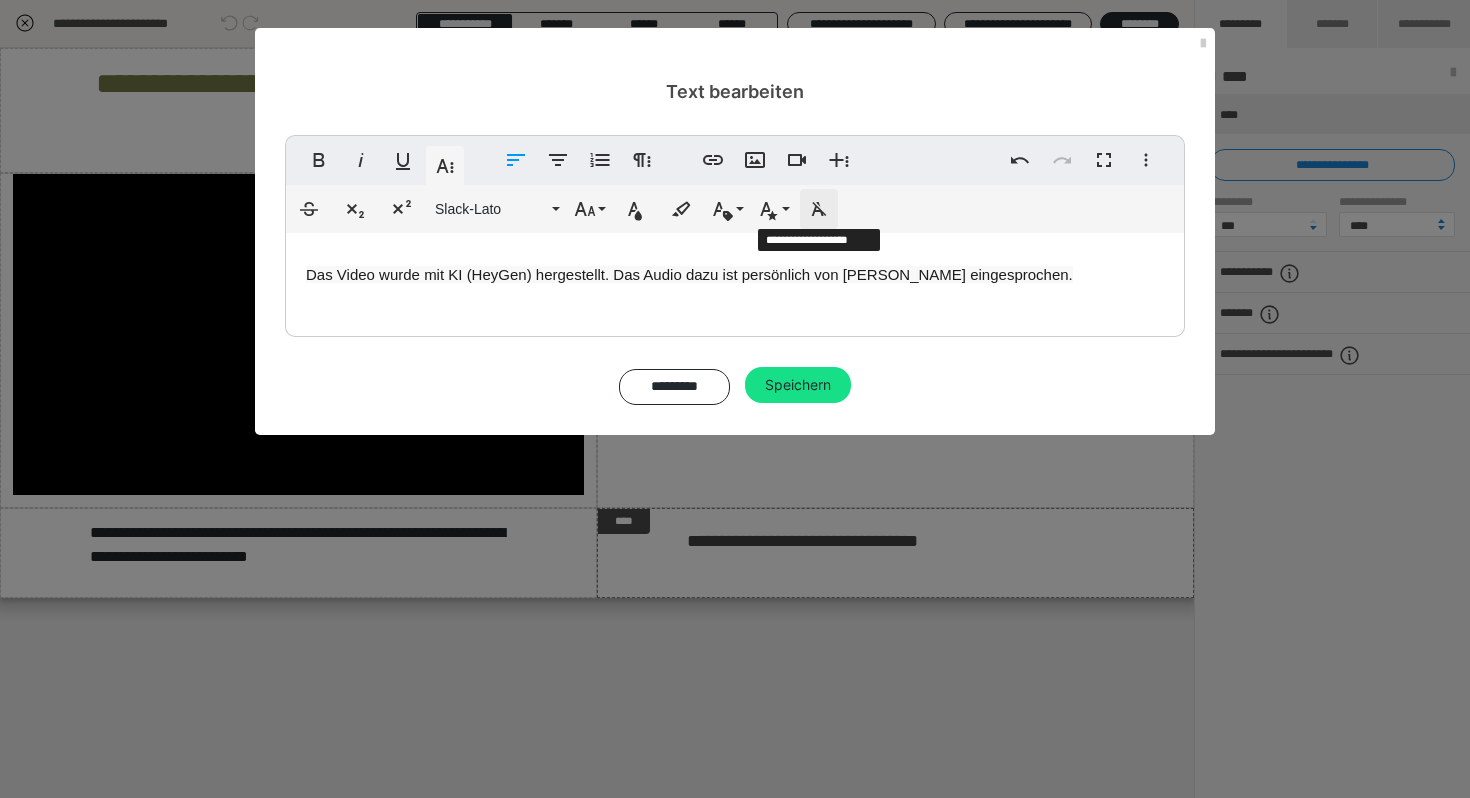 click 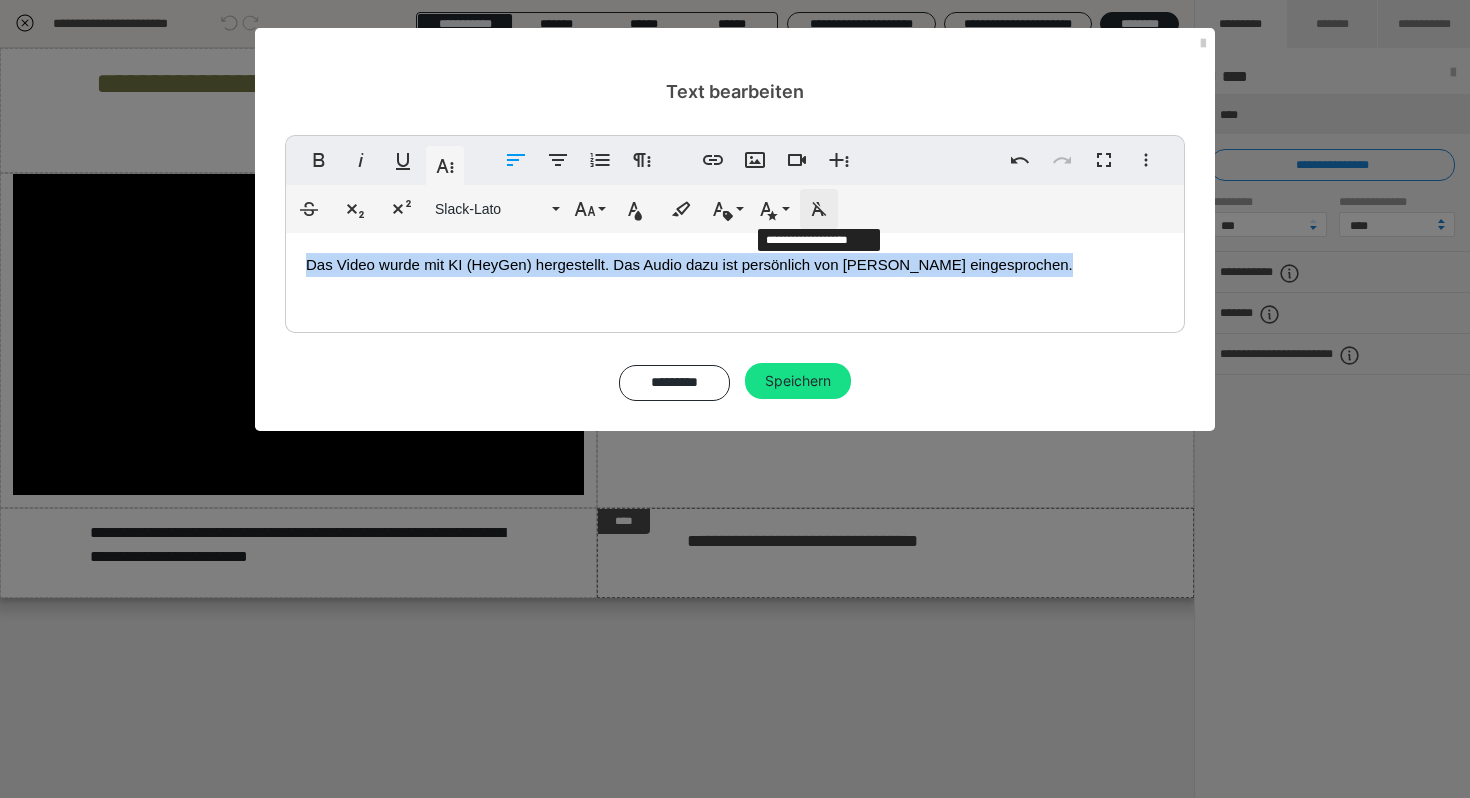 click 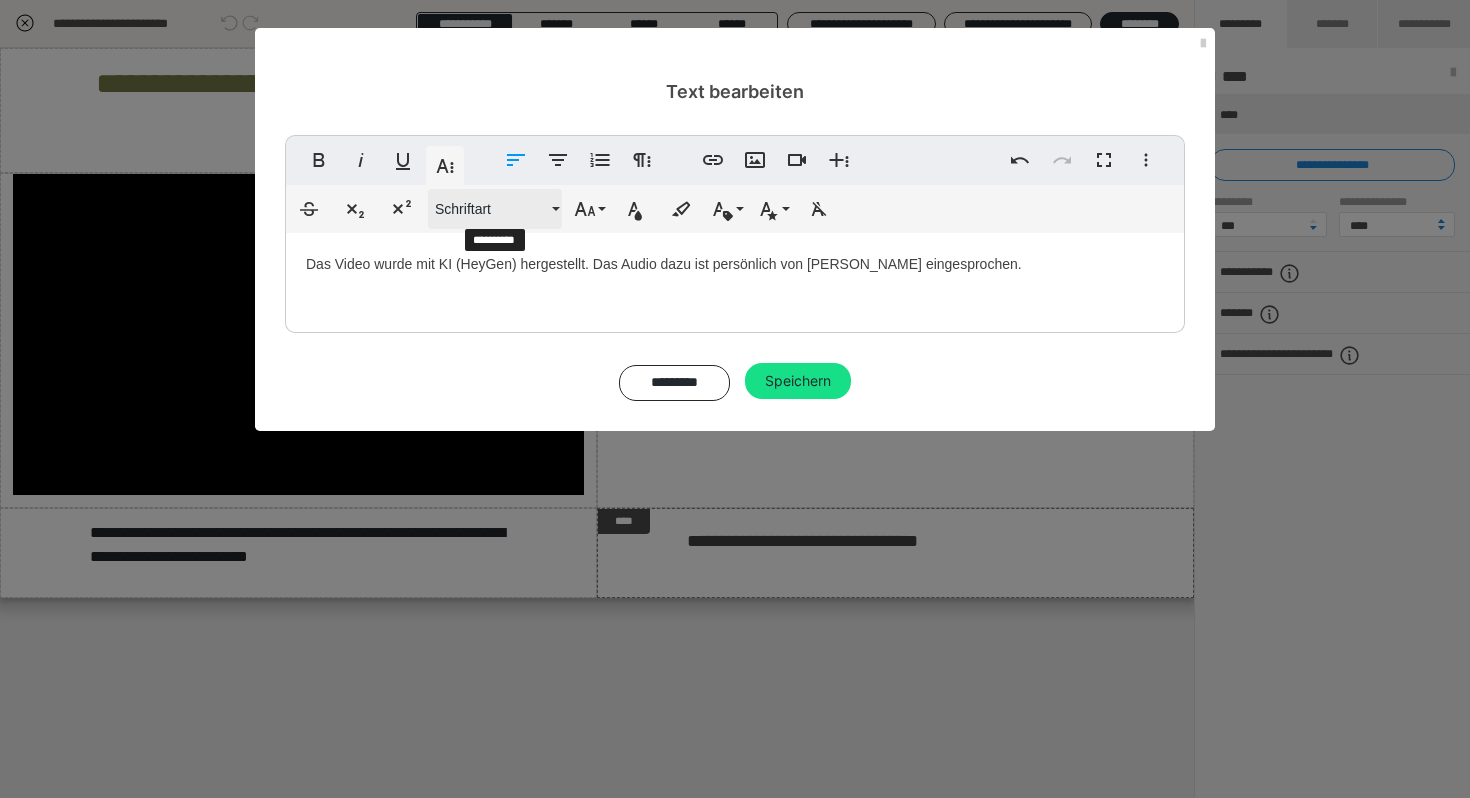 click on "Schriftart" at bounding box center (495, 209) 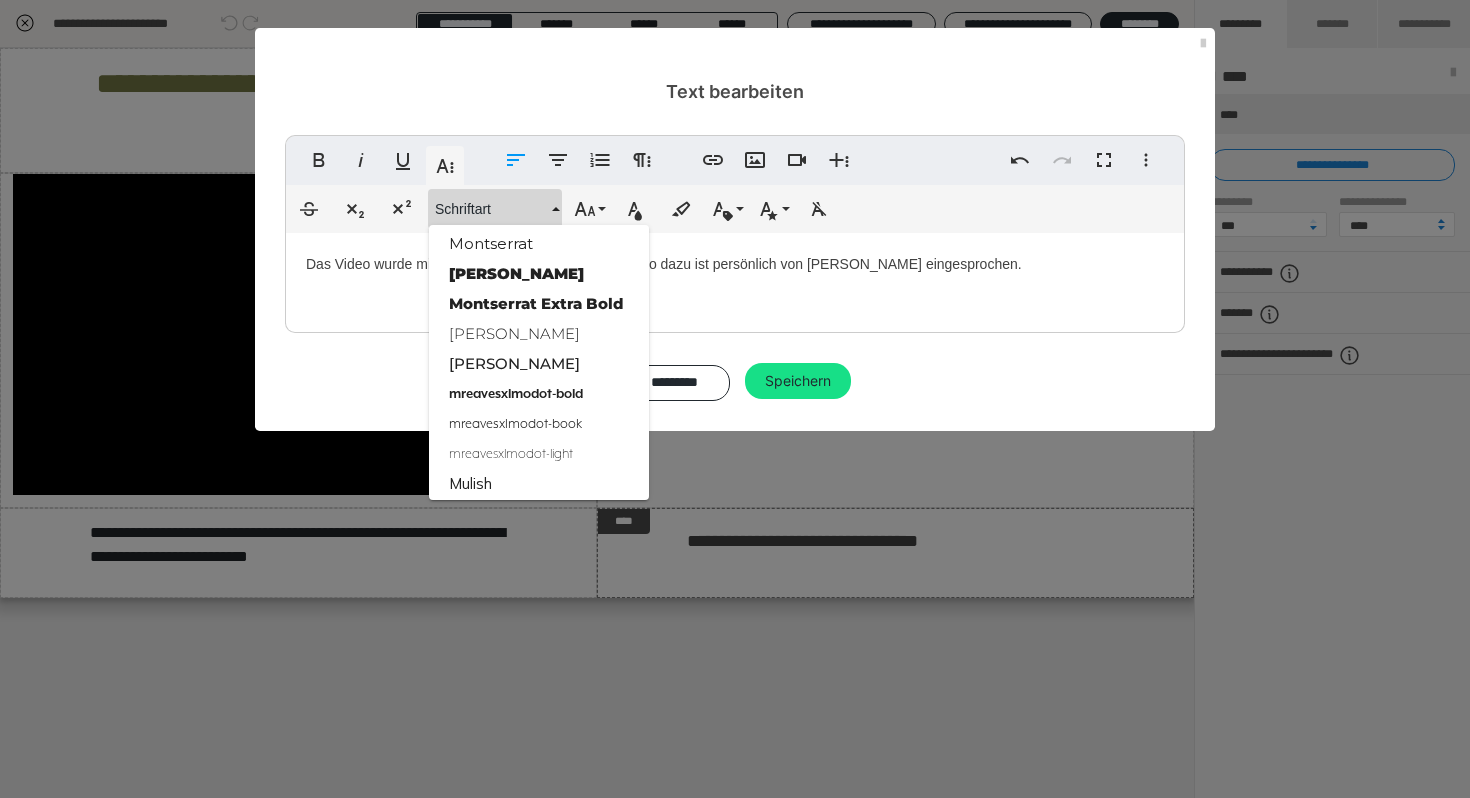 scroll, scrollTop: 1957, scrollLeft: 0, axis: vertical 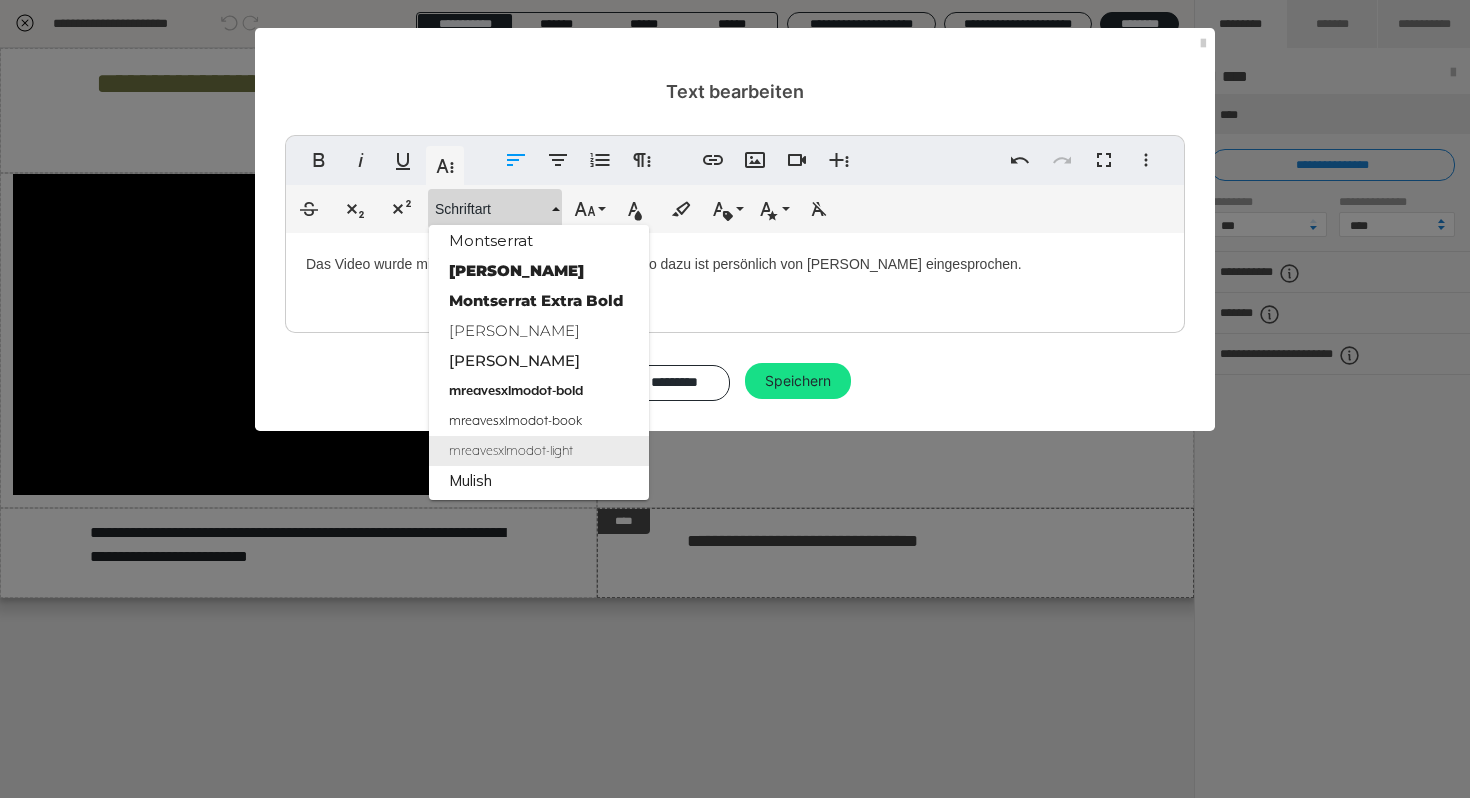 click on "mreavesxlmodot-light" at bounding box center (539, 451) 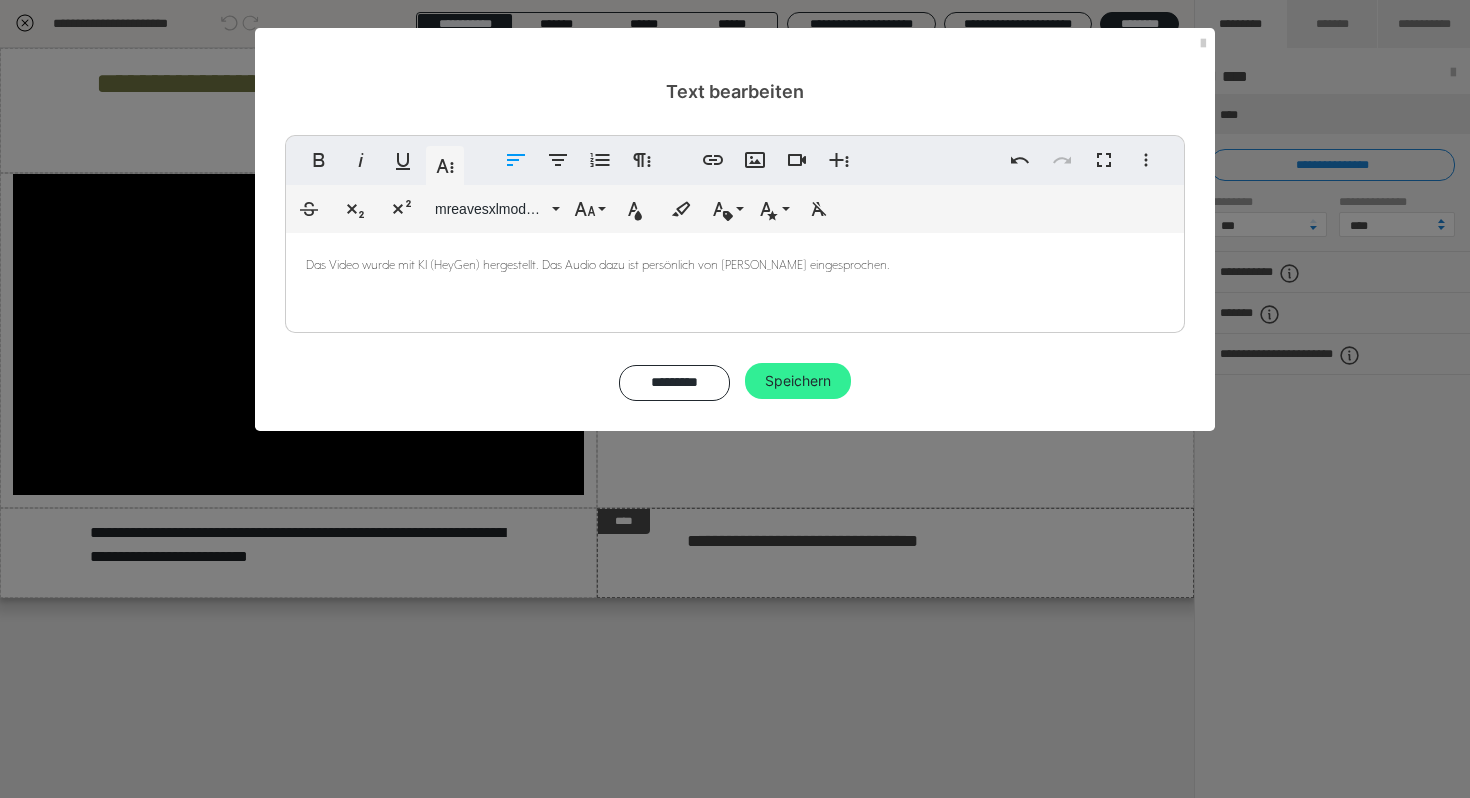 click on "Speichern" at bounding box center [798, 381] 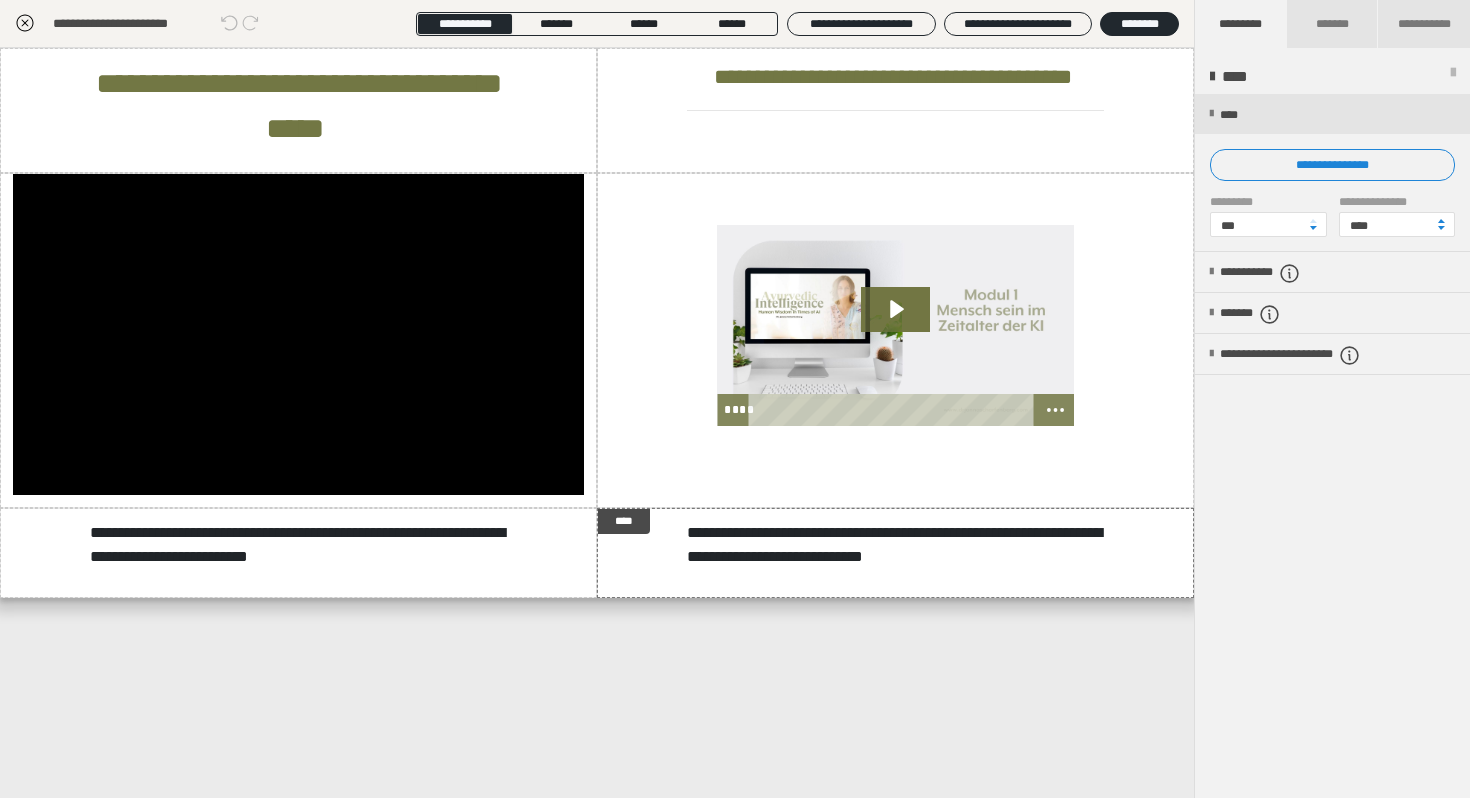 click 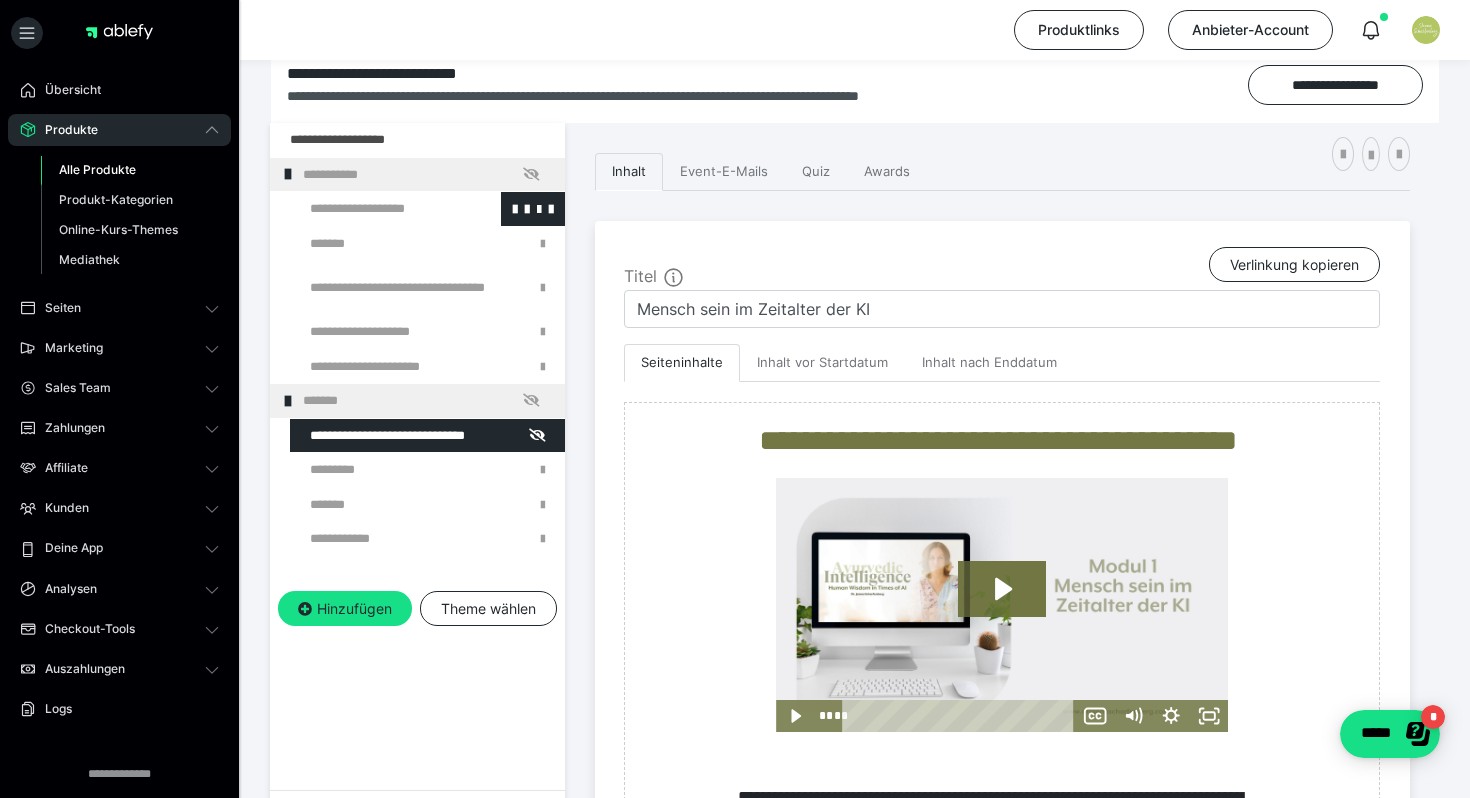 click at bounding box center [375, 209] 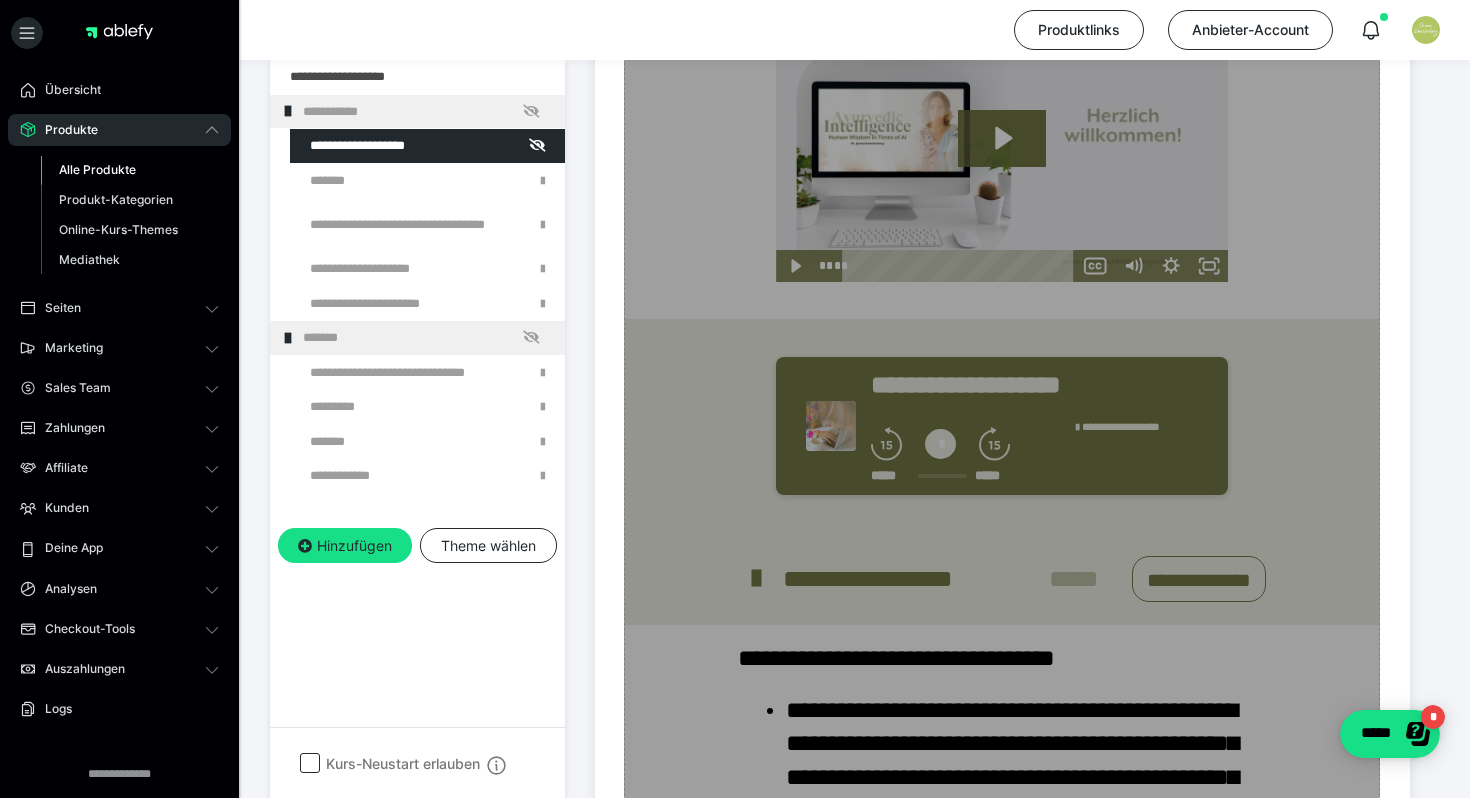 scroll, scrollTop: 1071, scrollLeft: 0, axis: vertical 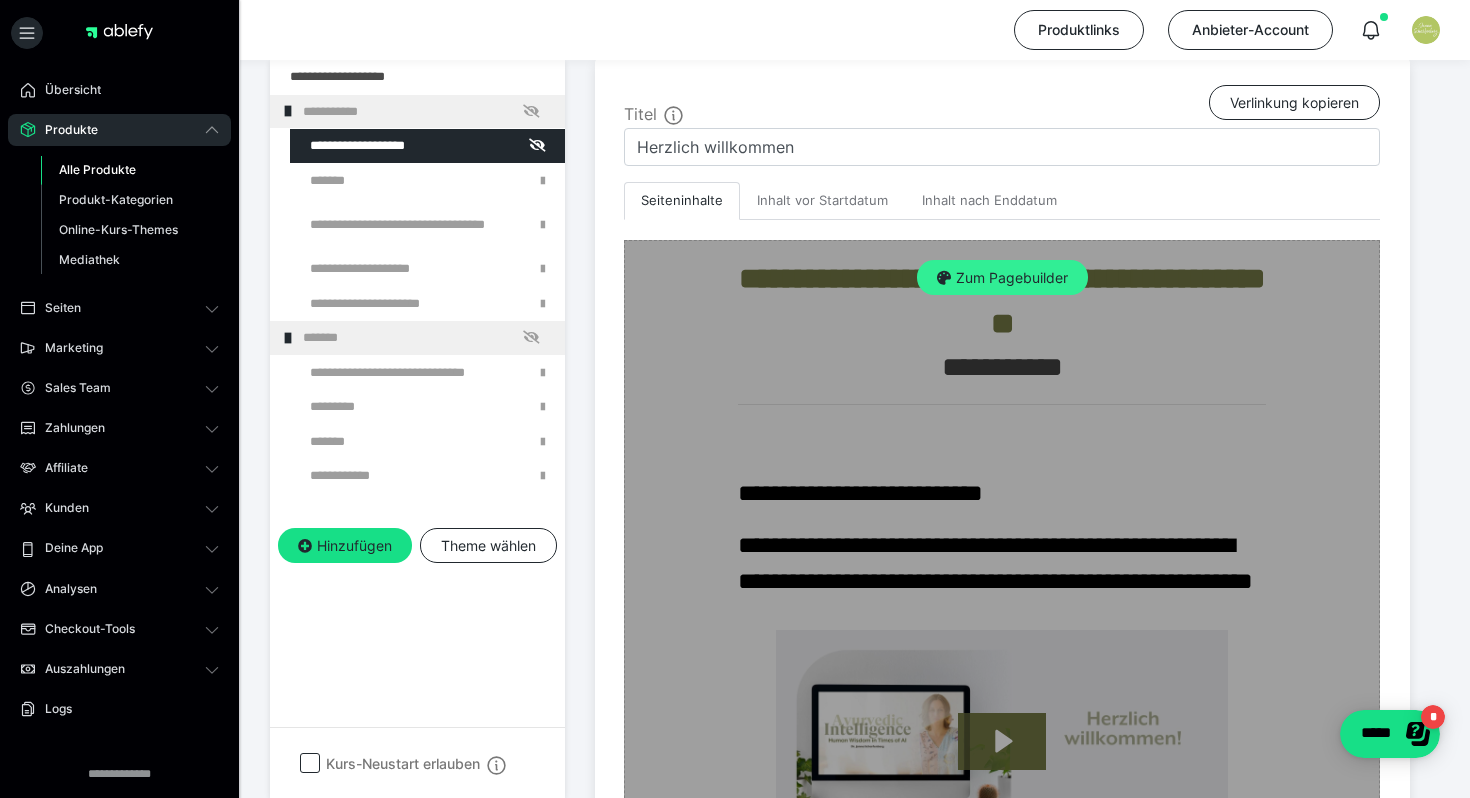 click on "Zum Pagebuilder" at bounding box center (1002, 278) 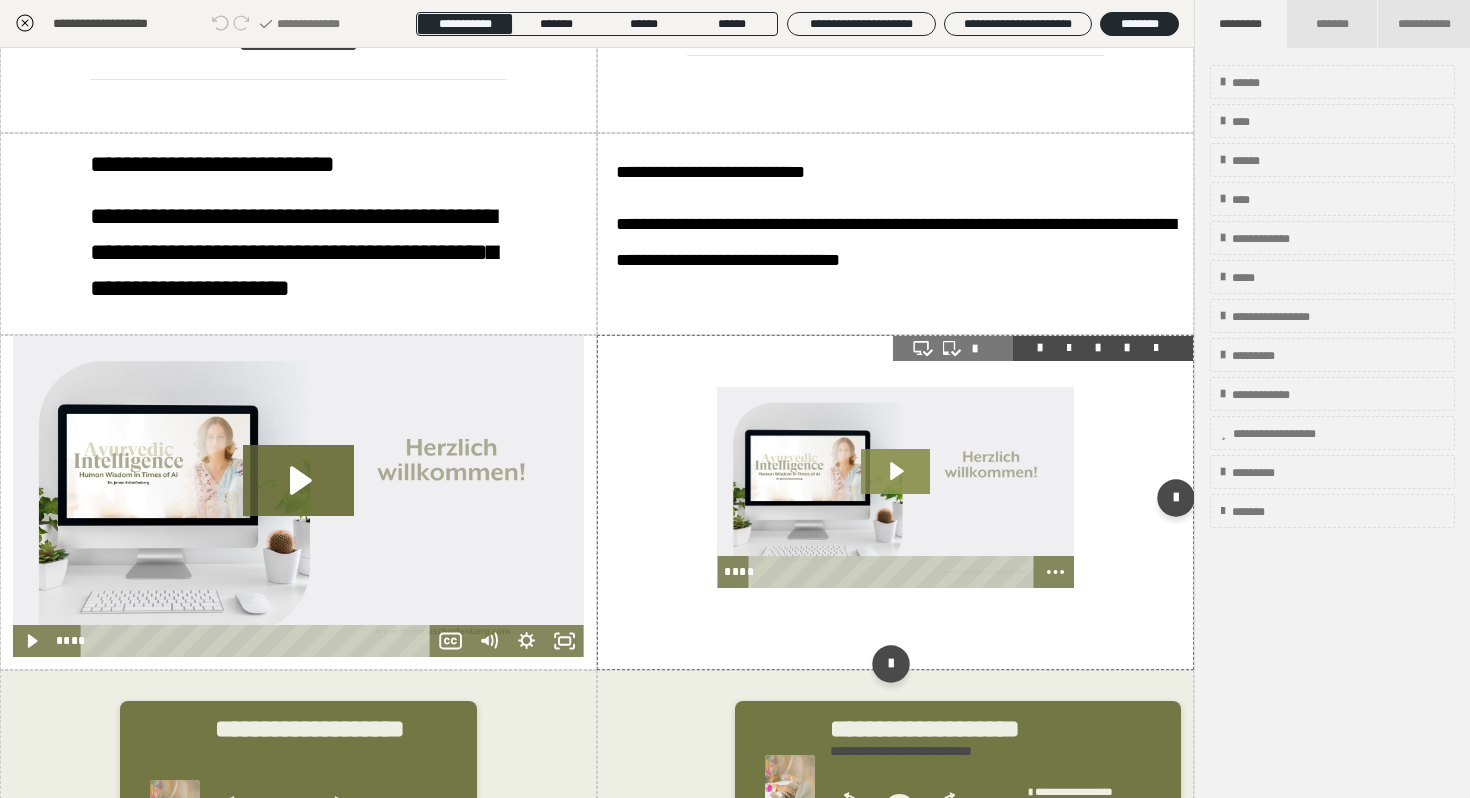 scroll, scrollTop: 188, scrollLeft: 0, axis: vertical 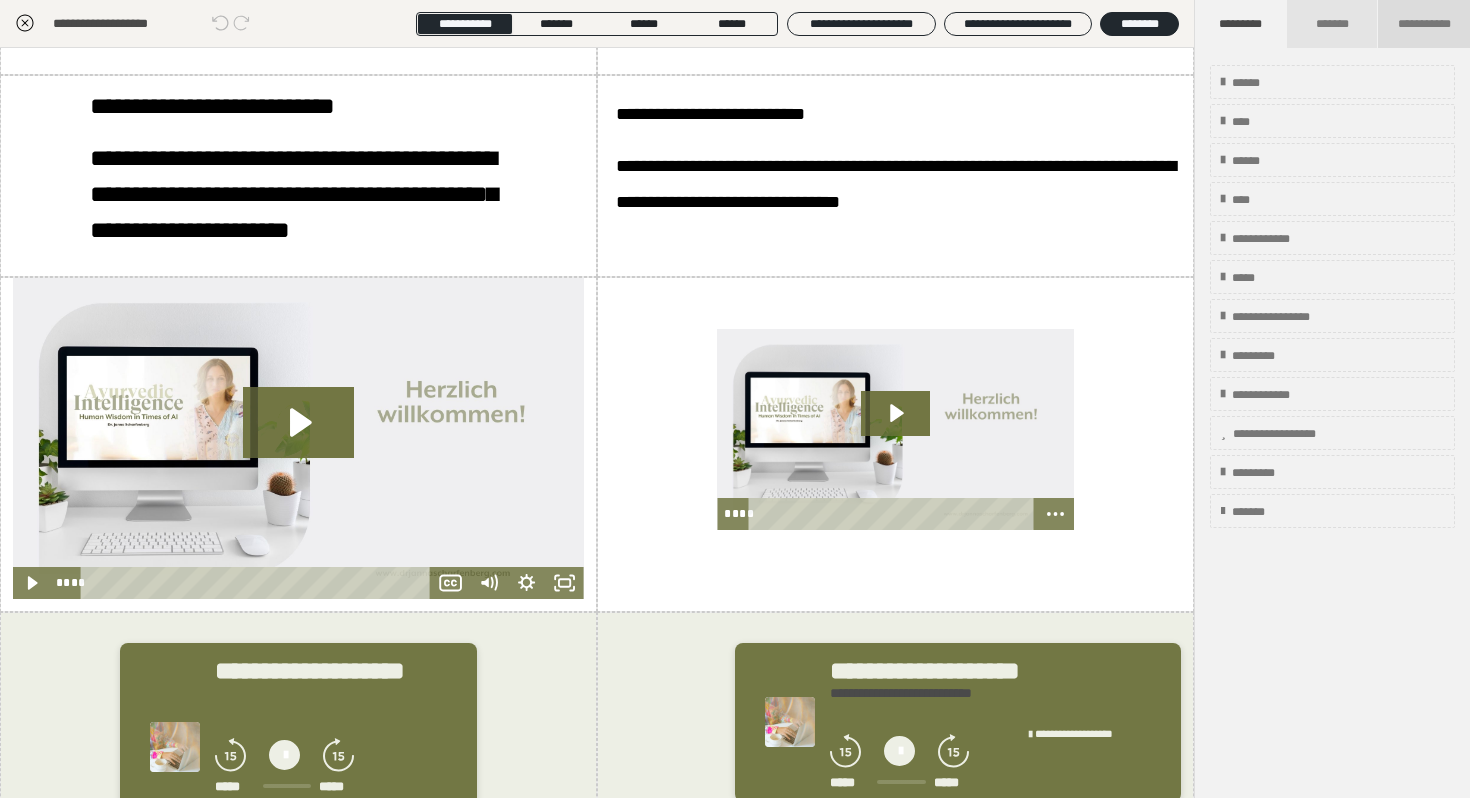 click on "**********" at bounding box center [1424, 24] 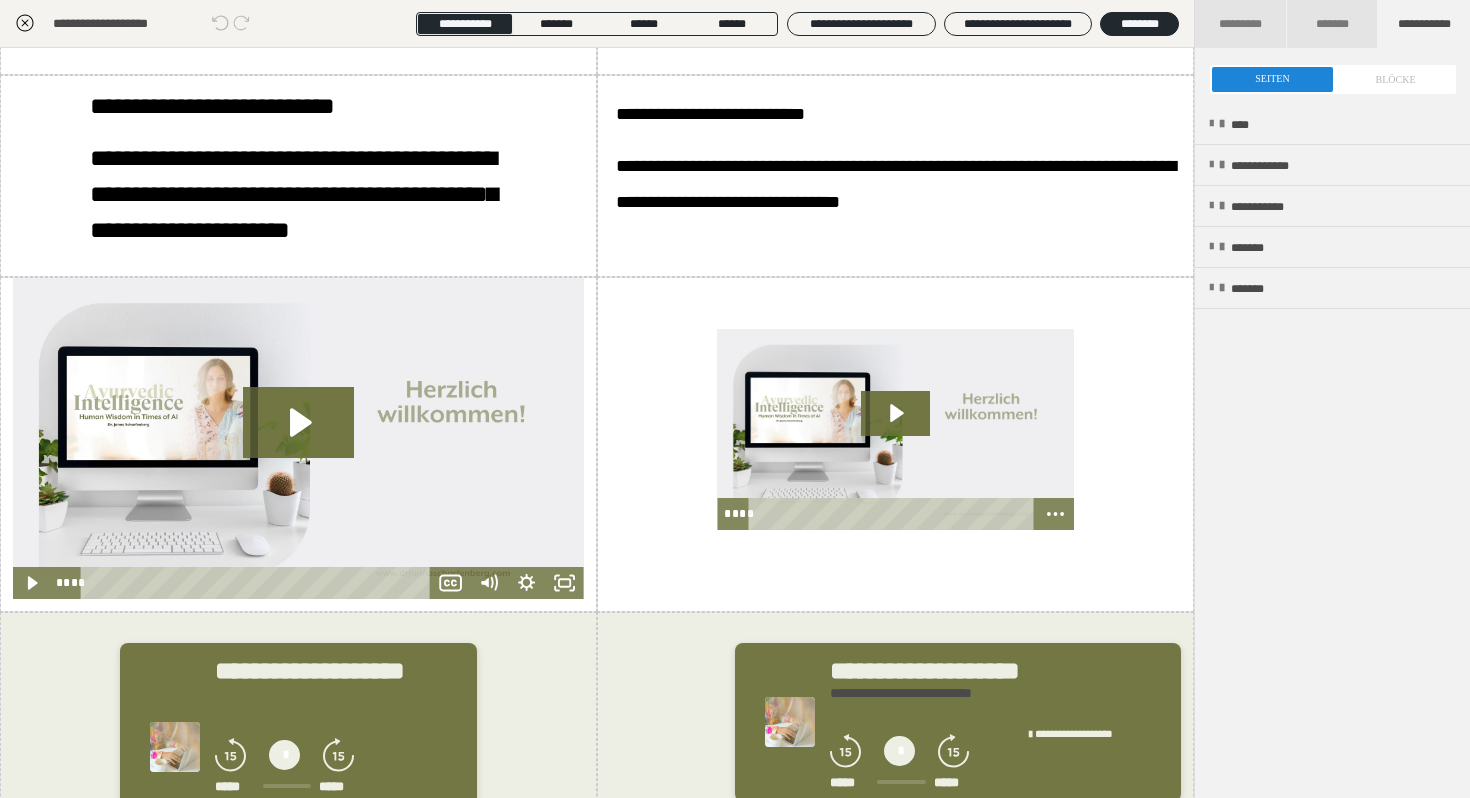 click at bounding box center (1333, 79) 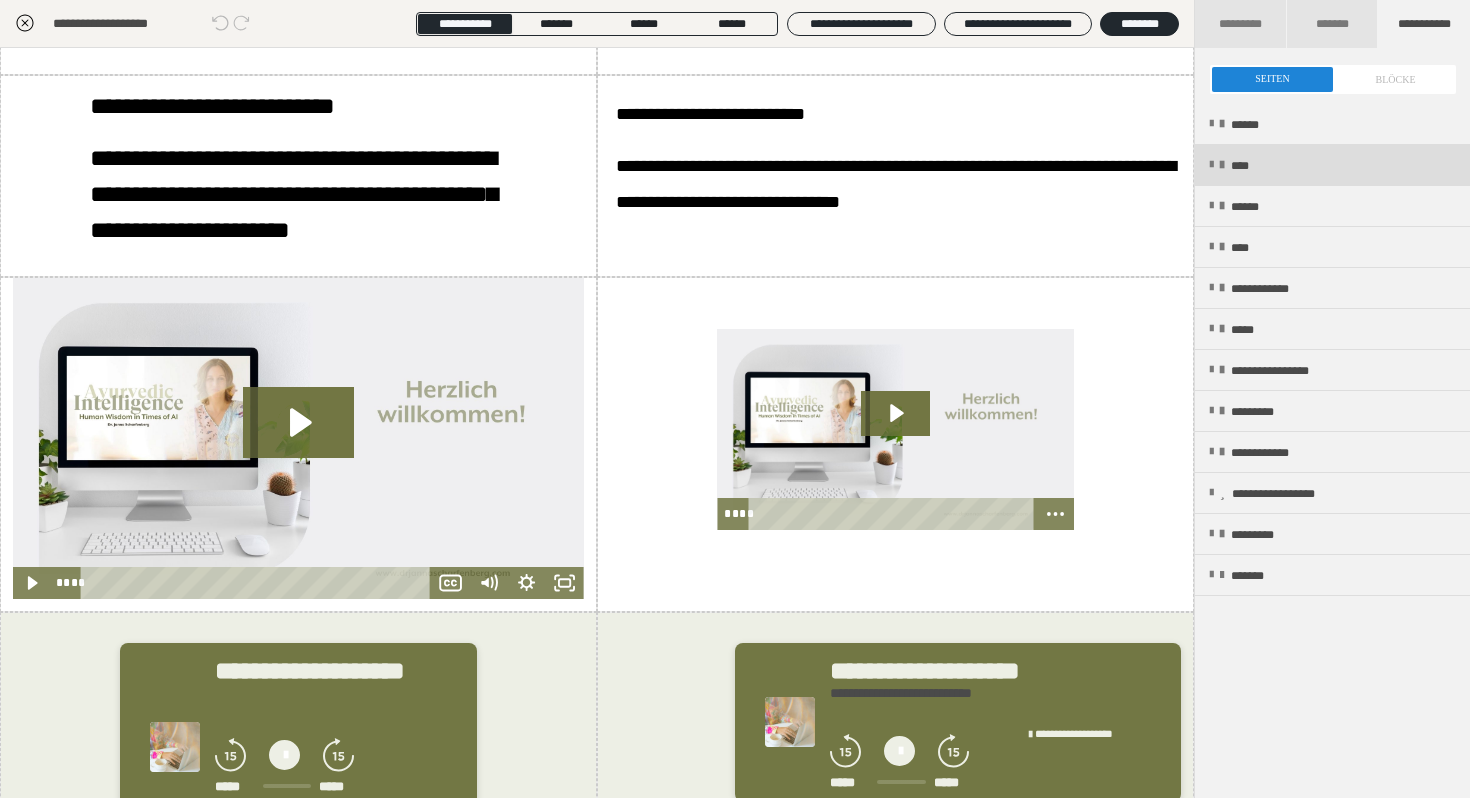 click on "****" at bounding box center [1332, 165] 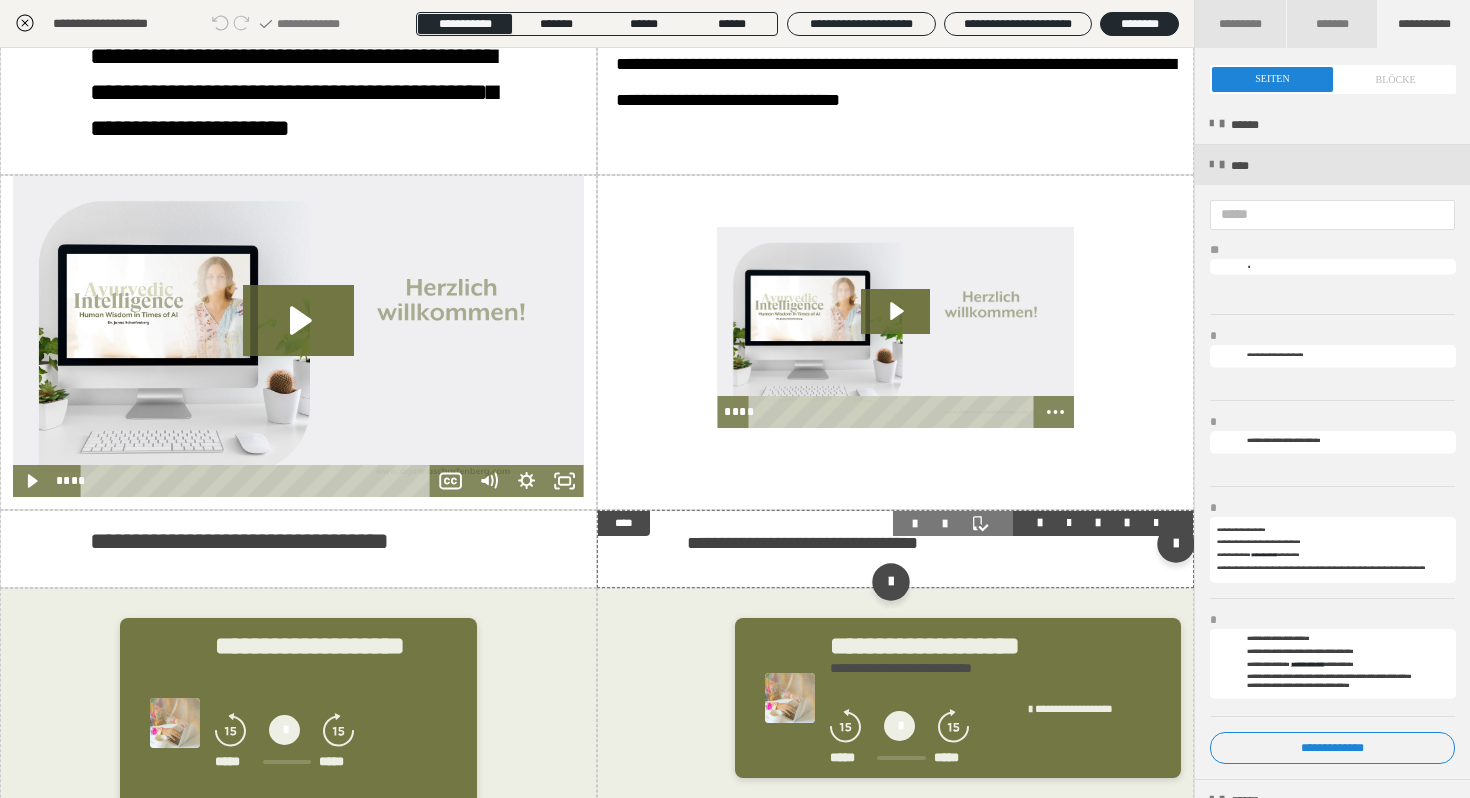 scroll, scrollTop: 162, scrollLeft: 0, axis: vertical 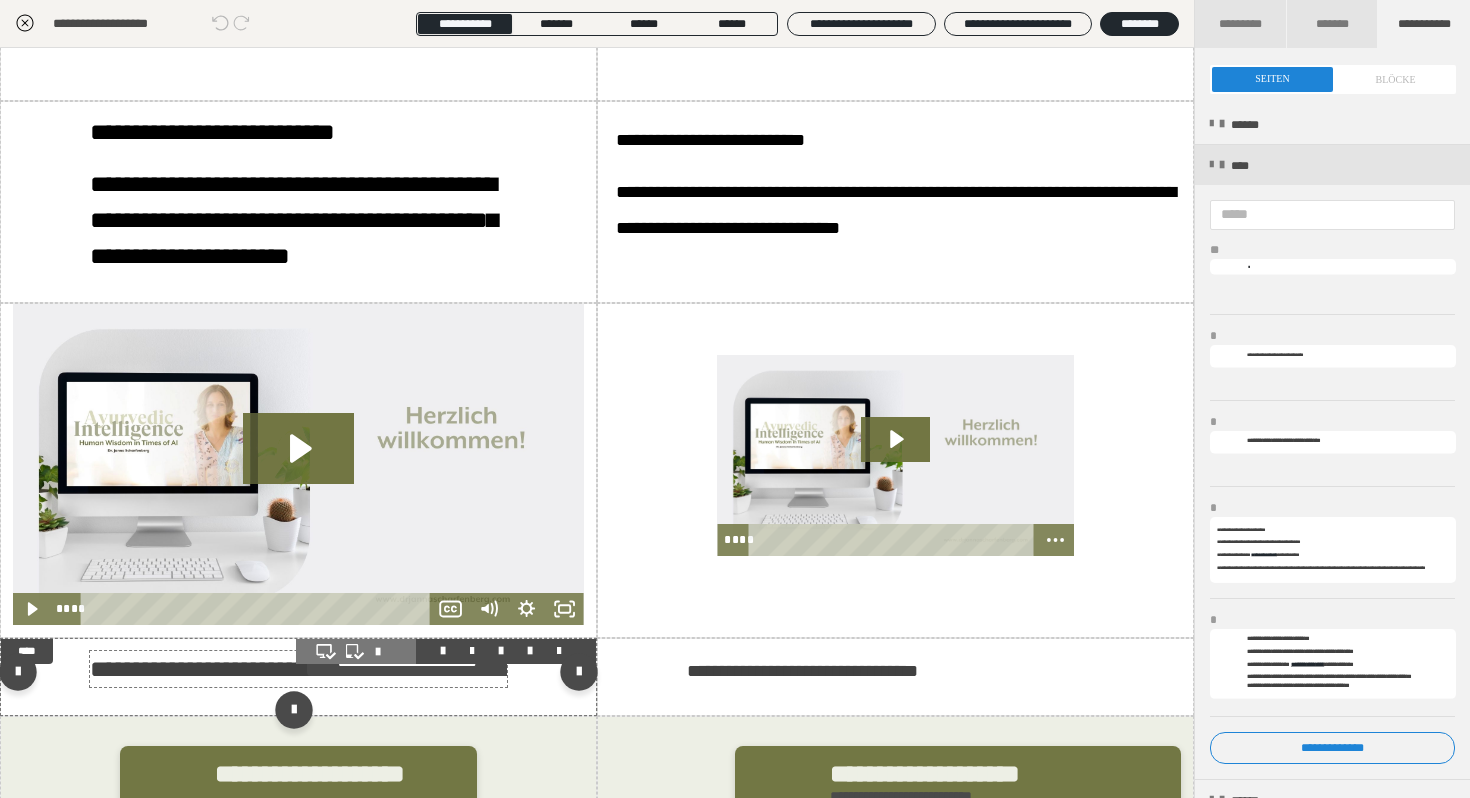 click on "**********" at bounding box center (239, 669) 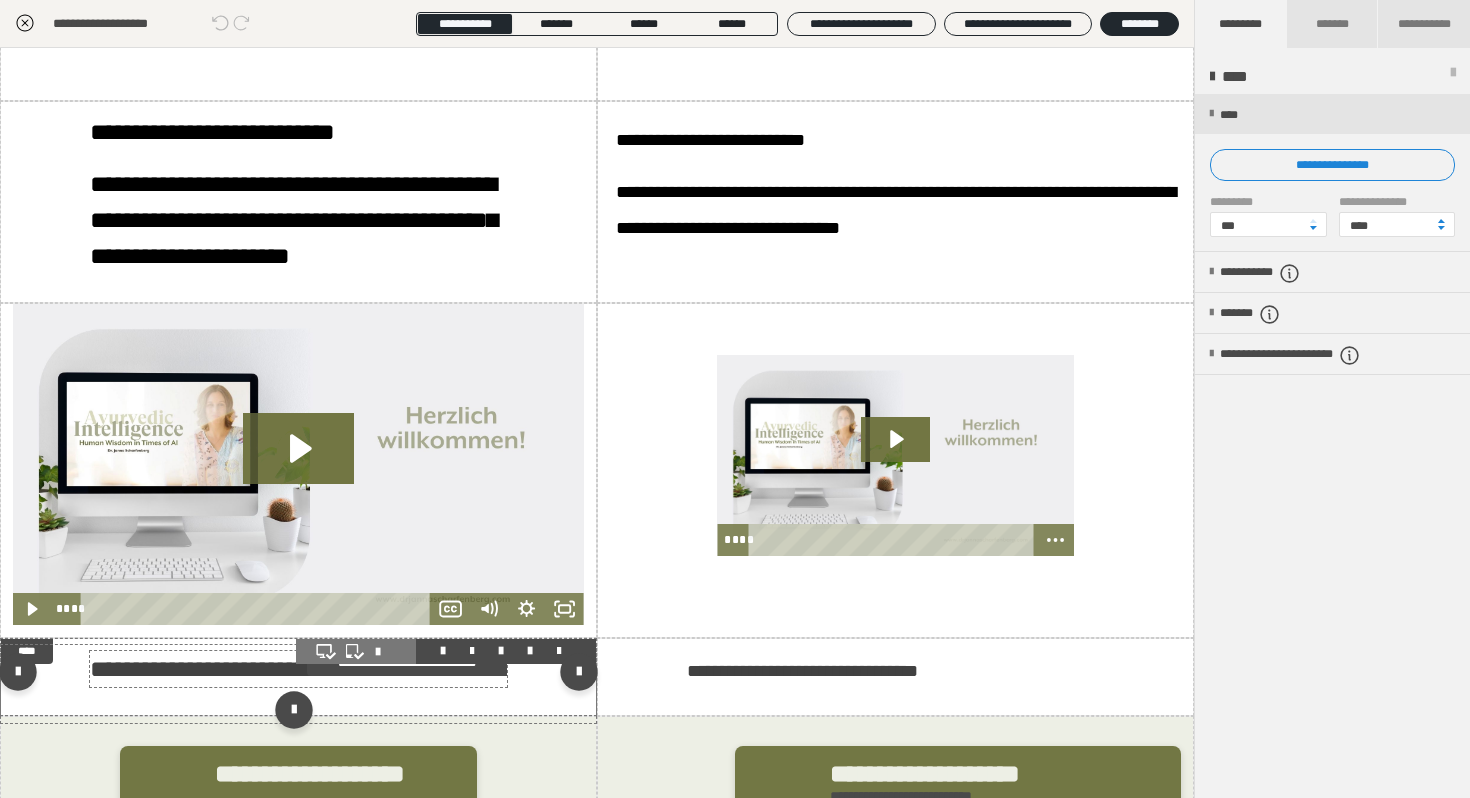 click on "**********" at bounding box center (239, 669) 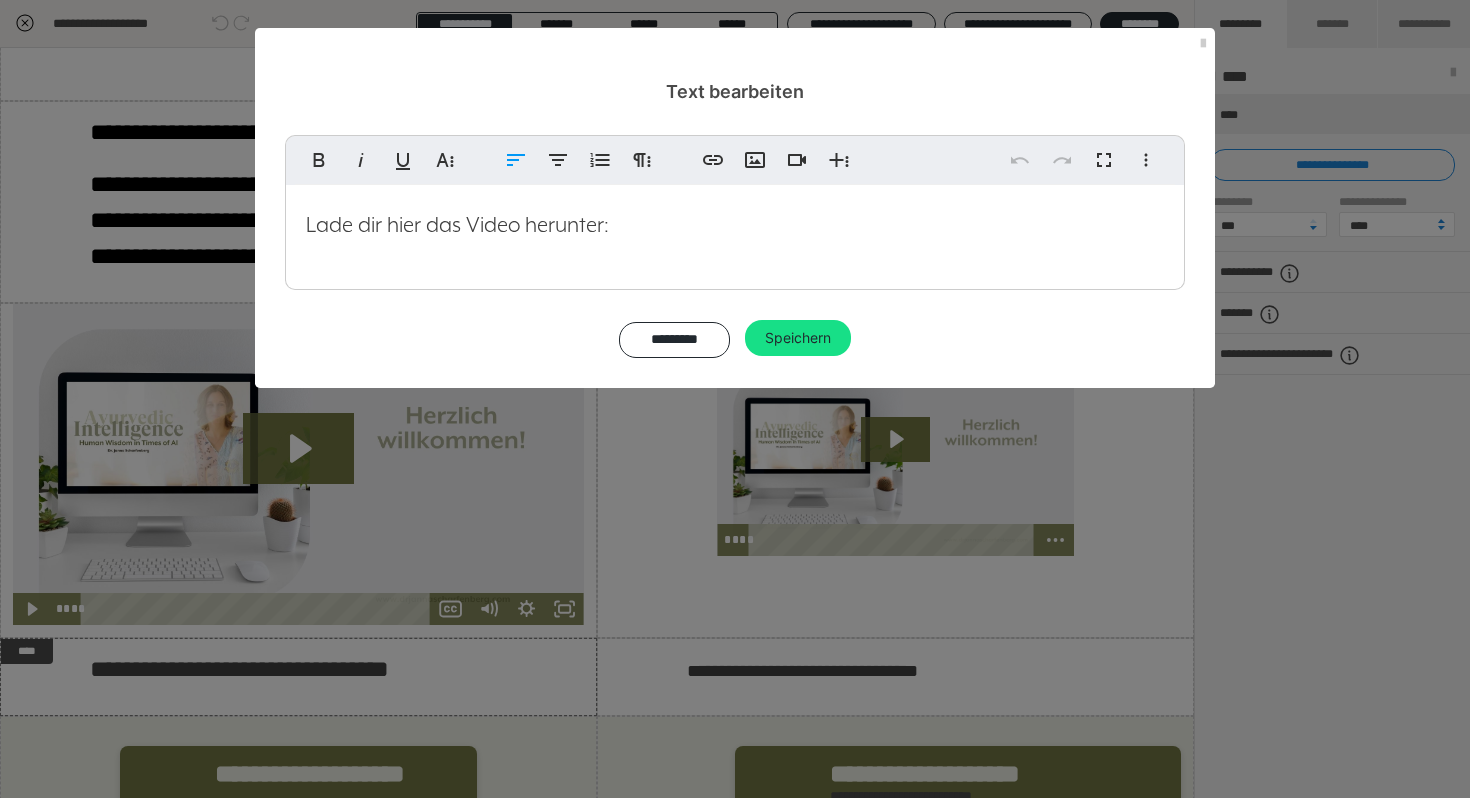 click on "Lade dir hier das Video herunter:" at bounding box center [735, 224] 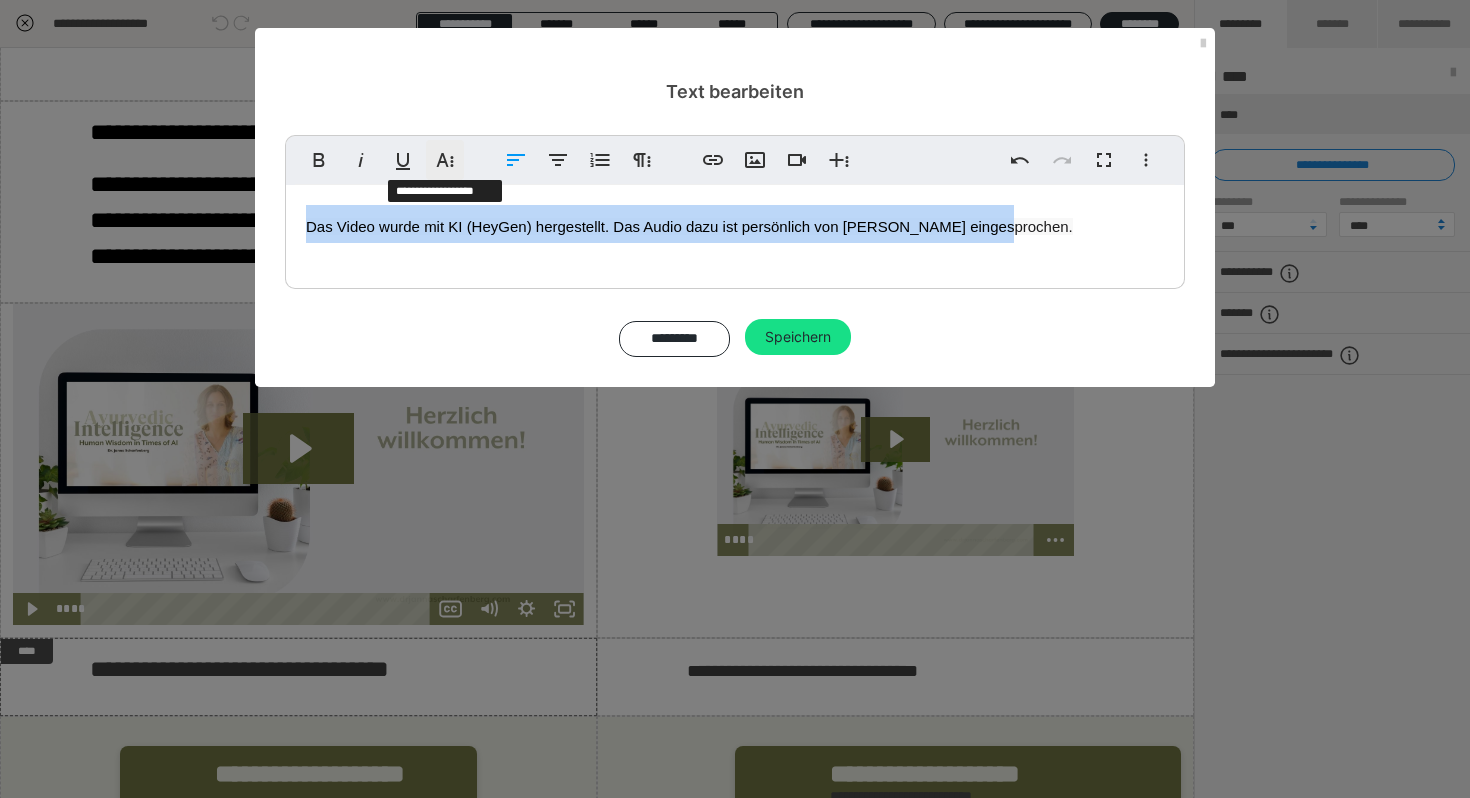 click 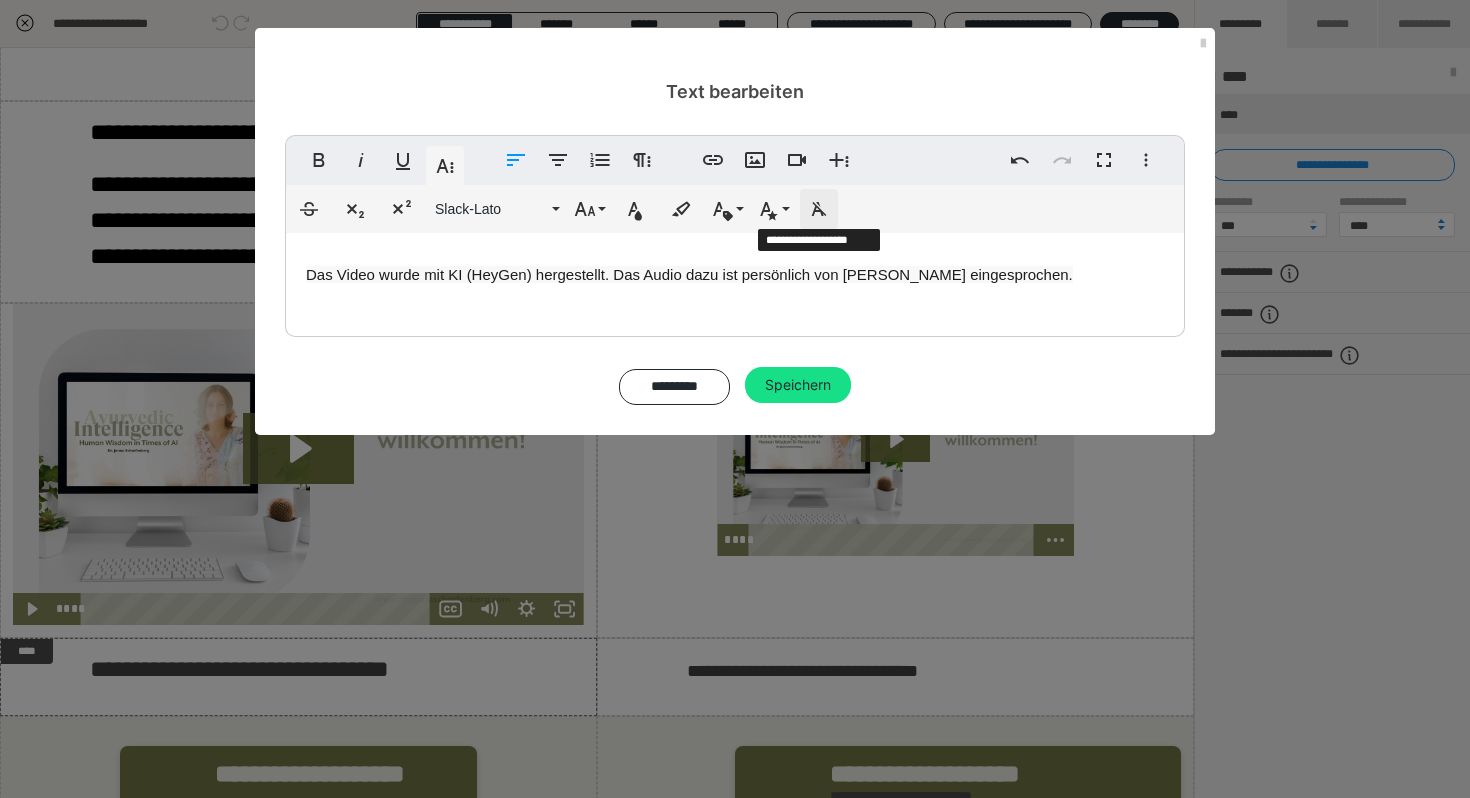 click 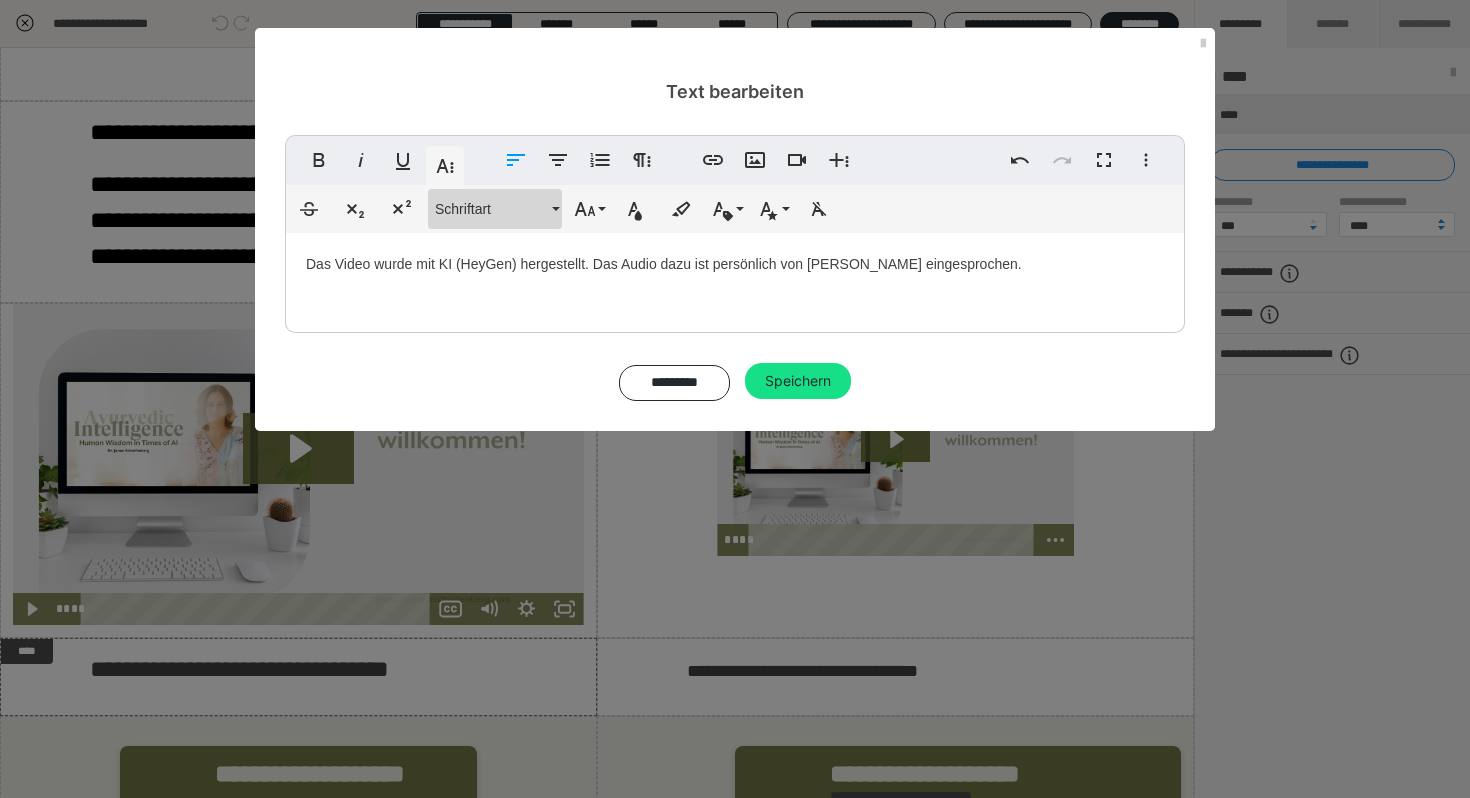 click on "Schriftart" at bounding box center [491, 209] 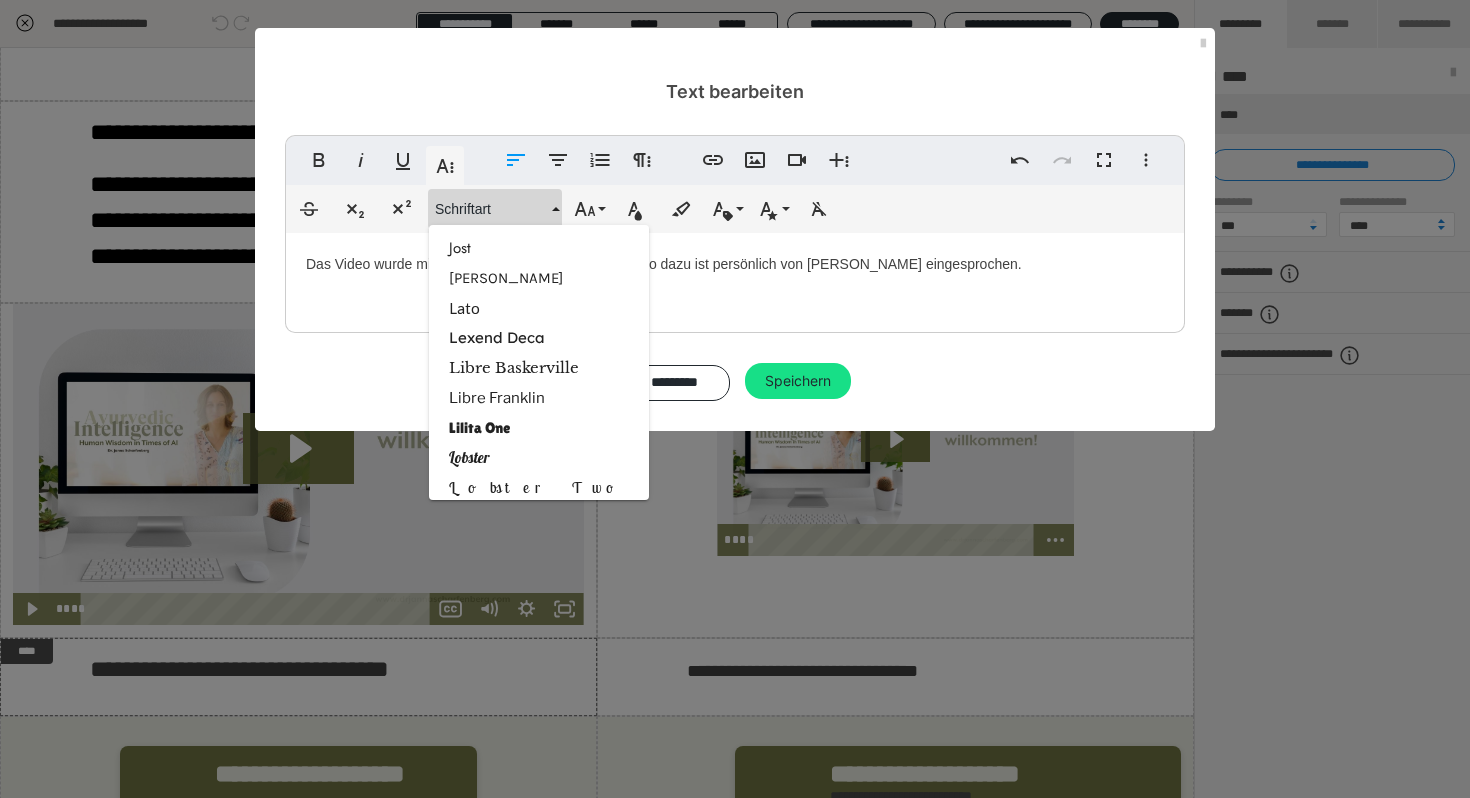 scroll, scrollTop: 1920, scrollLeft: 0, axis: vertical 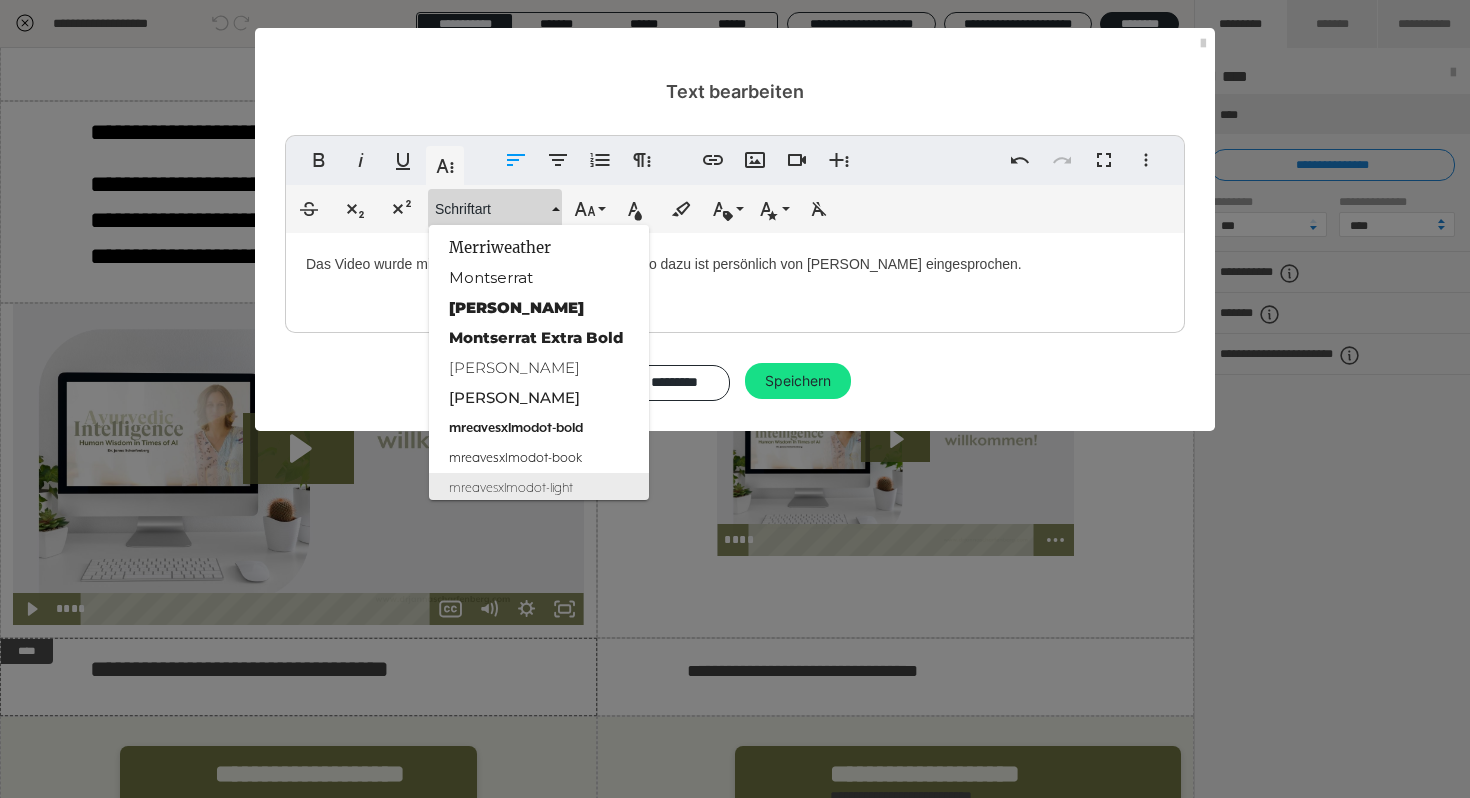 click on "mreavesxlmodot-light" at bounding box center [539, 488] 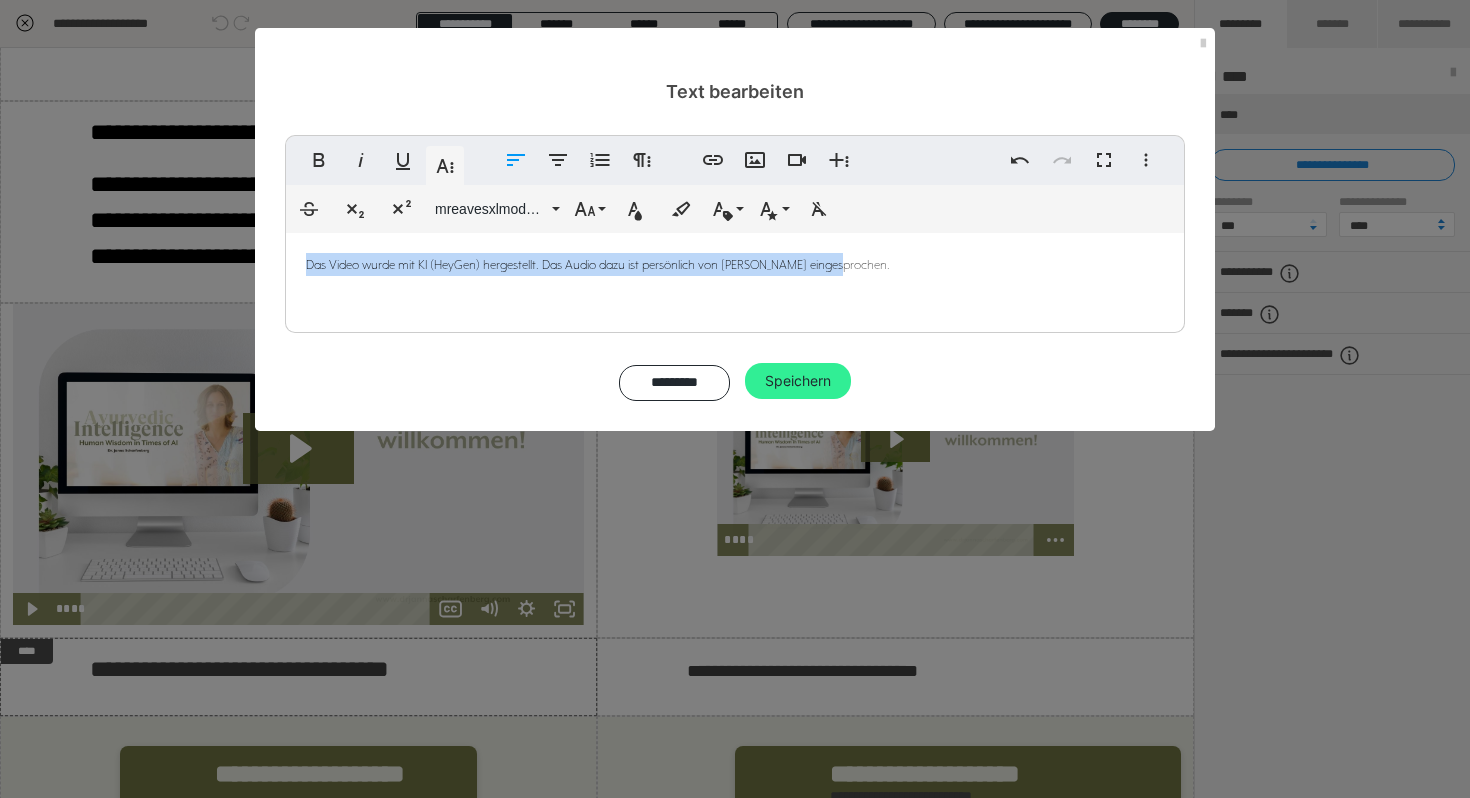 click on "Speichern" at bounding box center (798, 381) 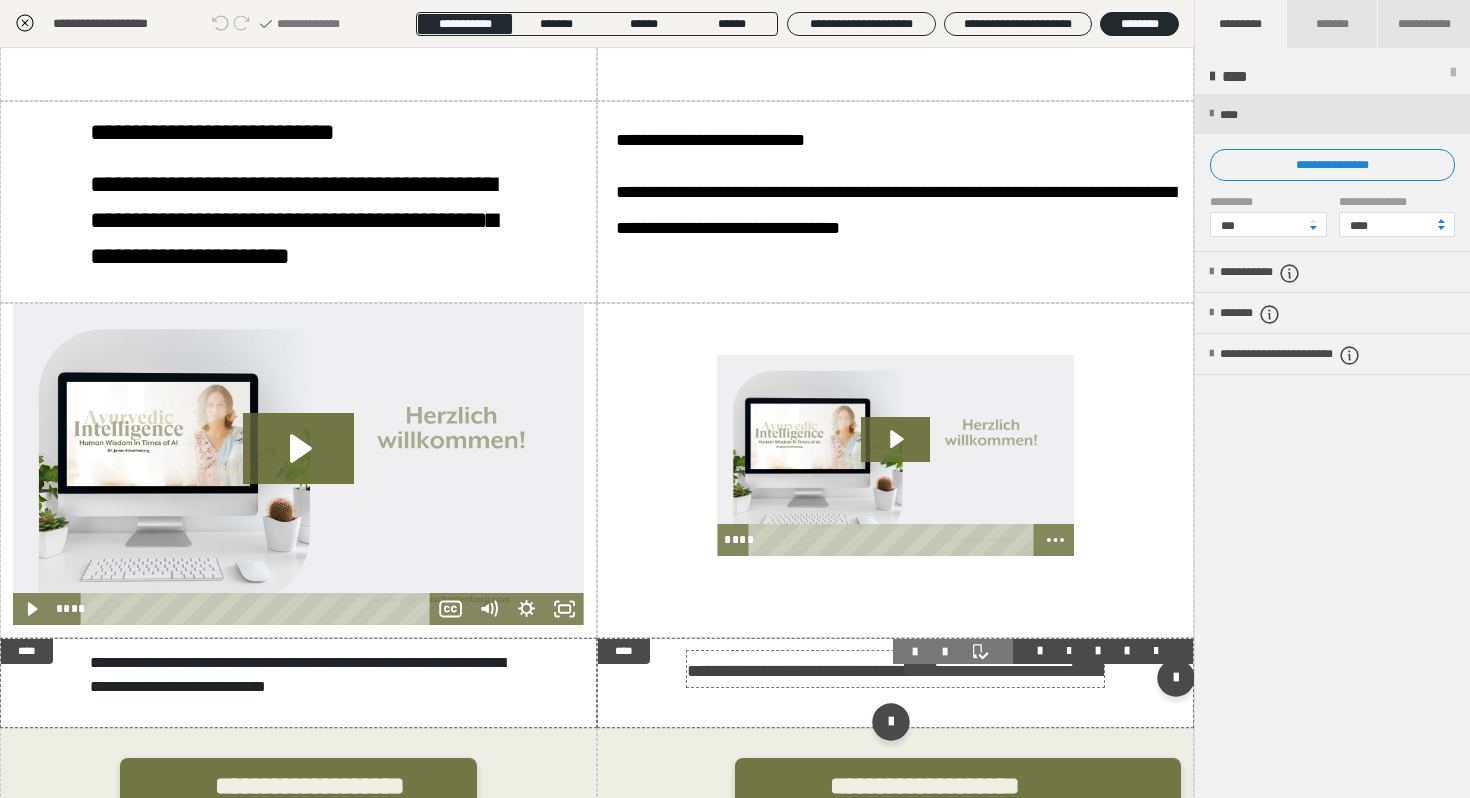 click on "**********" at bounding box center [802, 671] 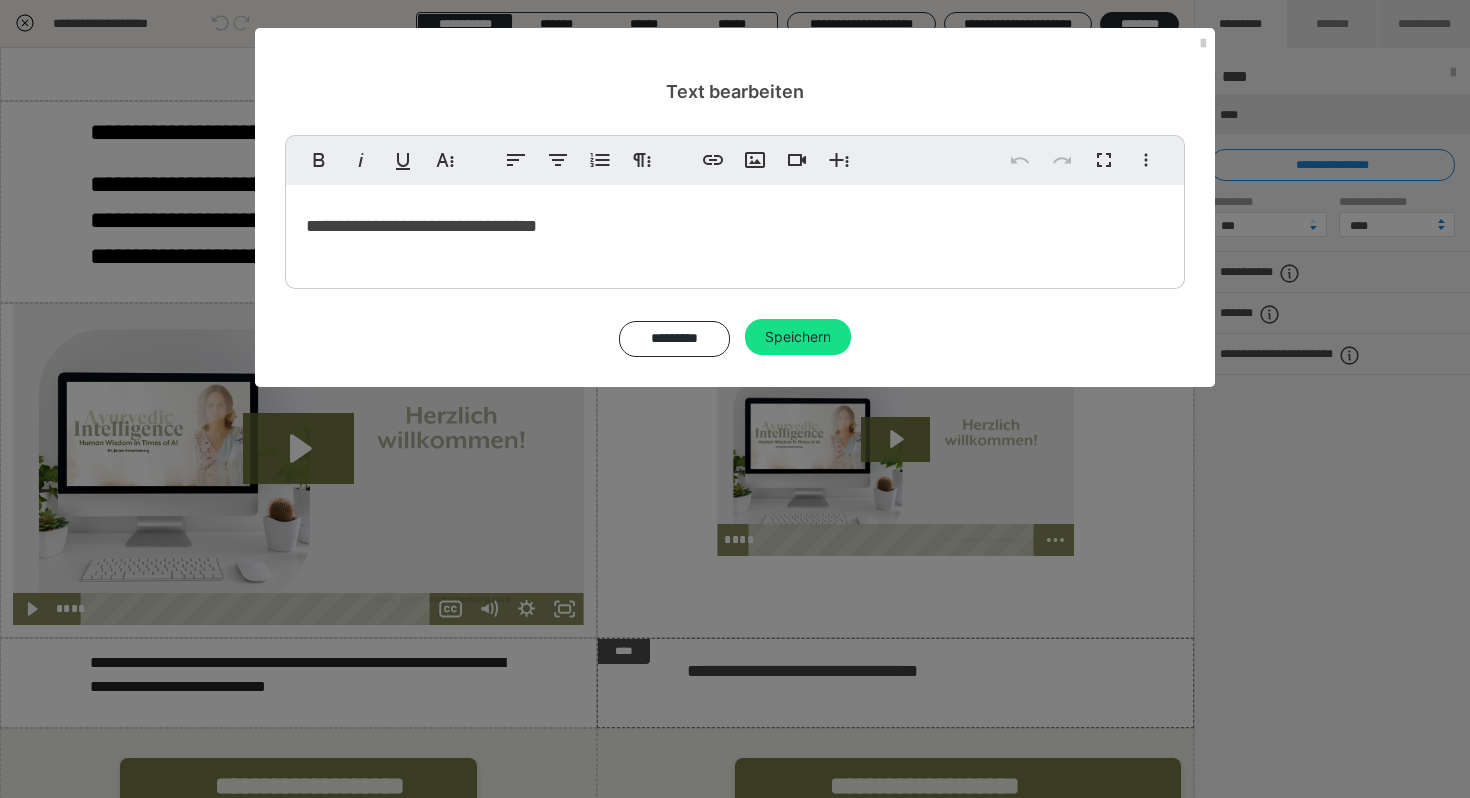 click on "**********" at bounding box center [735, 224] 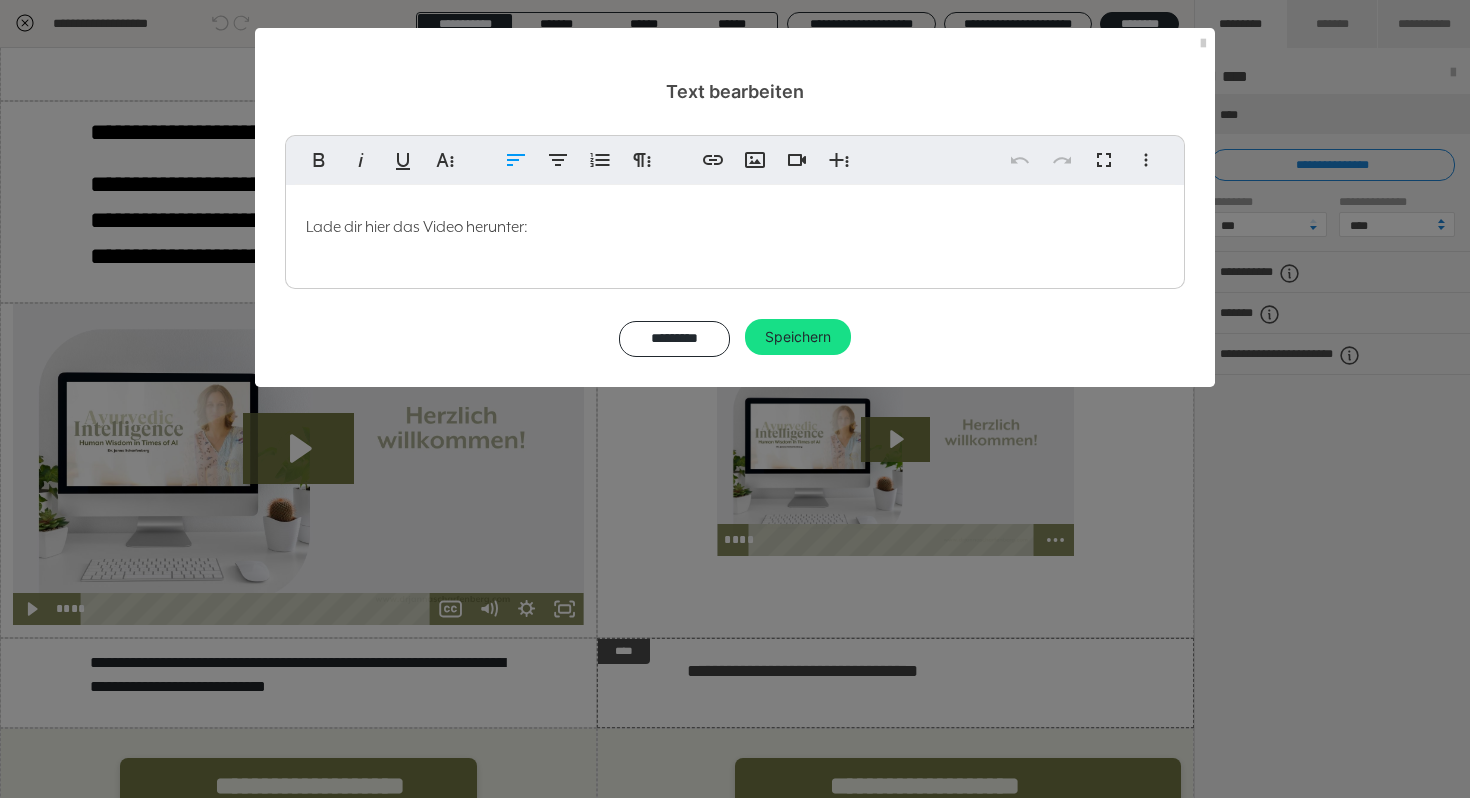 click on "Lade dir hier das Video herunter:" at bounding box center [735, 224] 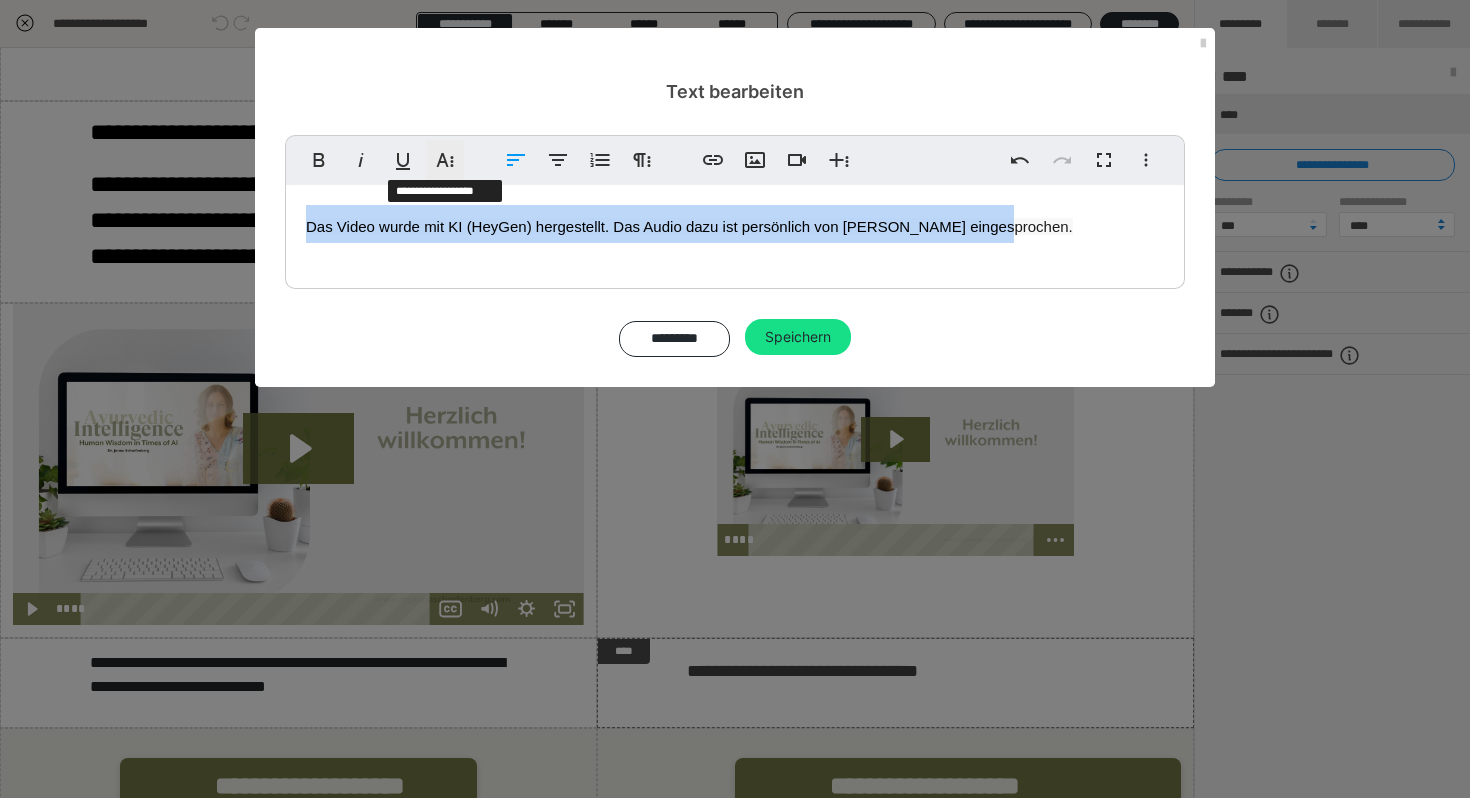 click 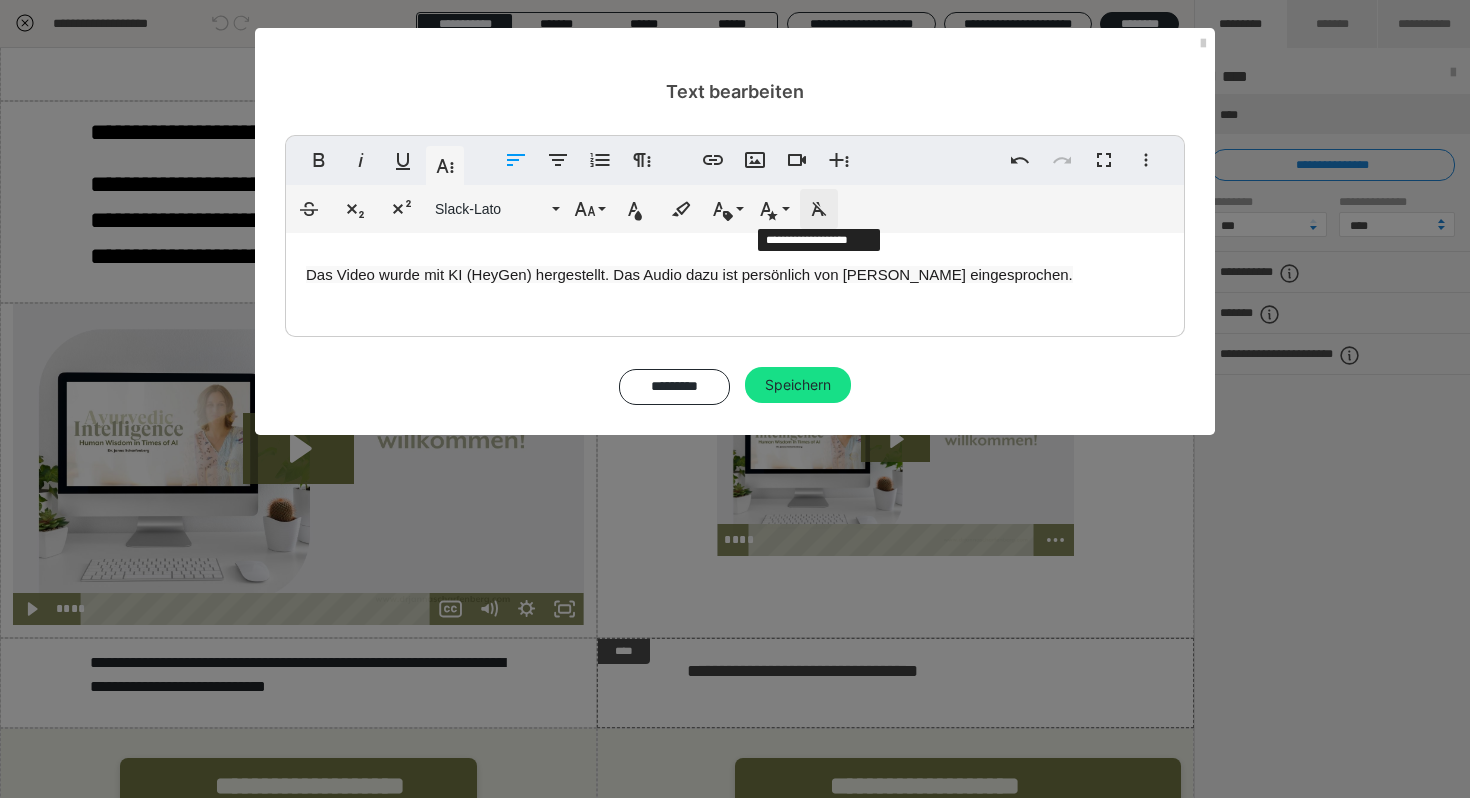 click 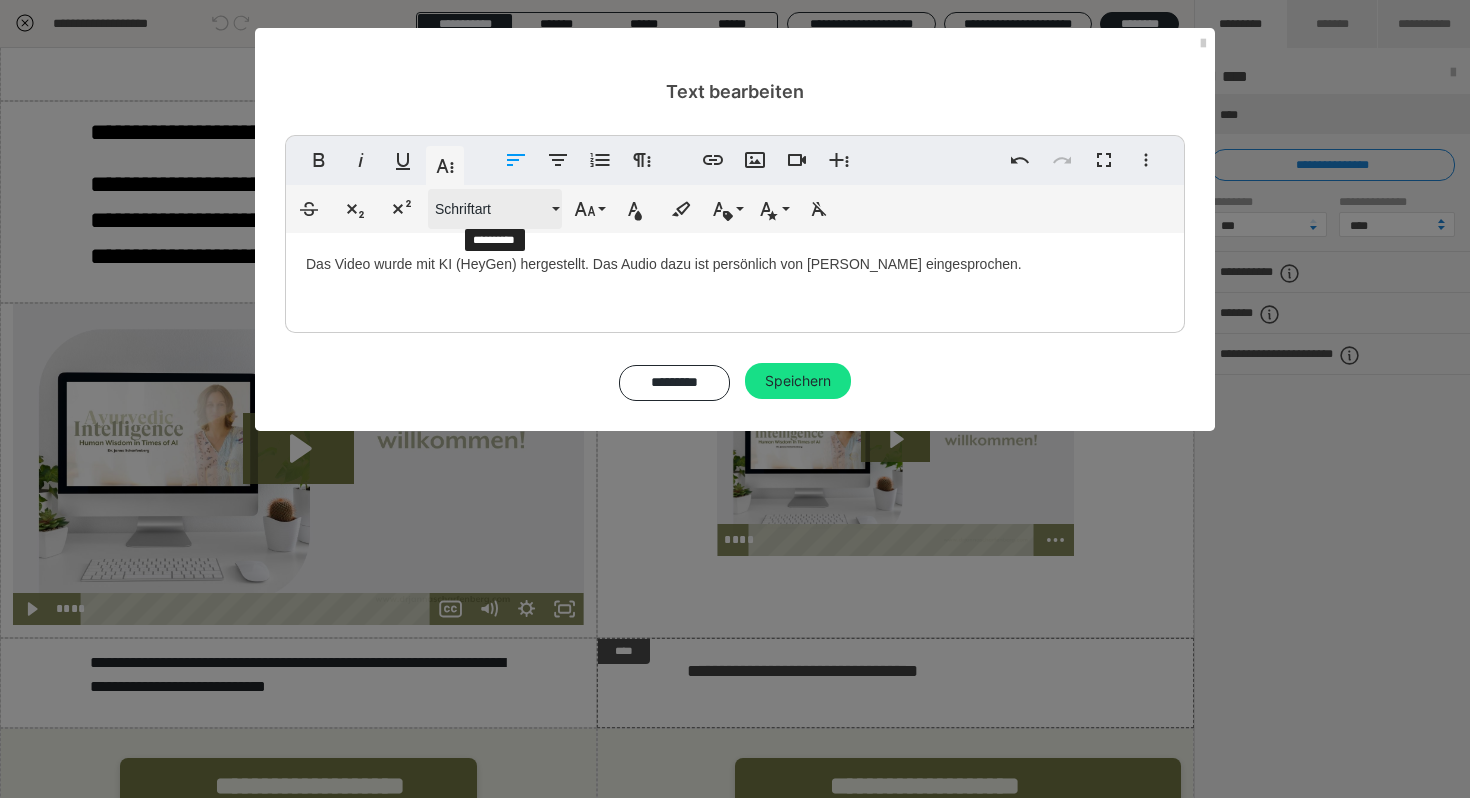 click on "Schriftart" at bounding box center (491, 209) 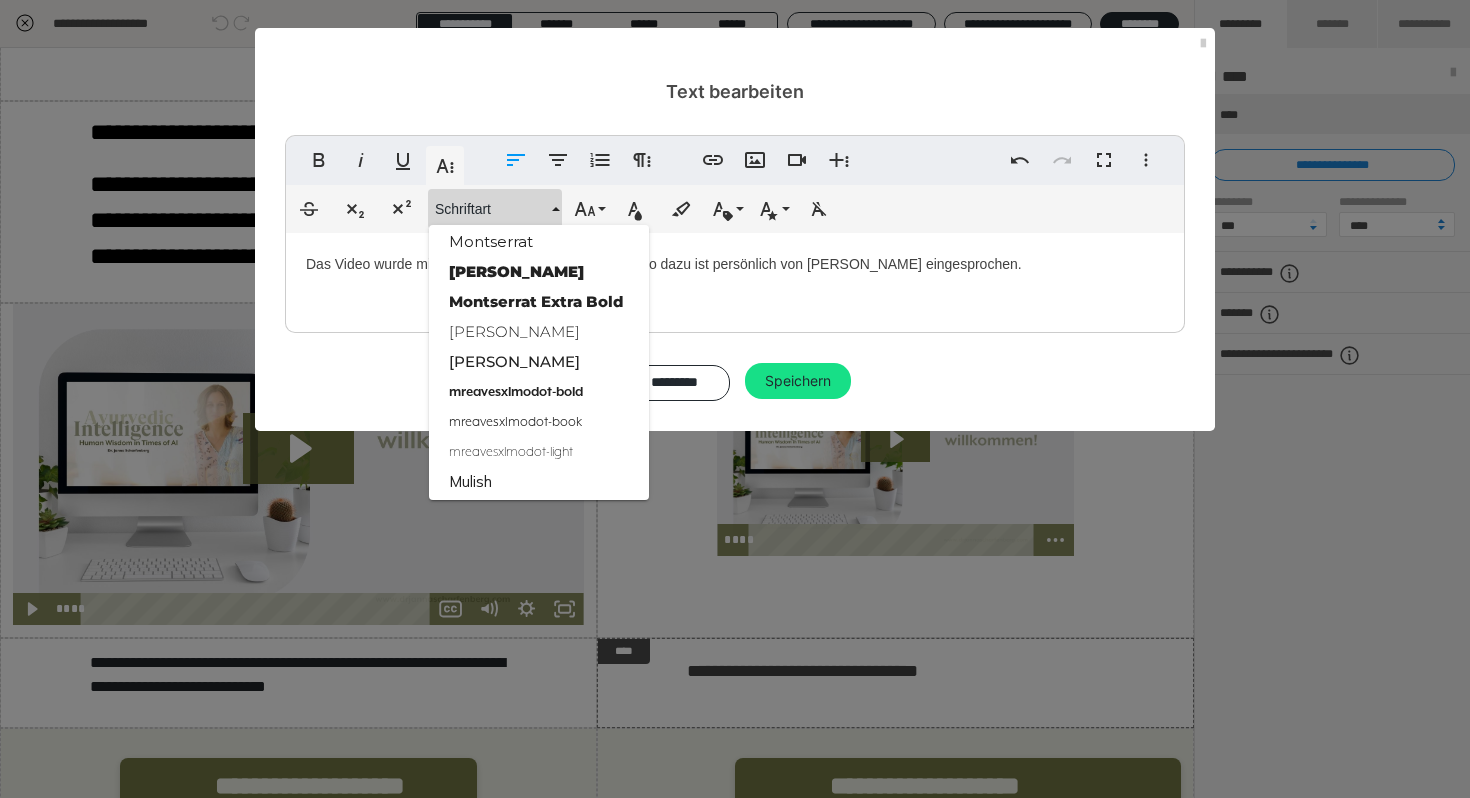 scroll, scrollTop: 1958, scrollLeft: 0, axis: vertical 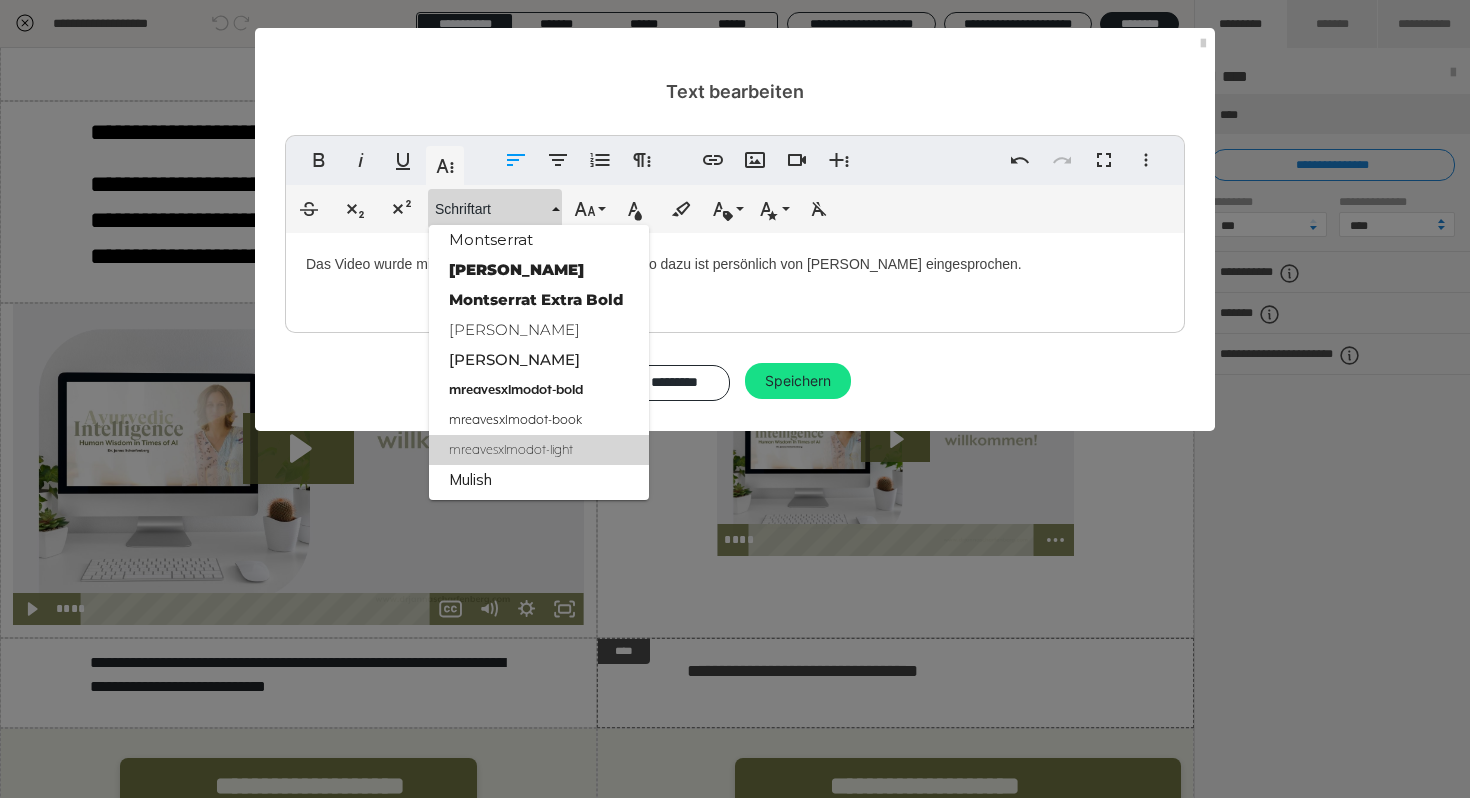 click on "mreavesxlmodot-light" at bounding box center (539, 450) 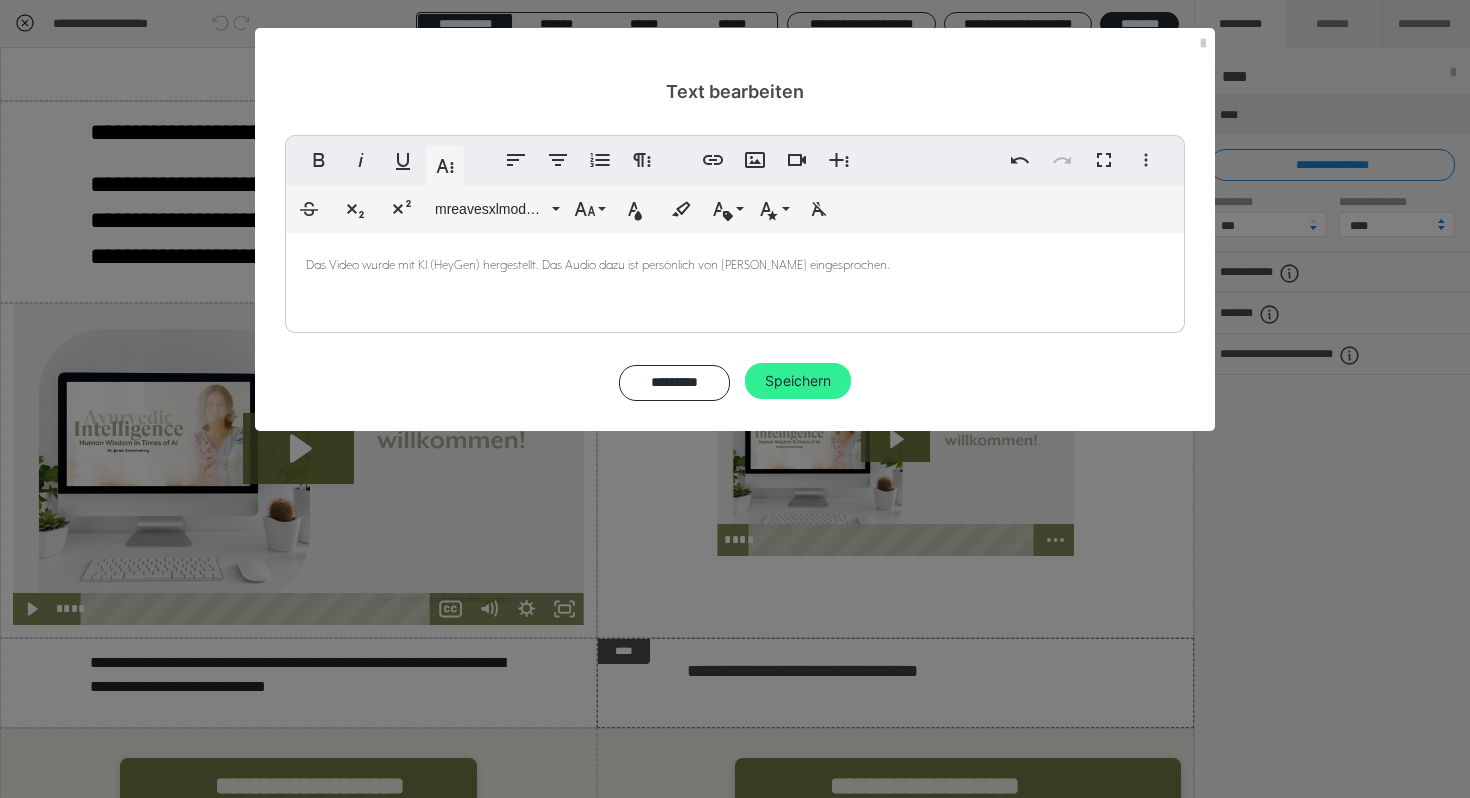 click on "Speichern" at bounding box center (798, 381) 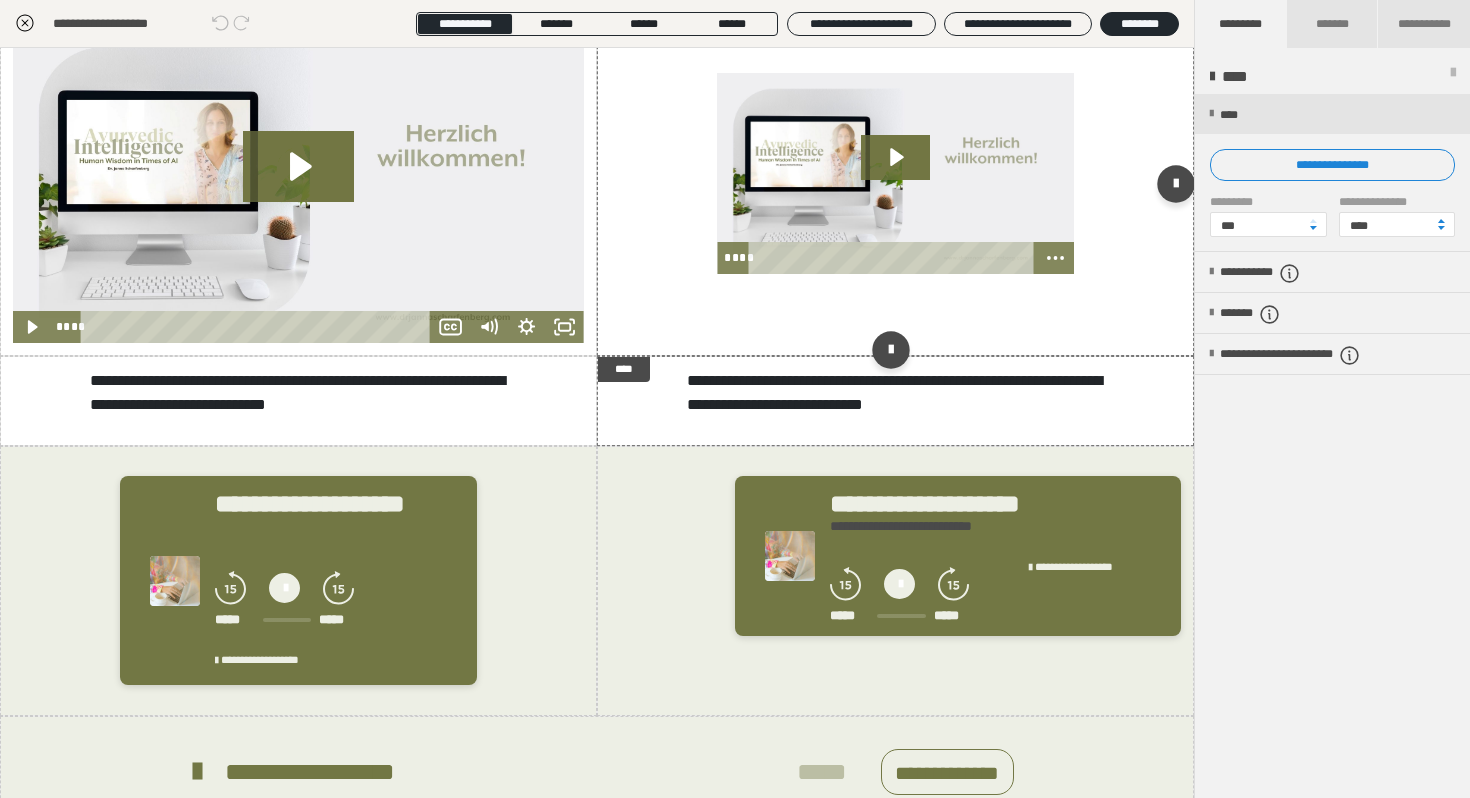 scroll, scrollTop: 445, scrollLeft: 0, axis: vertical 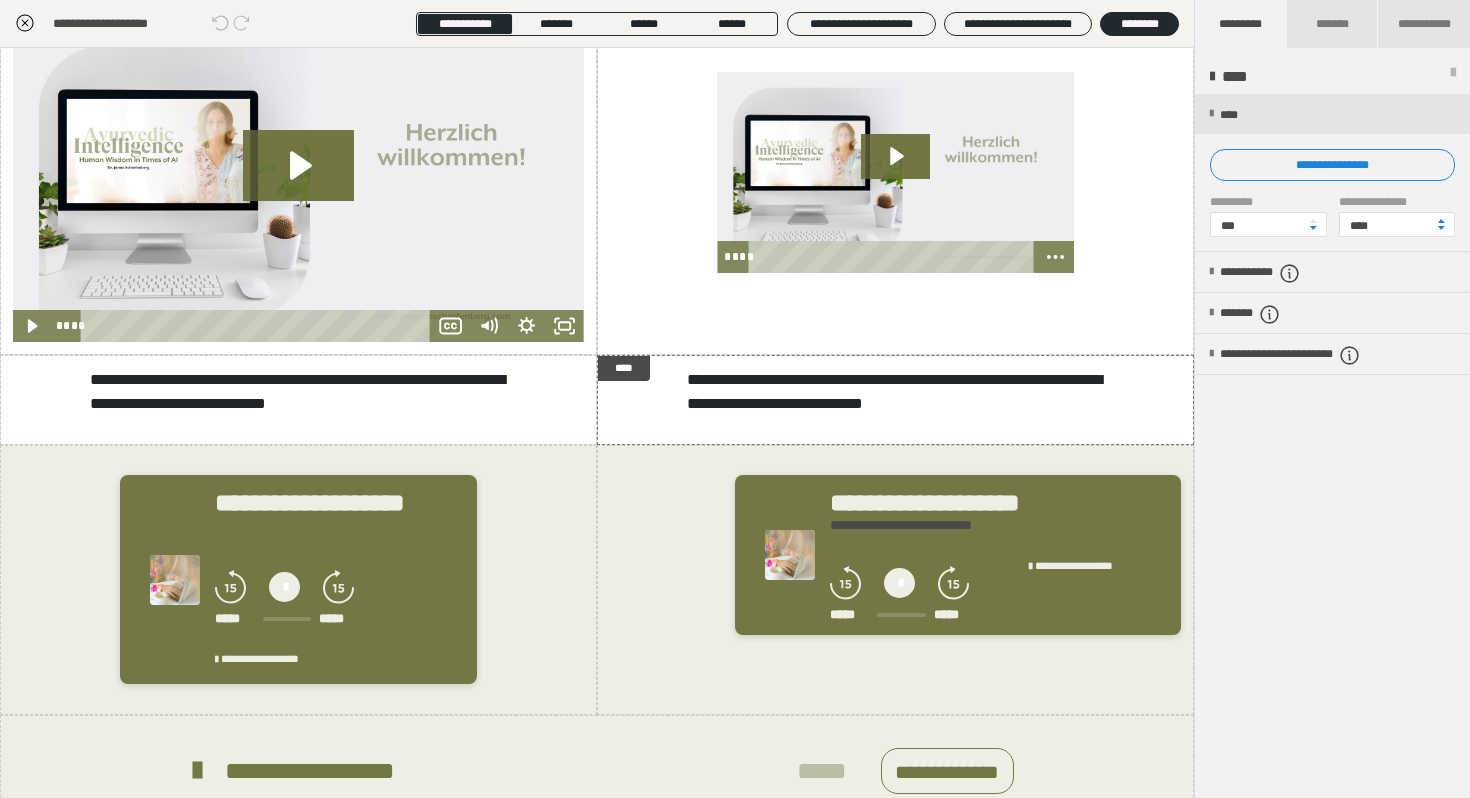 click 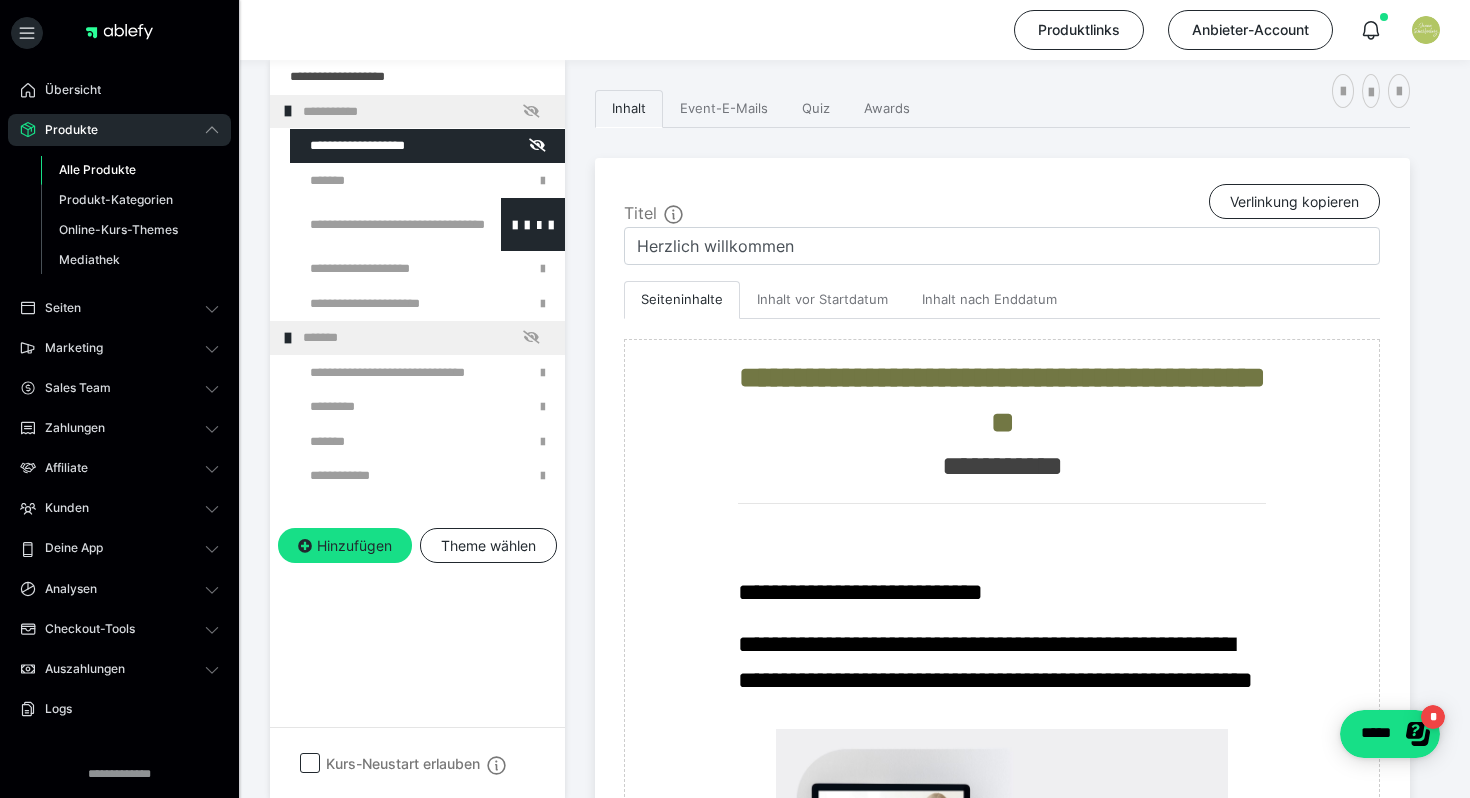 click at bounding box center [375, 224] 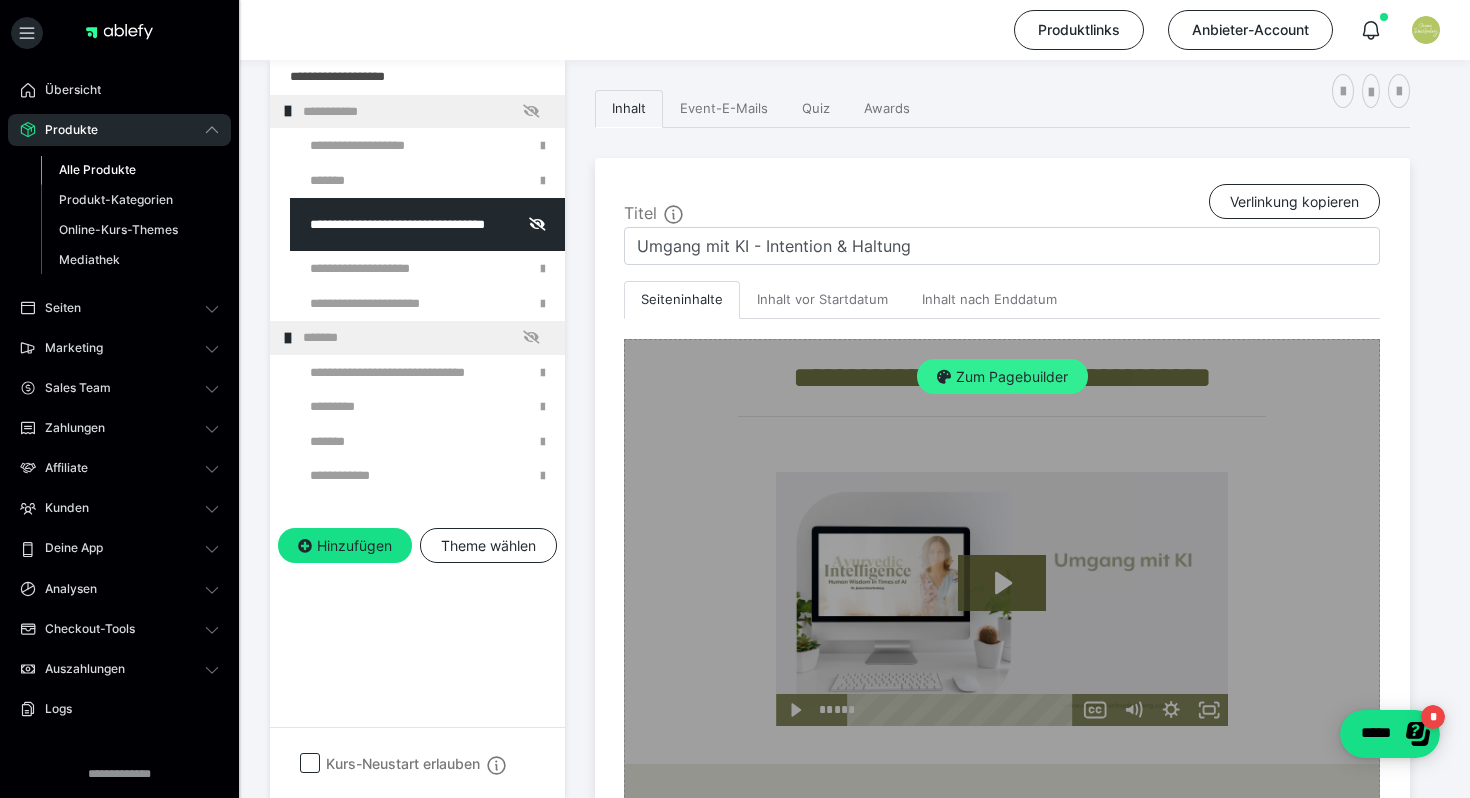 click on "Zum Pagebuilder" at bounding box center [1002, 377] 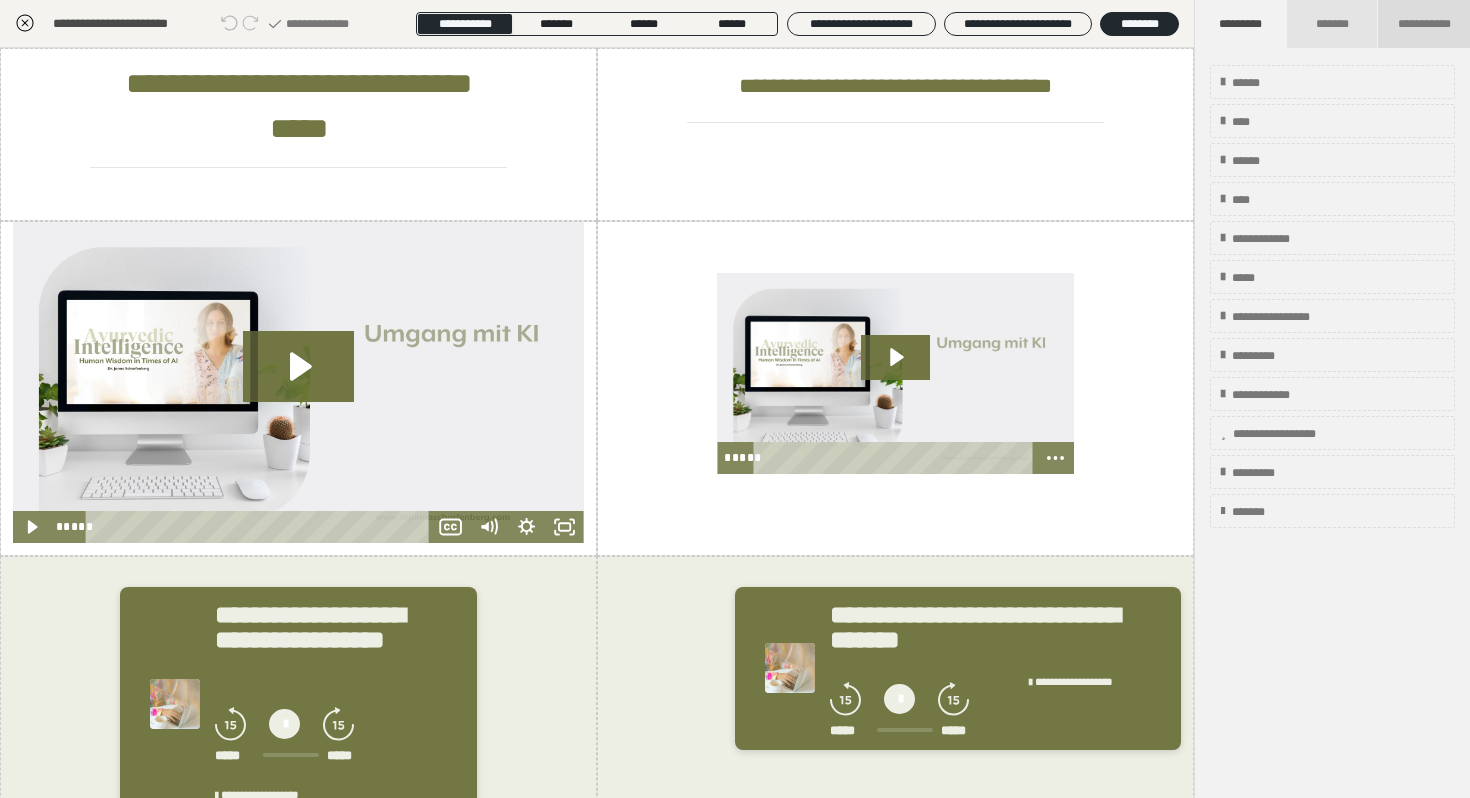 click on "**********" at bounding box center [1424, 24] 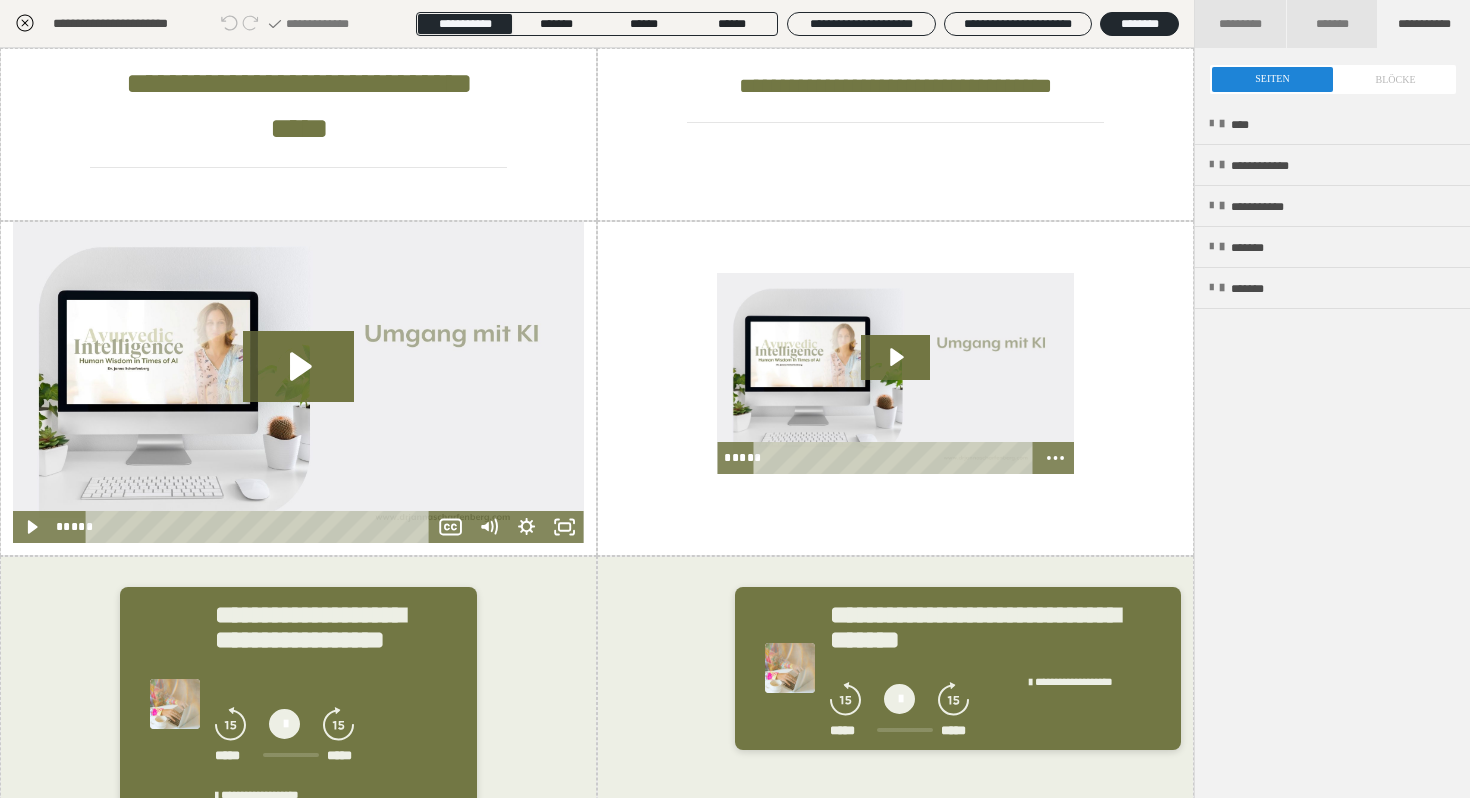 click at bounding box center [1333, 79] 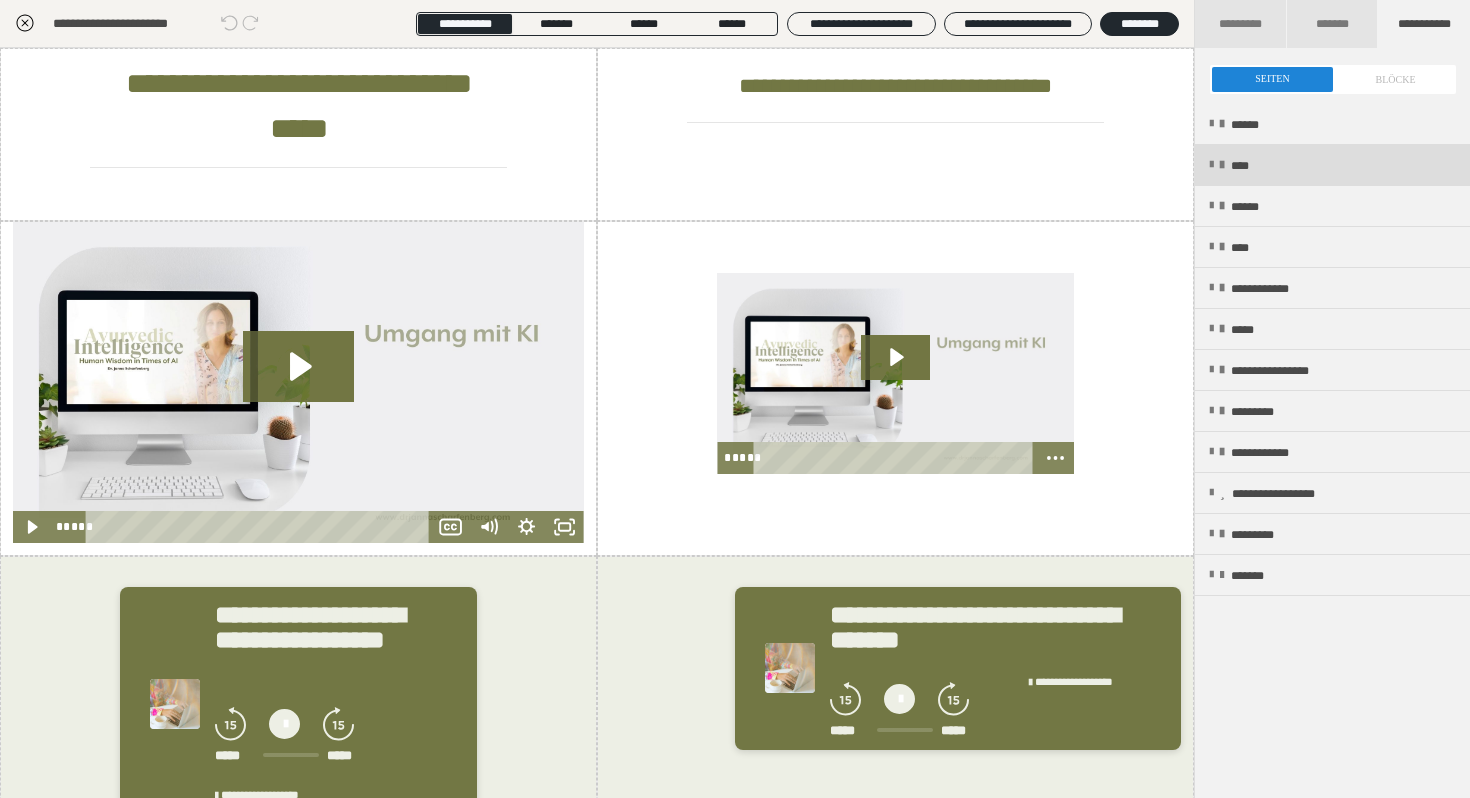 click on "****" at bounding box center [1332, 165] 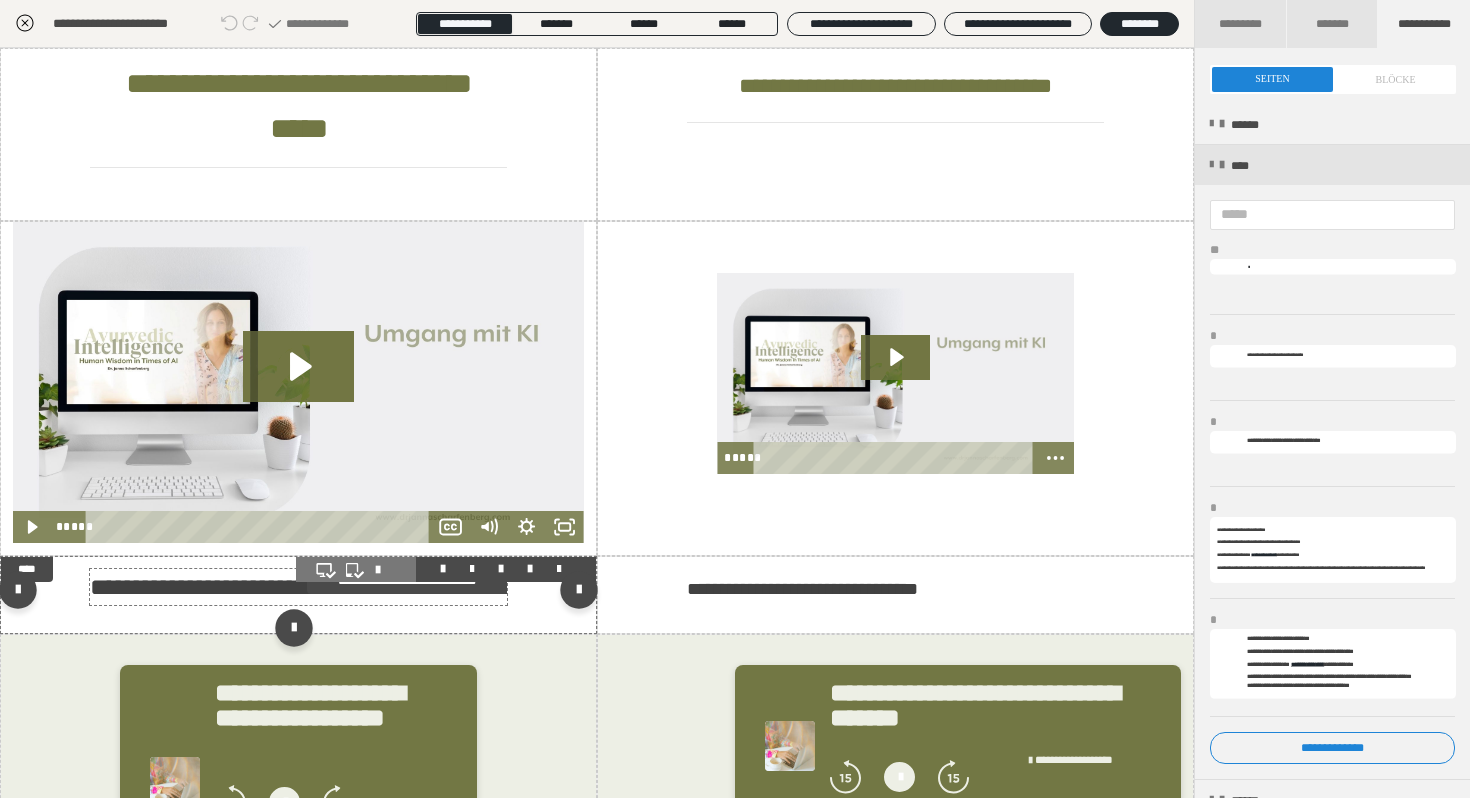 click on "**********" at bounding box center [239, 587] 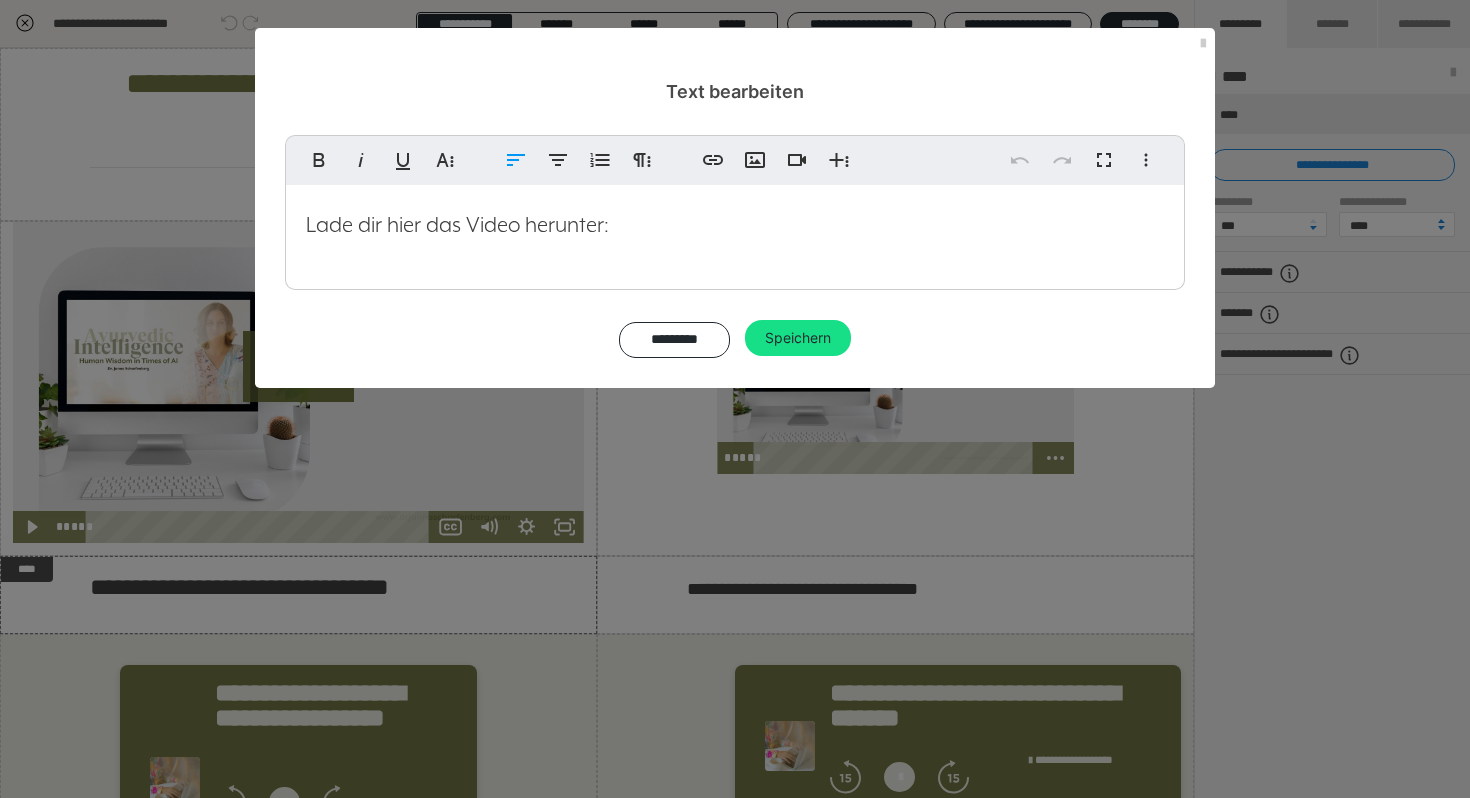 click on "Lade dir hier das Video herunter:" at bounding box center (457, 225) 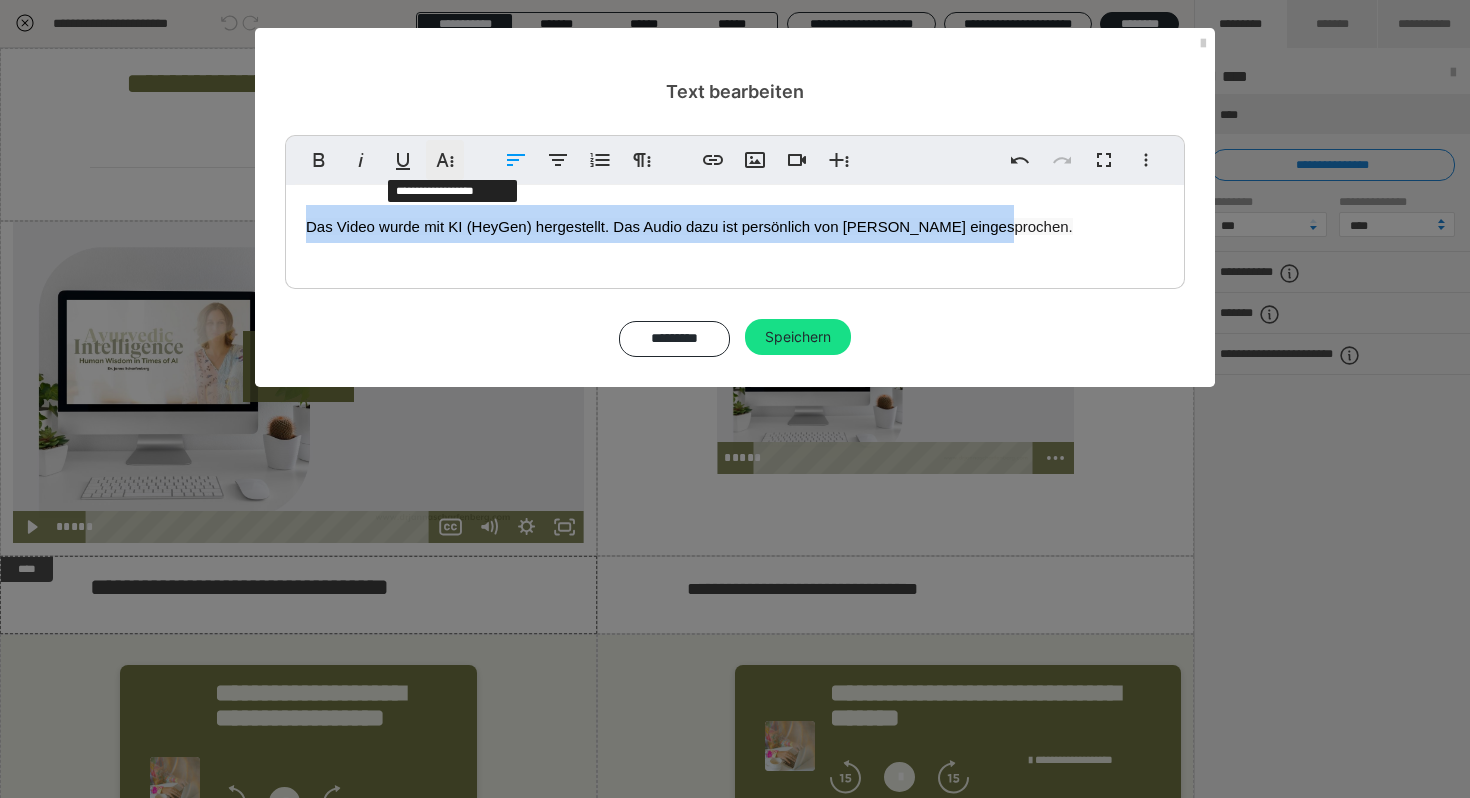 click 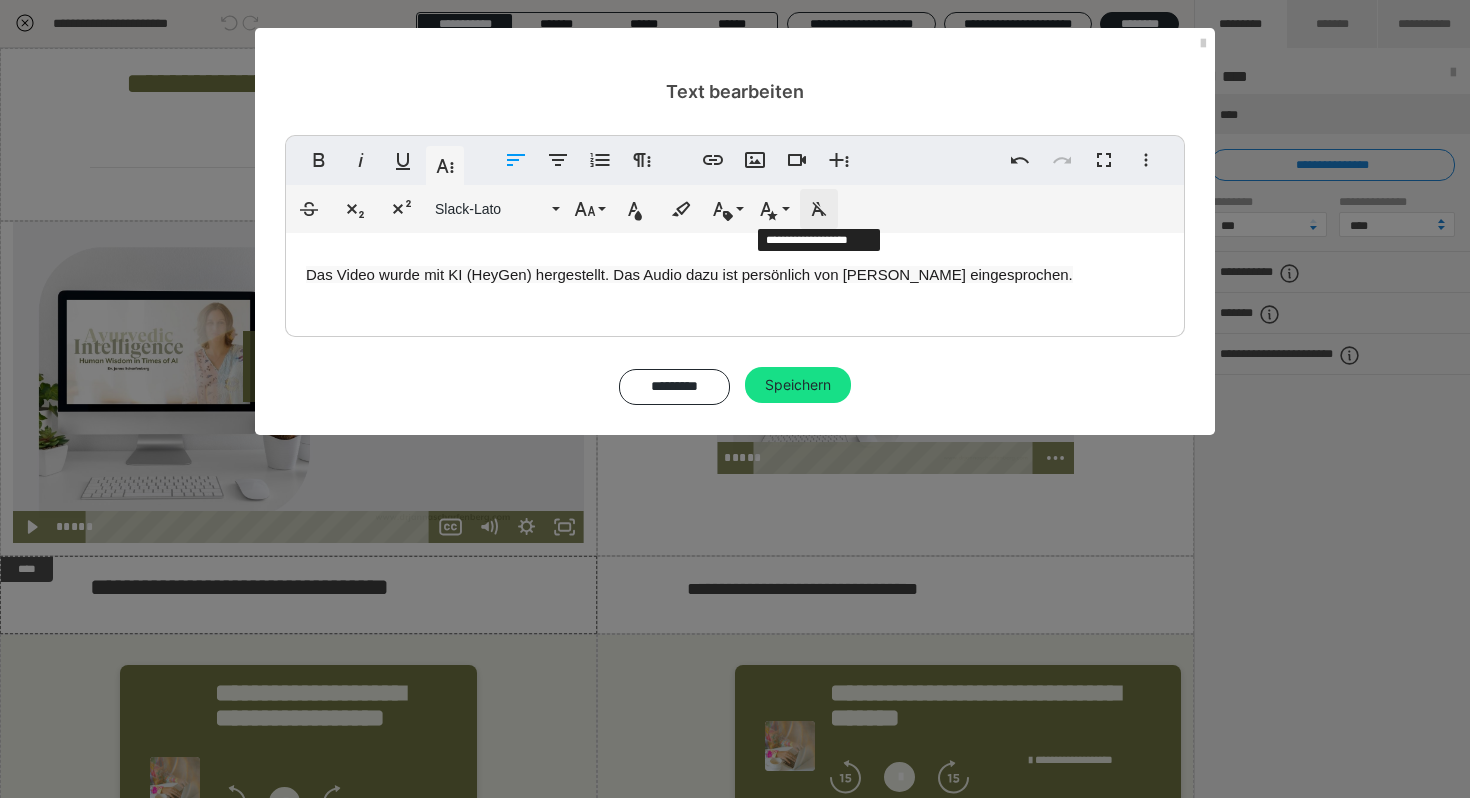 click 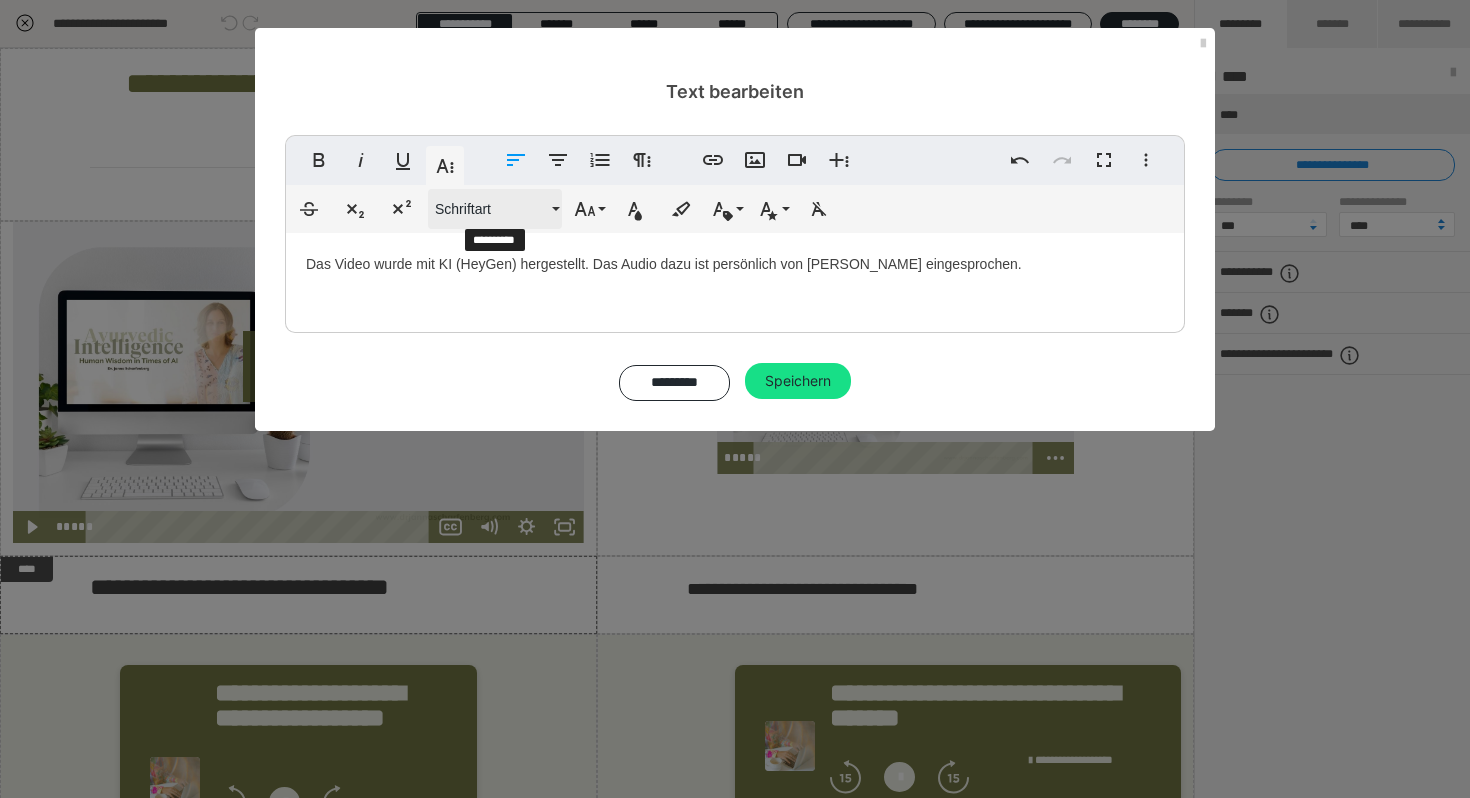 click on "Schriftart" at bounding box center (491, 209) 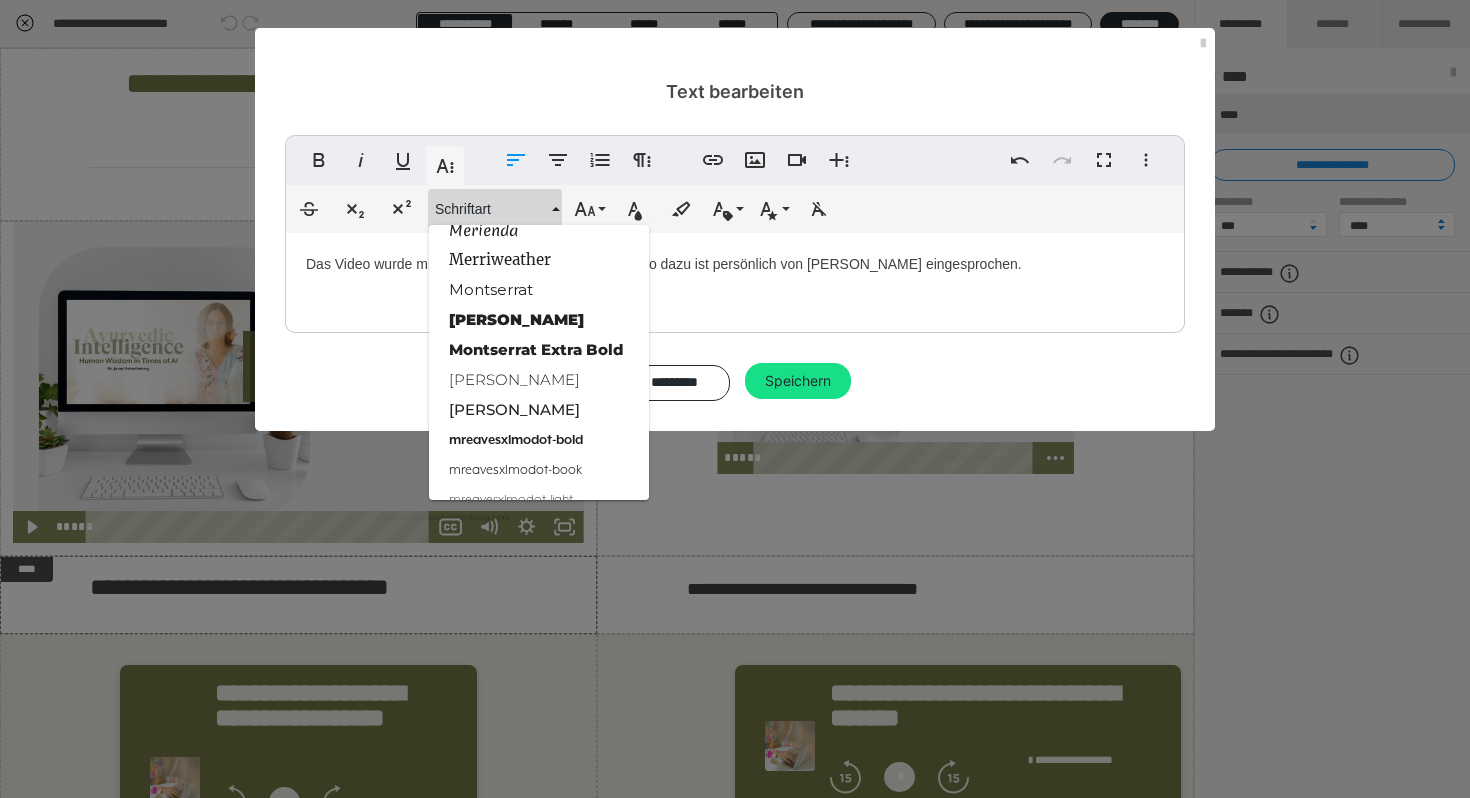 scroll, scrollTop: 1934, scrollLeft: 0, axis: vertical 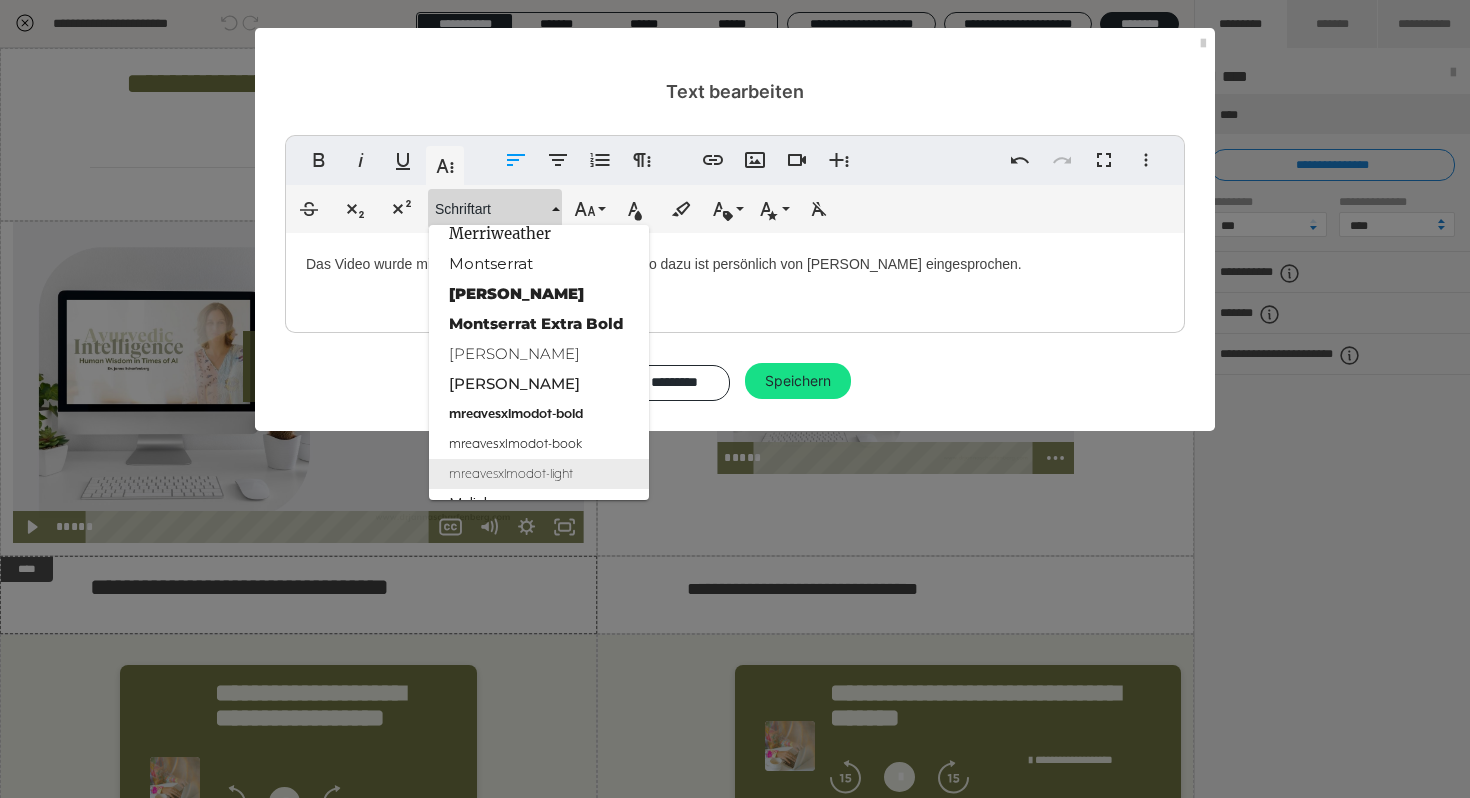 click on "mreavesxlmodot-light" at bounding box center (539, 474) 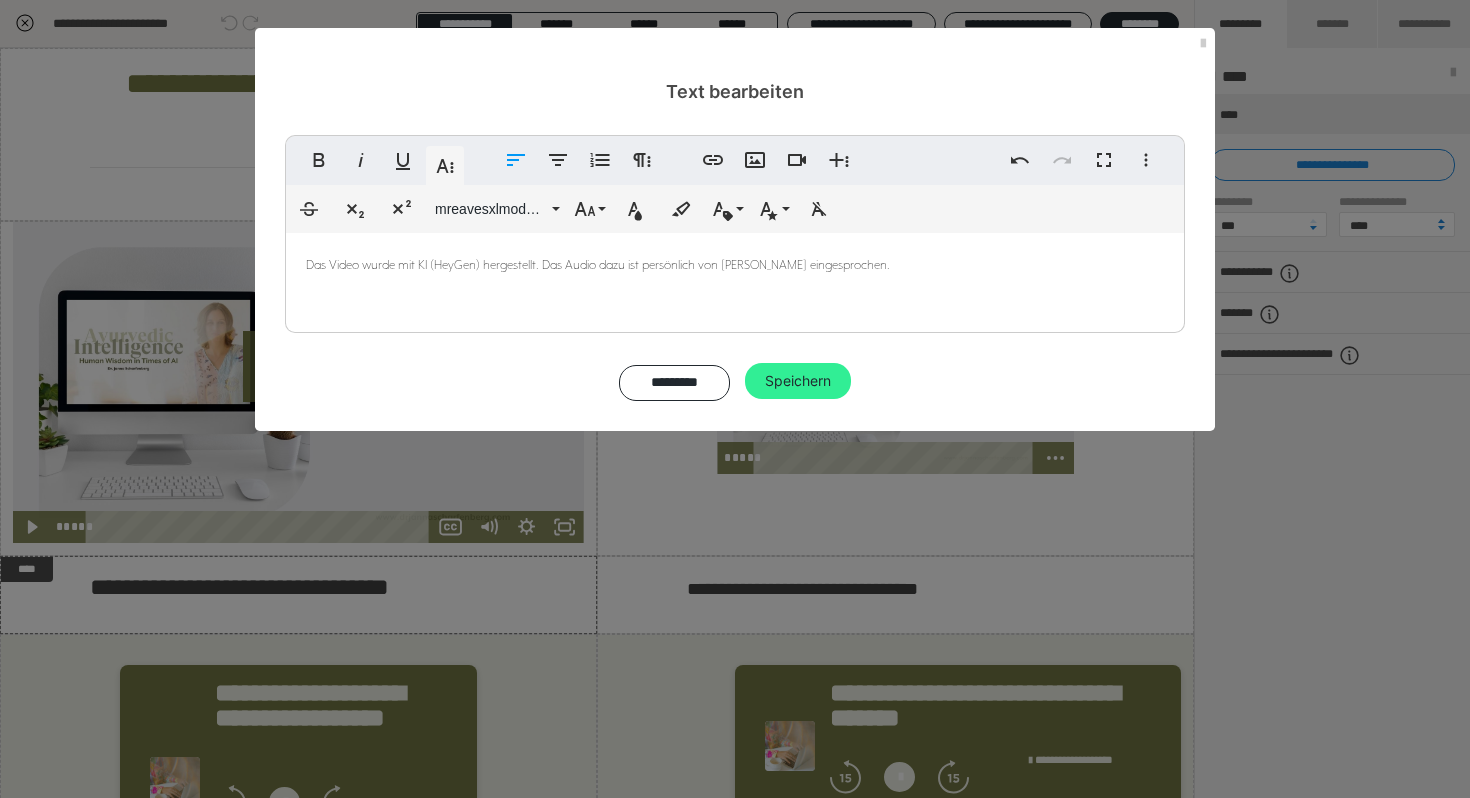click on "Speichern" at bounding box center (798, 381) 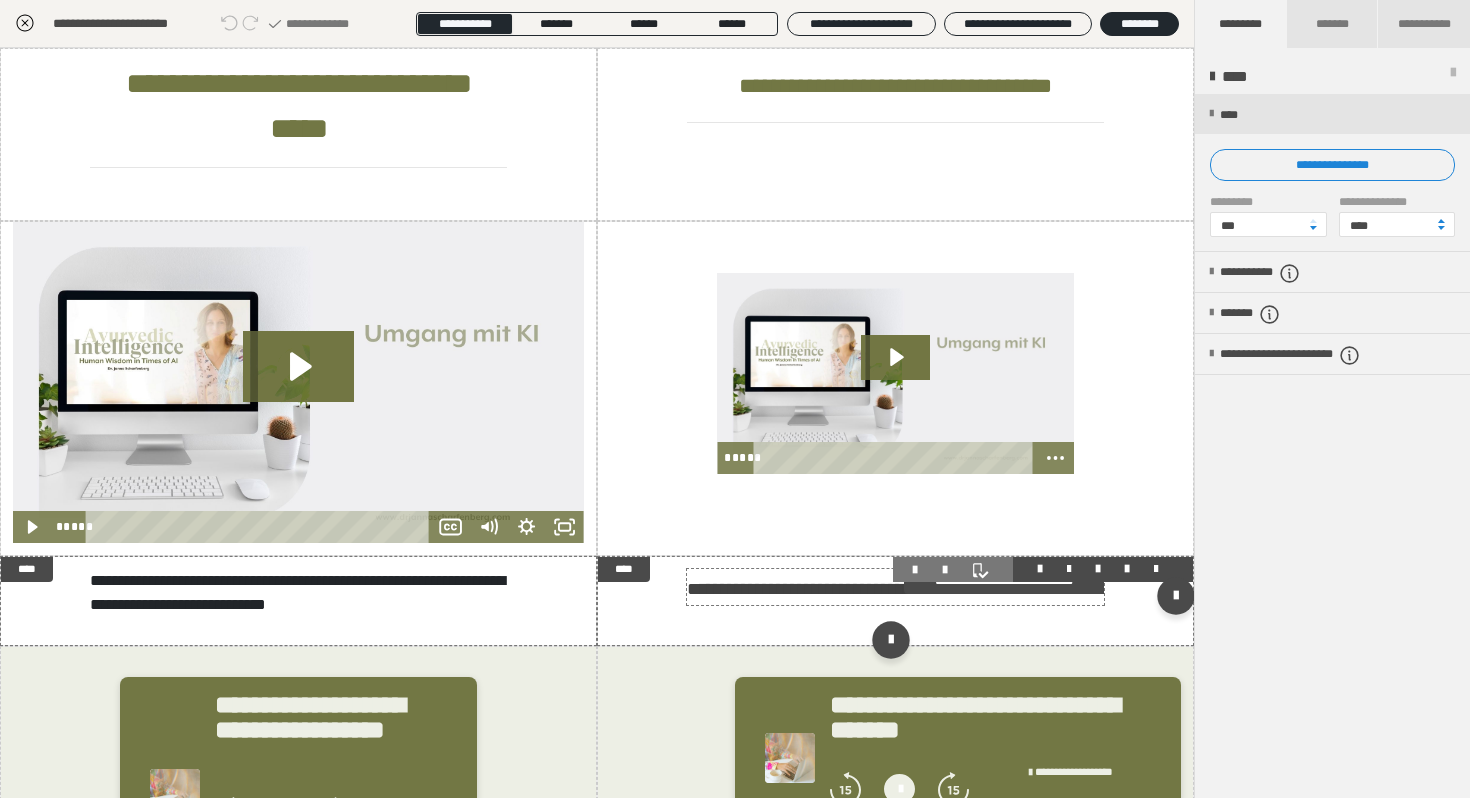 click on "**********" at bounding box center (802, 589) 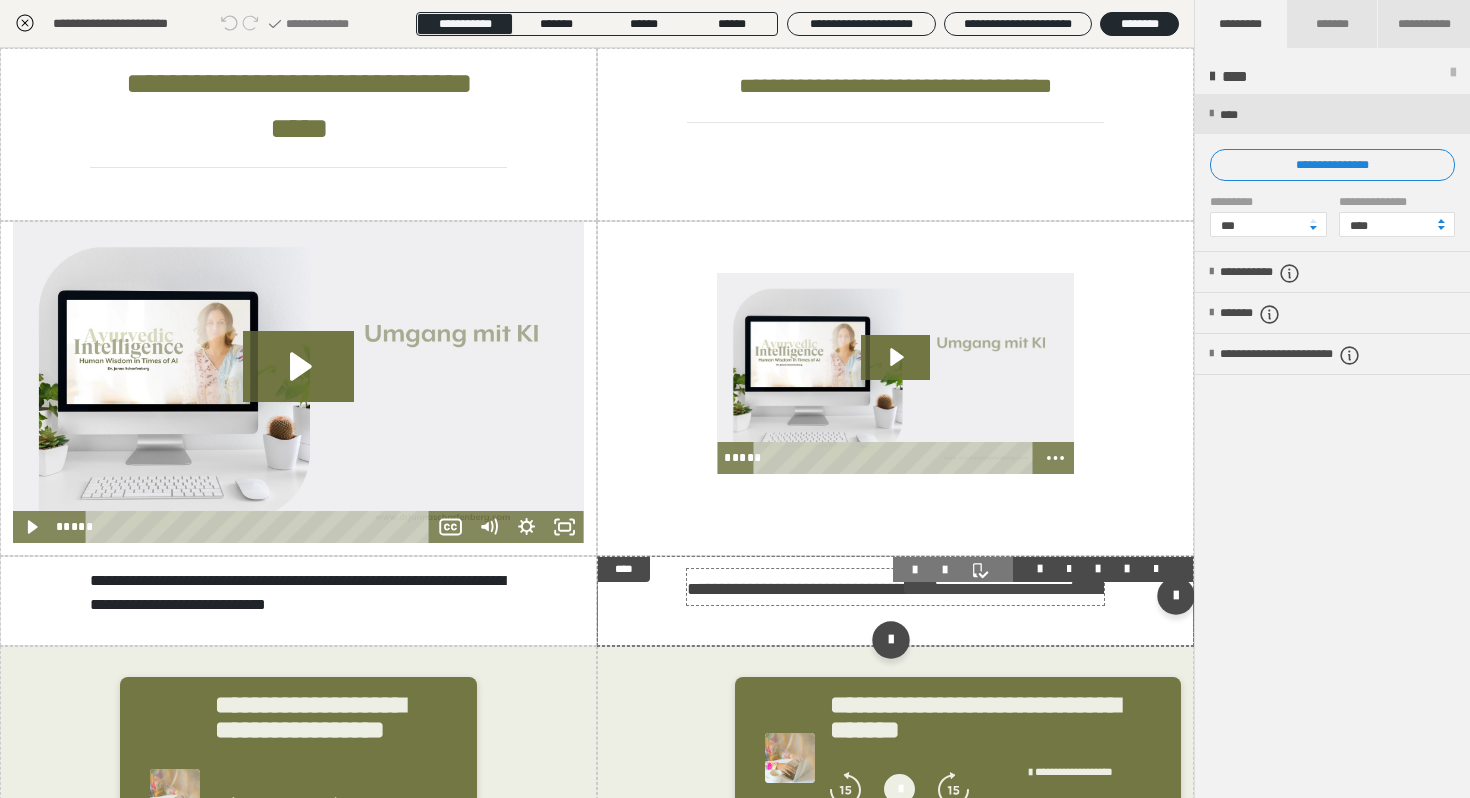 click on "**********" at bounding box center (802, 589) 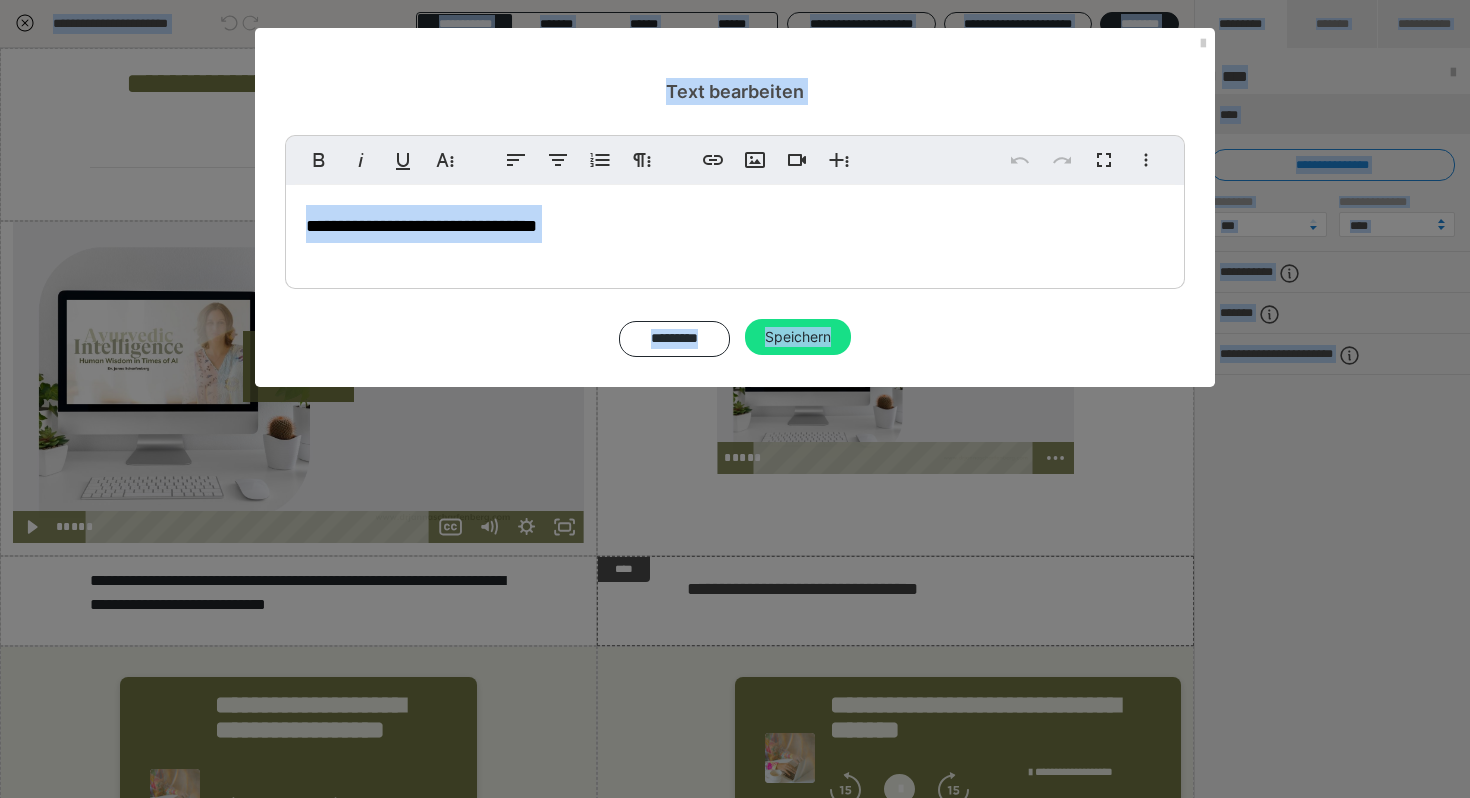 click on "**********" at bounding box center [735, 224] 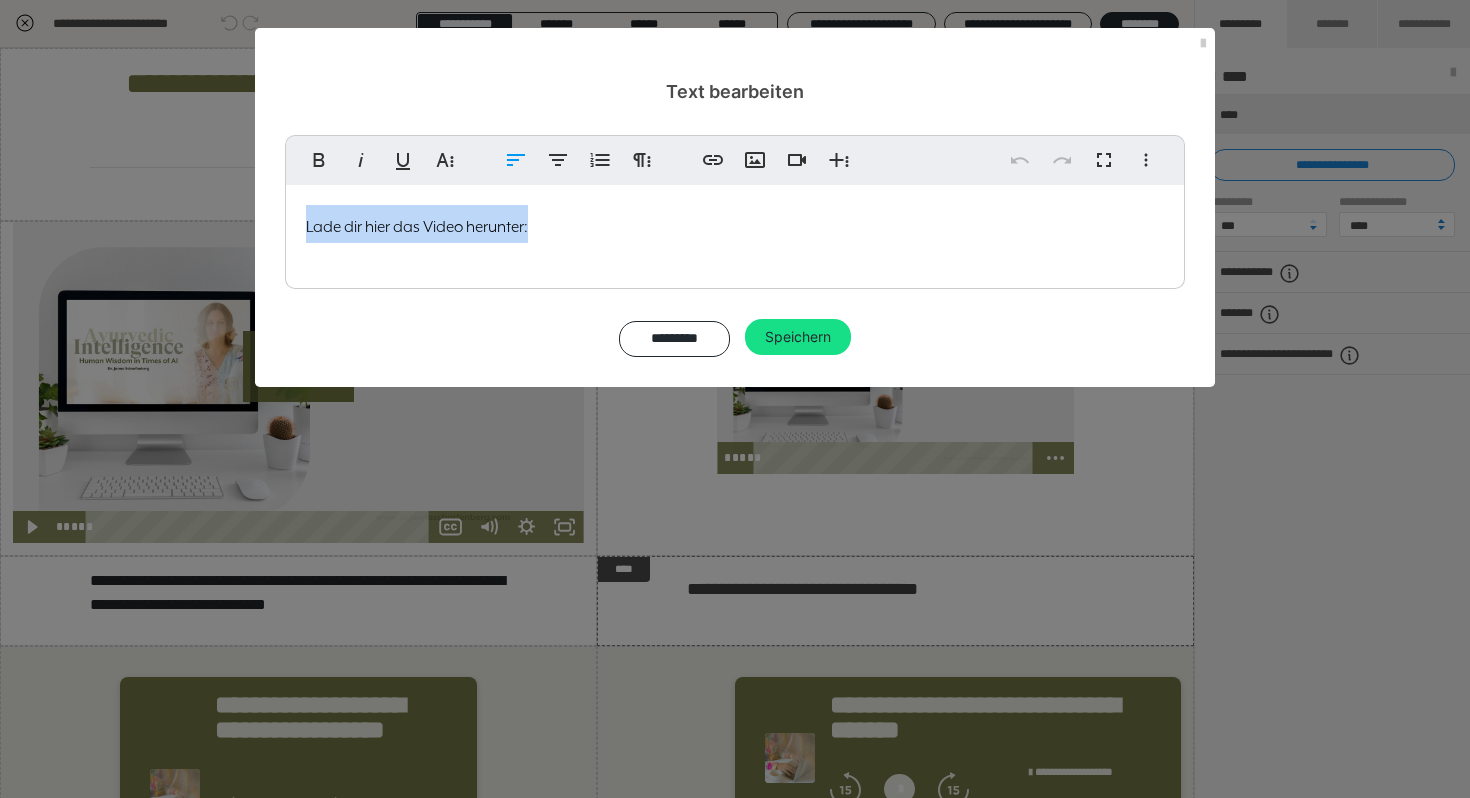 click on "Lade dir hier das Video herunter:" at bounding box center [735, 224] 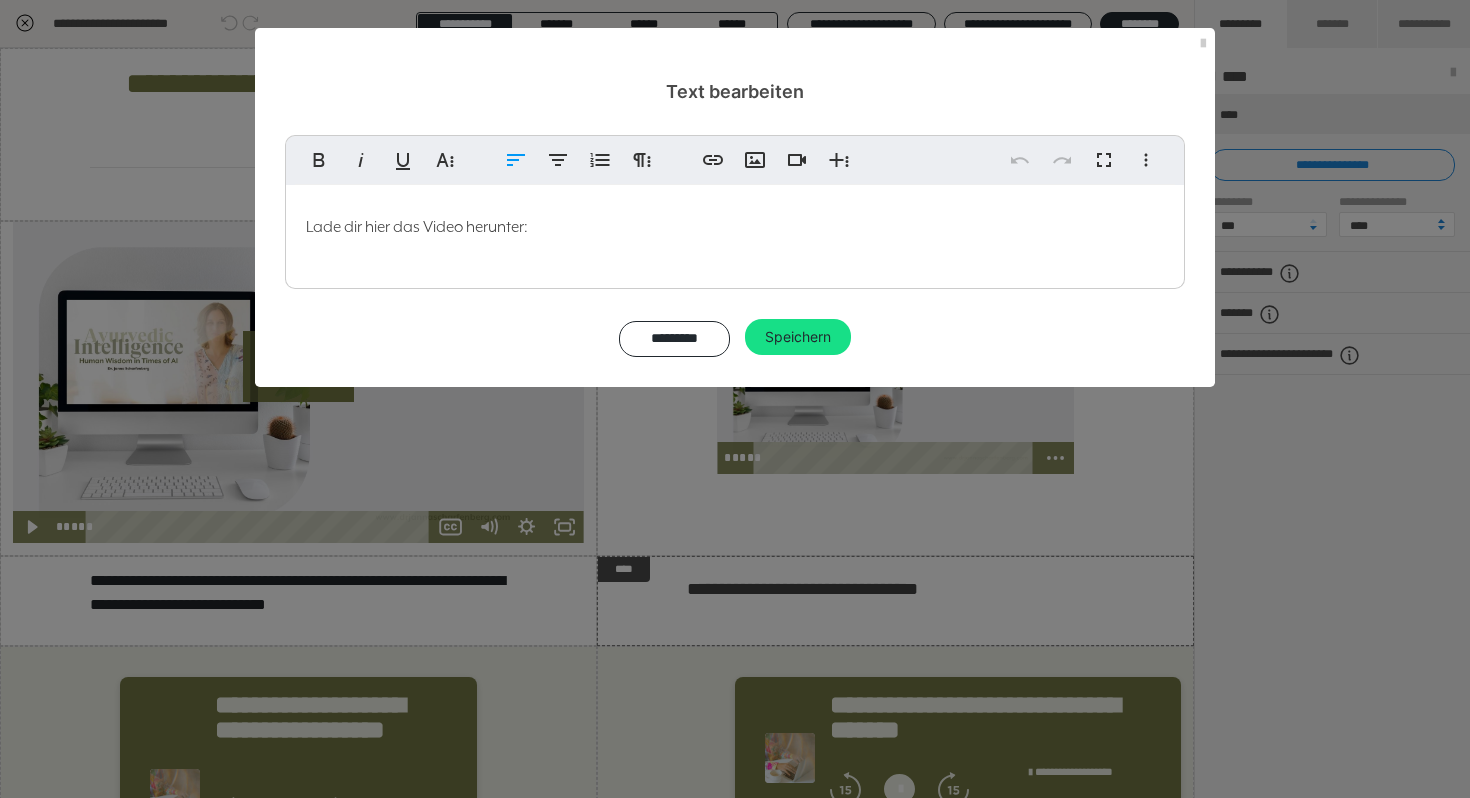 type 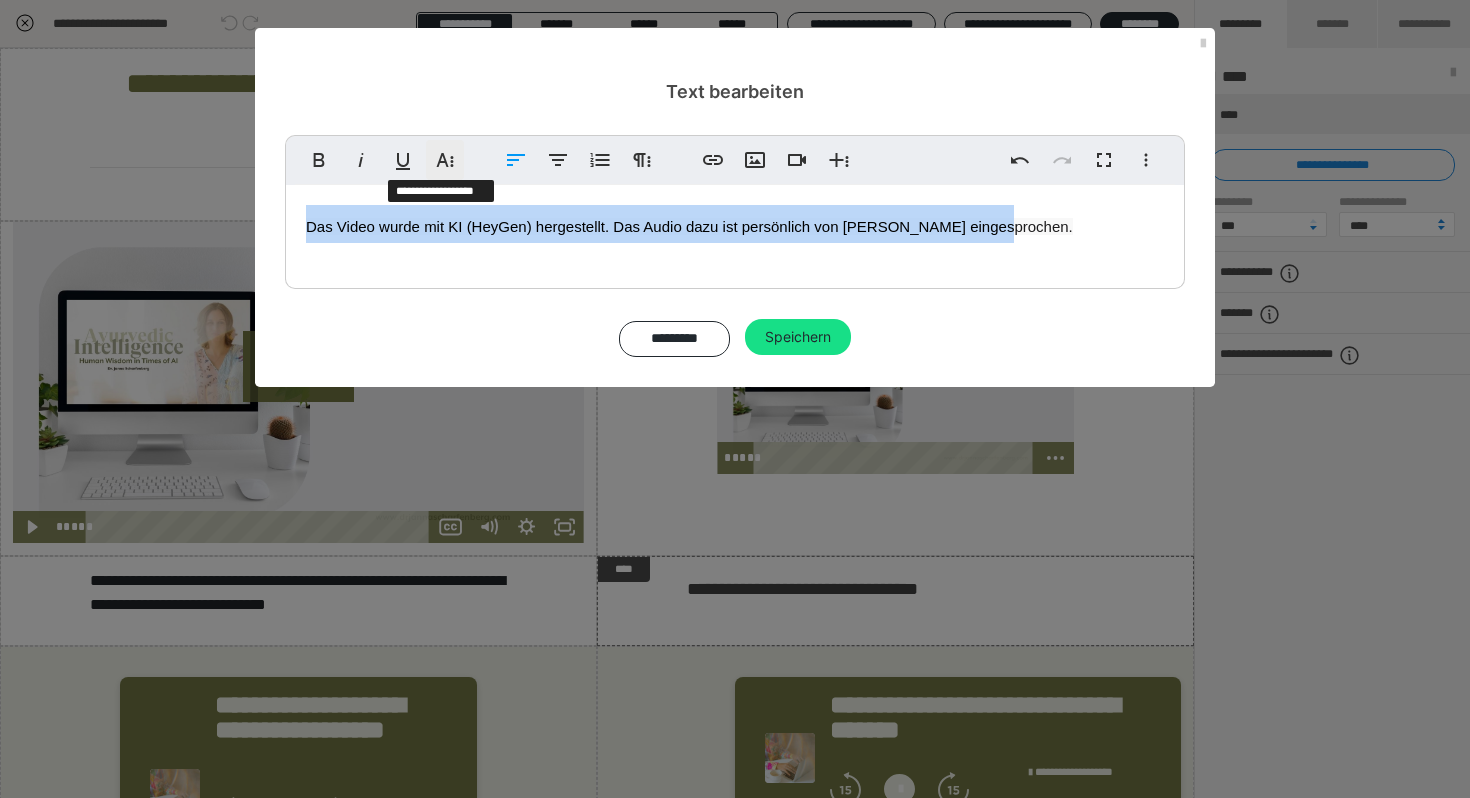 click 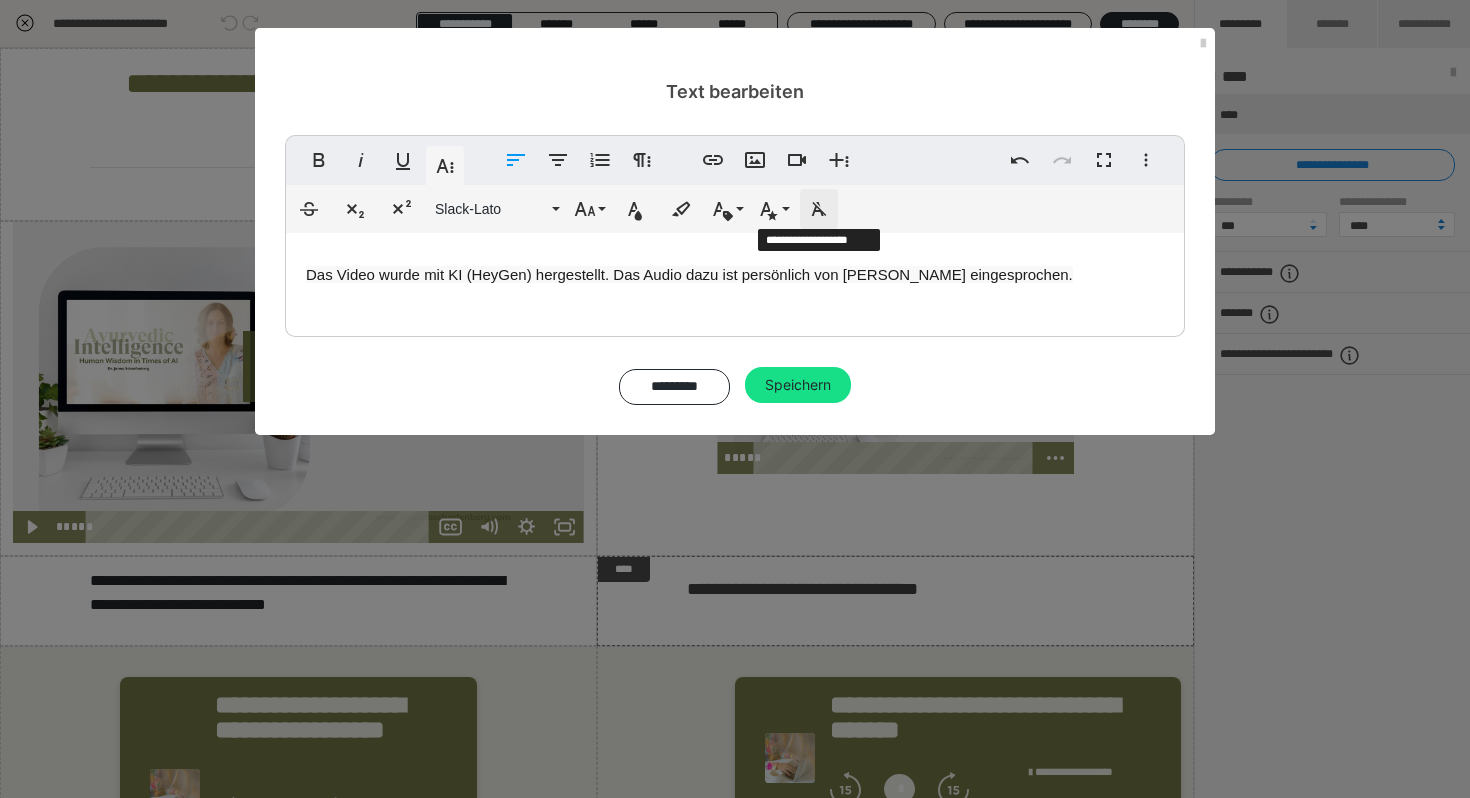click 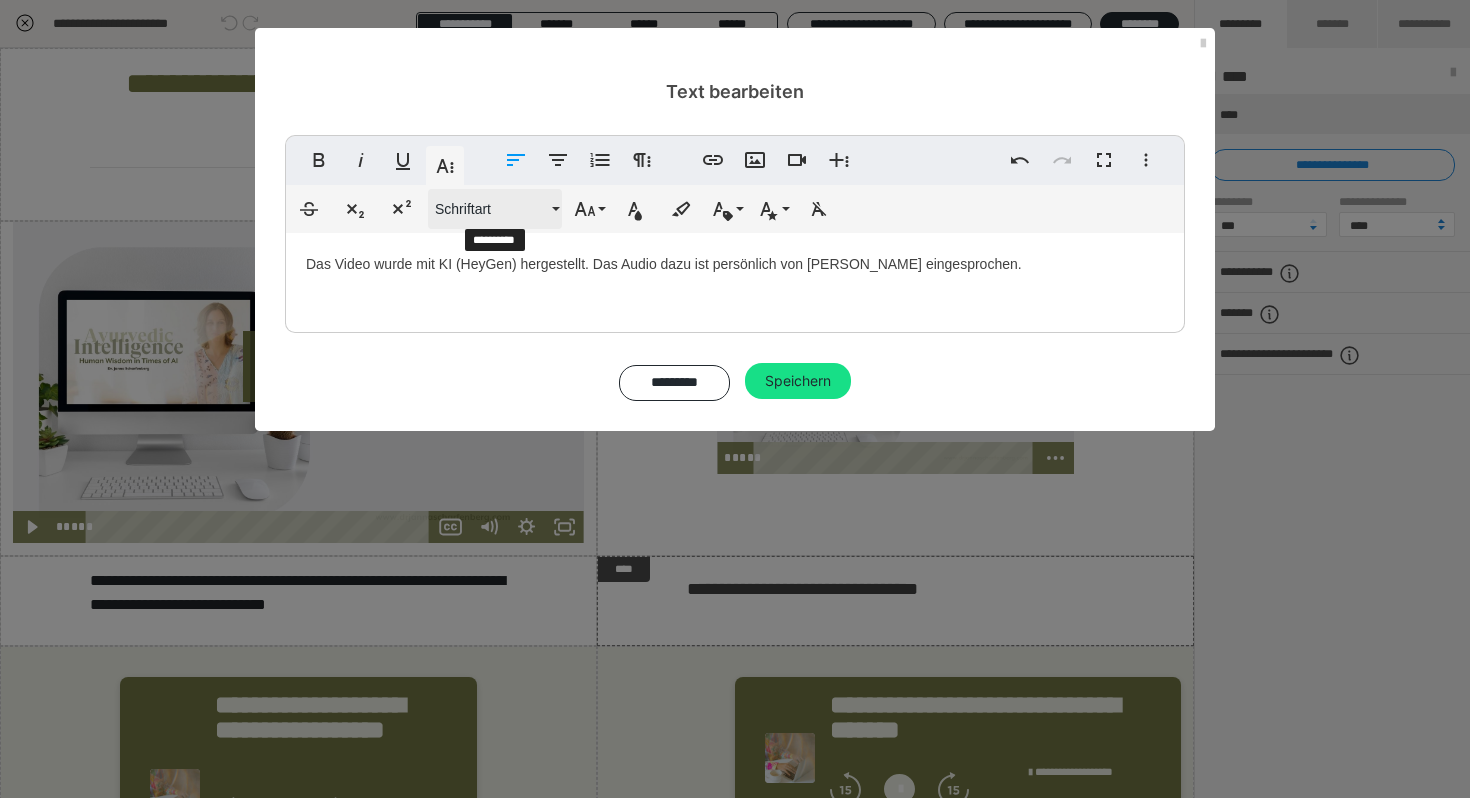 click on "Schriftart" at bounding box center [491, 209] 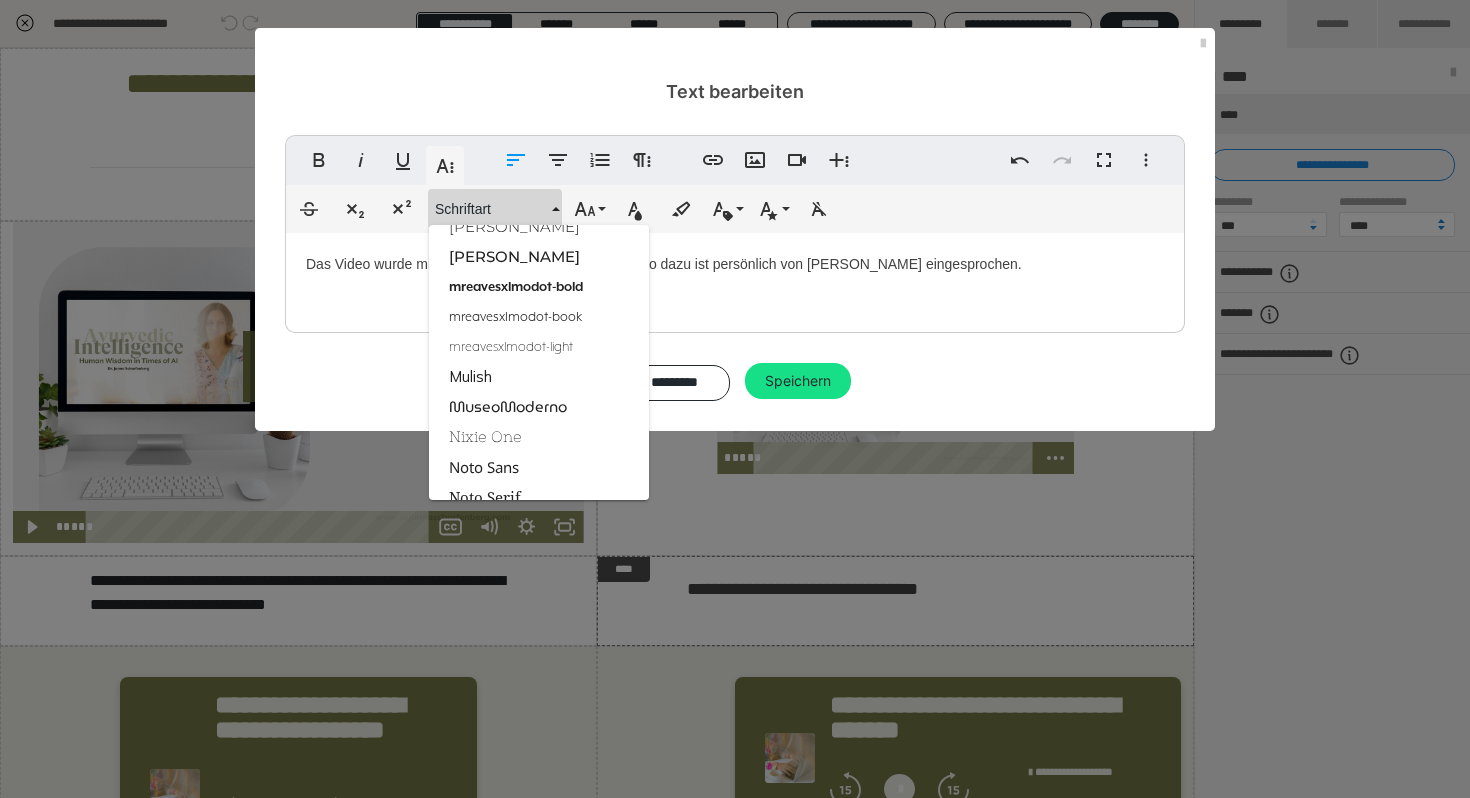 scroll, scrollTop: 2060, scrollLeft: 0, axis: vertical 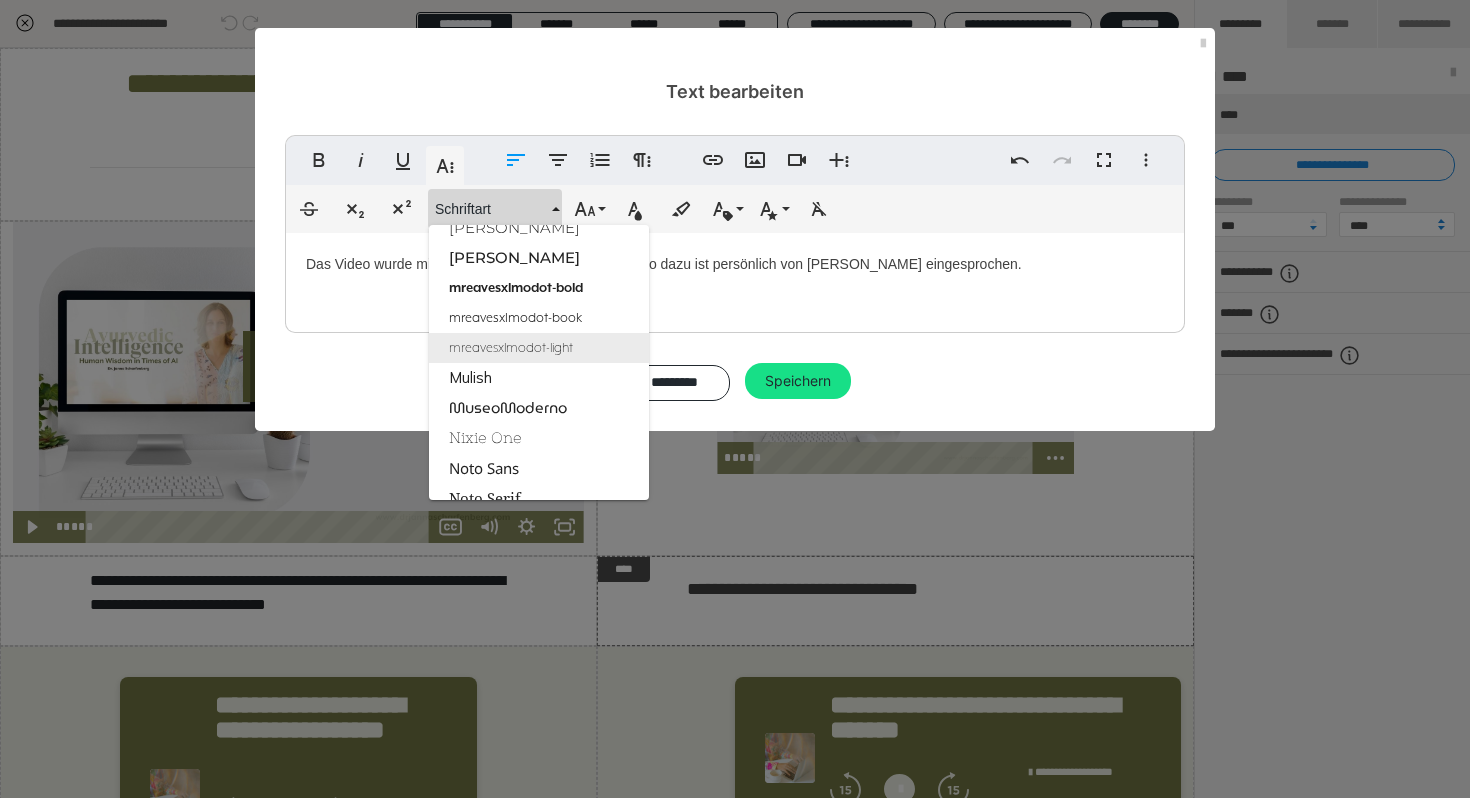 click on "mreavesxlmodot-light" at bounding box center (539, 348) 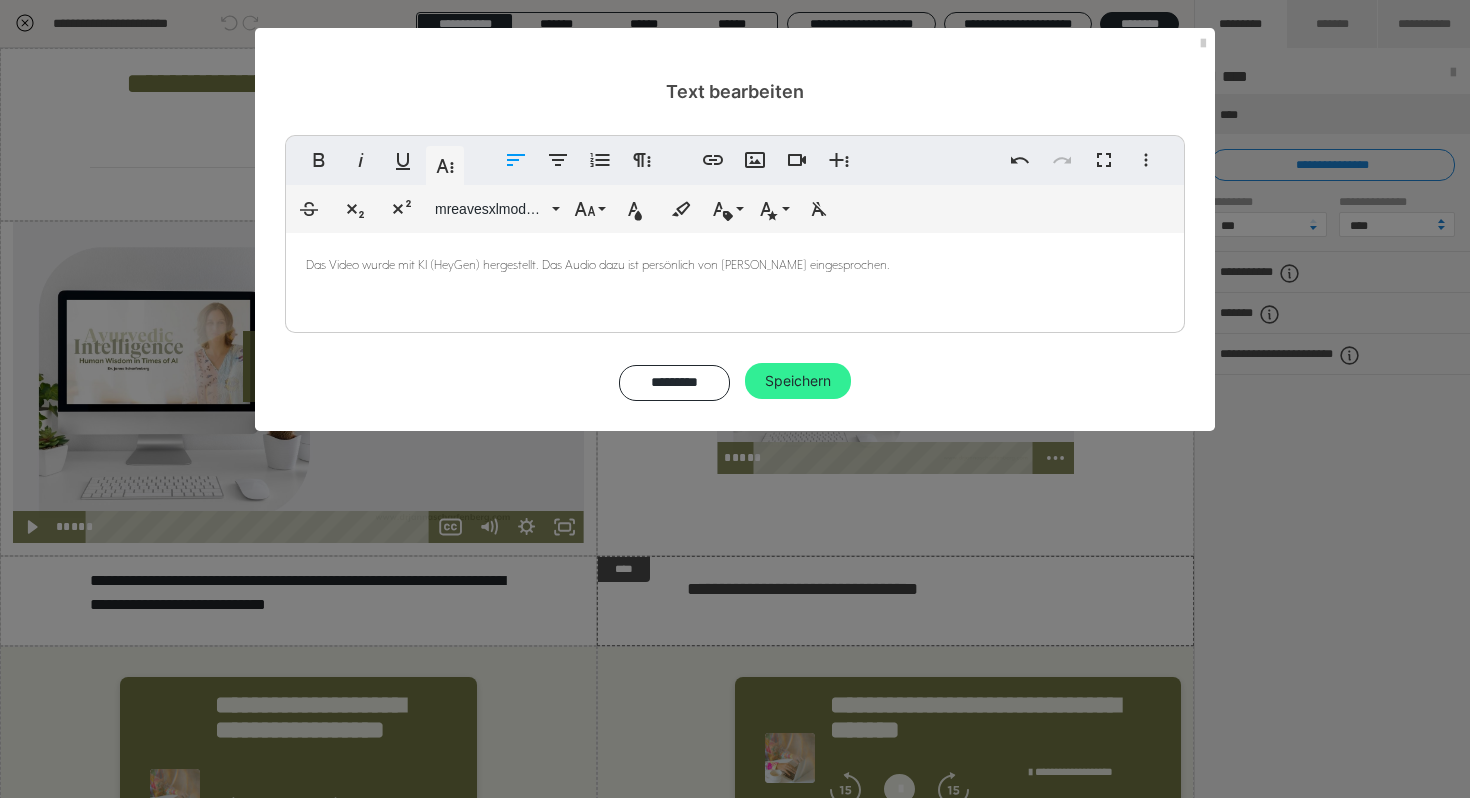 click on "Speichern" at bounding box center [798, 381] 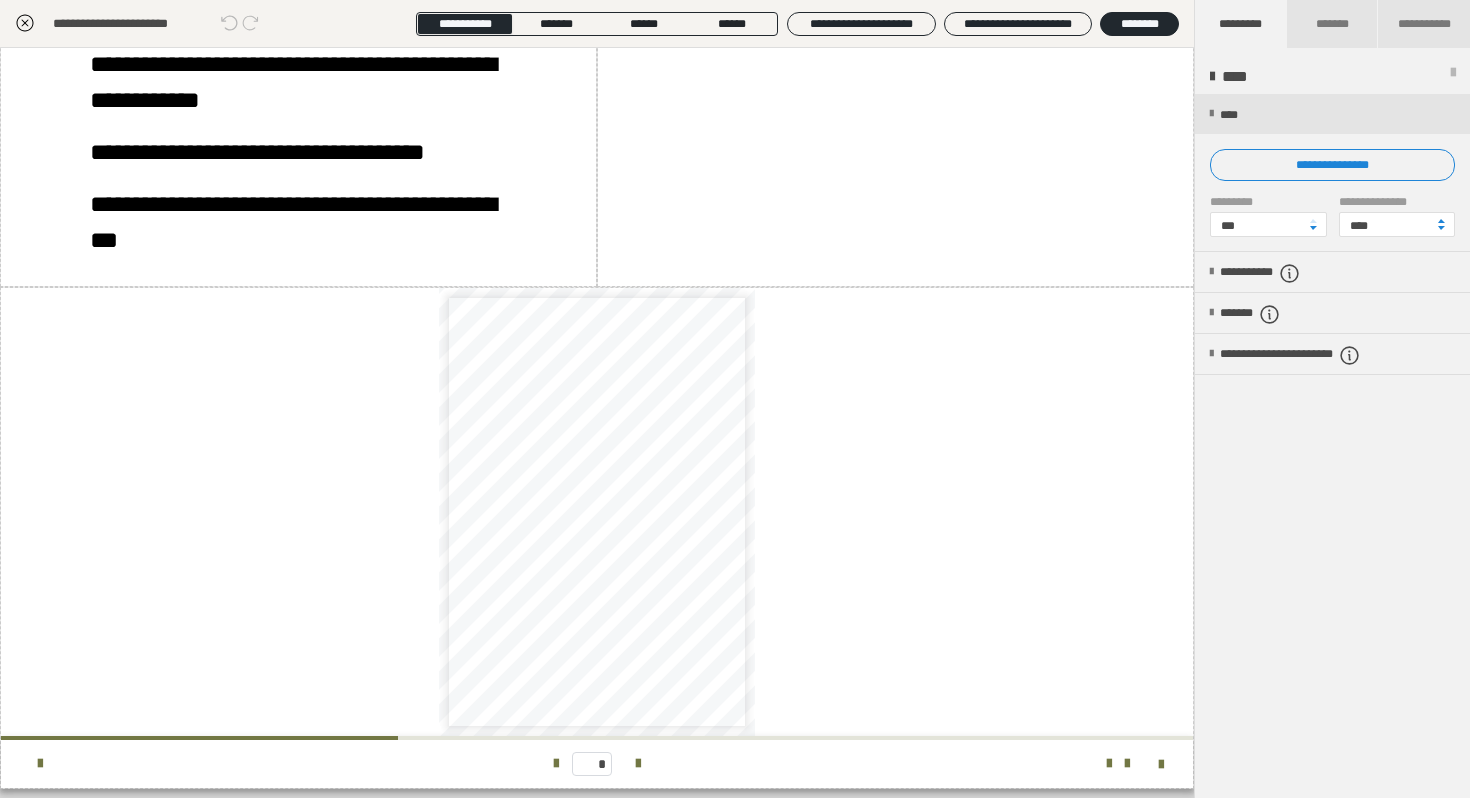 scroll, scrollTop: 1582, scrollLeft: 0, axis: vertical 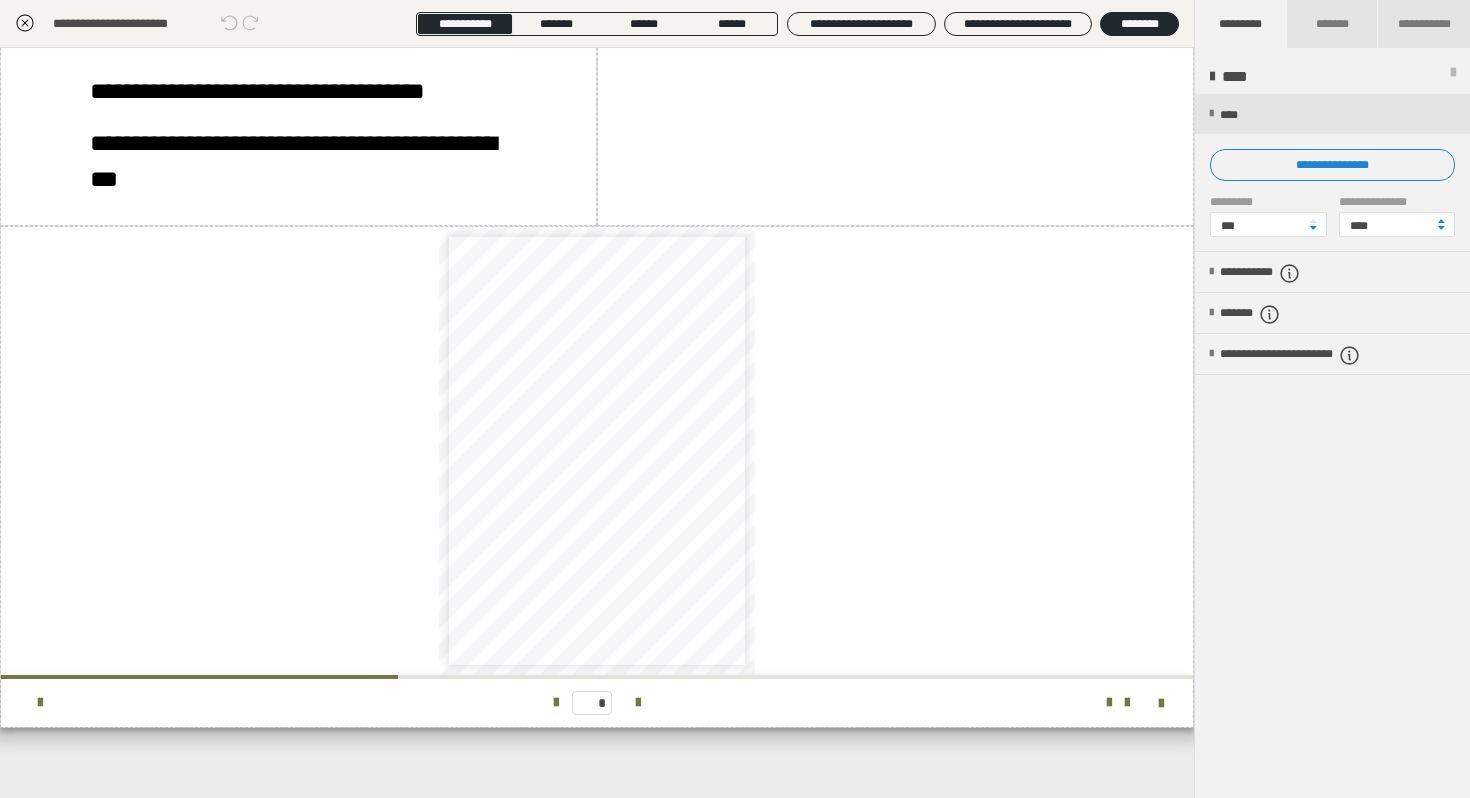 click 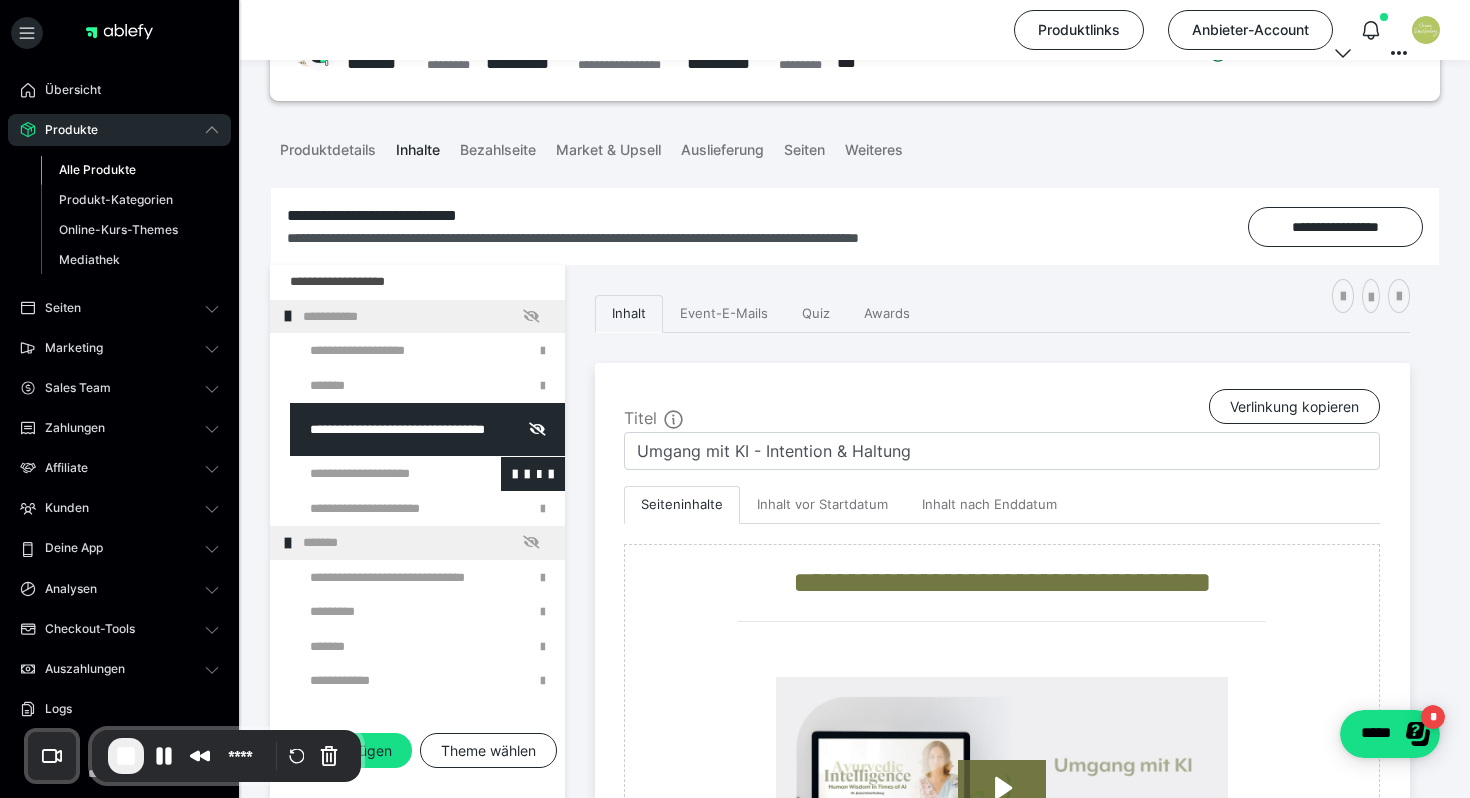 scroll, scrollTop: 87, scrollLeft: 0, axis: vertical 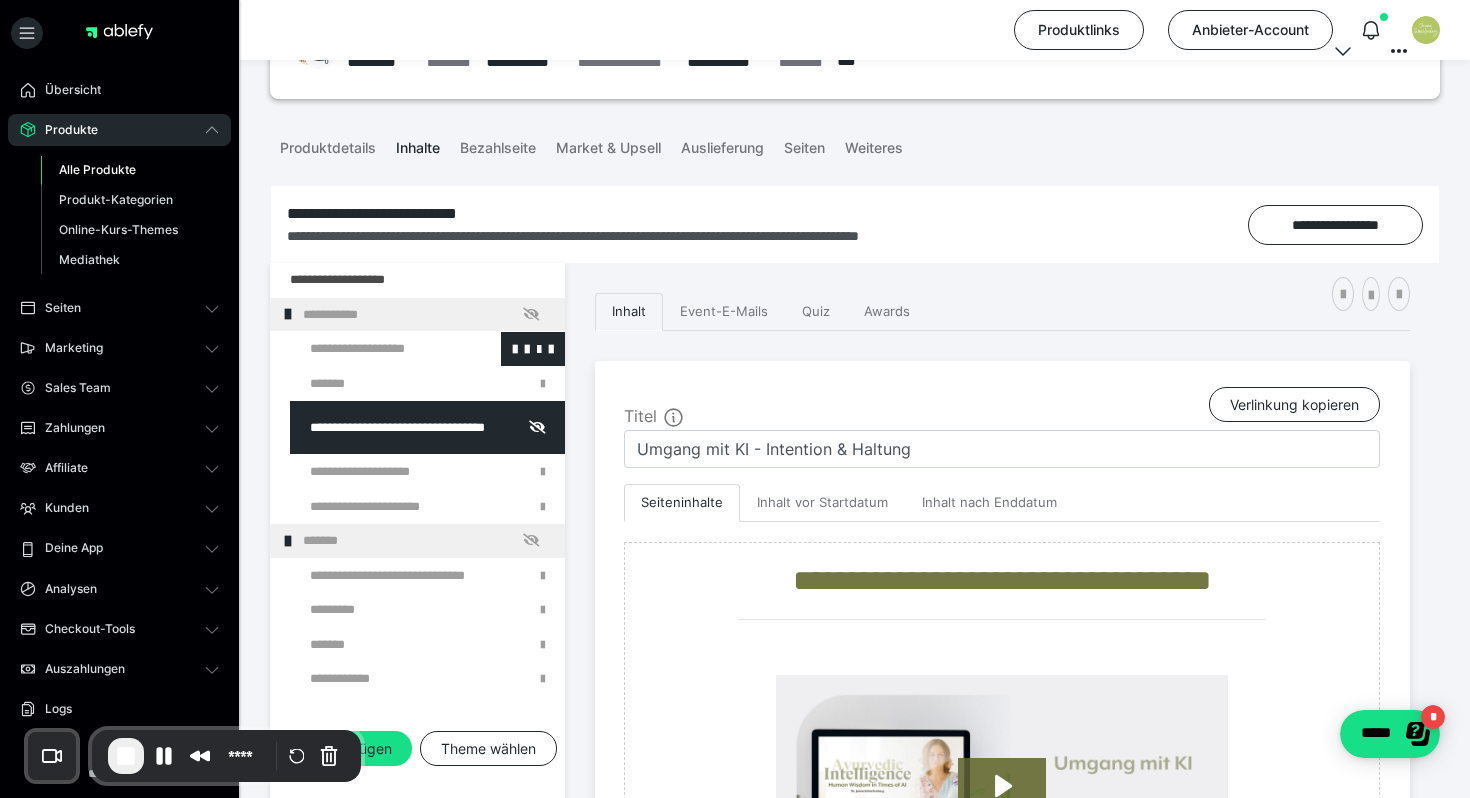 click at bounding box center (375, 349) 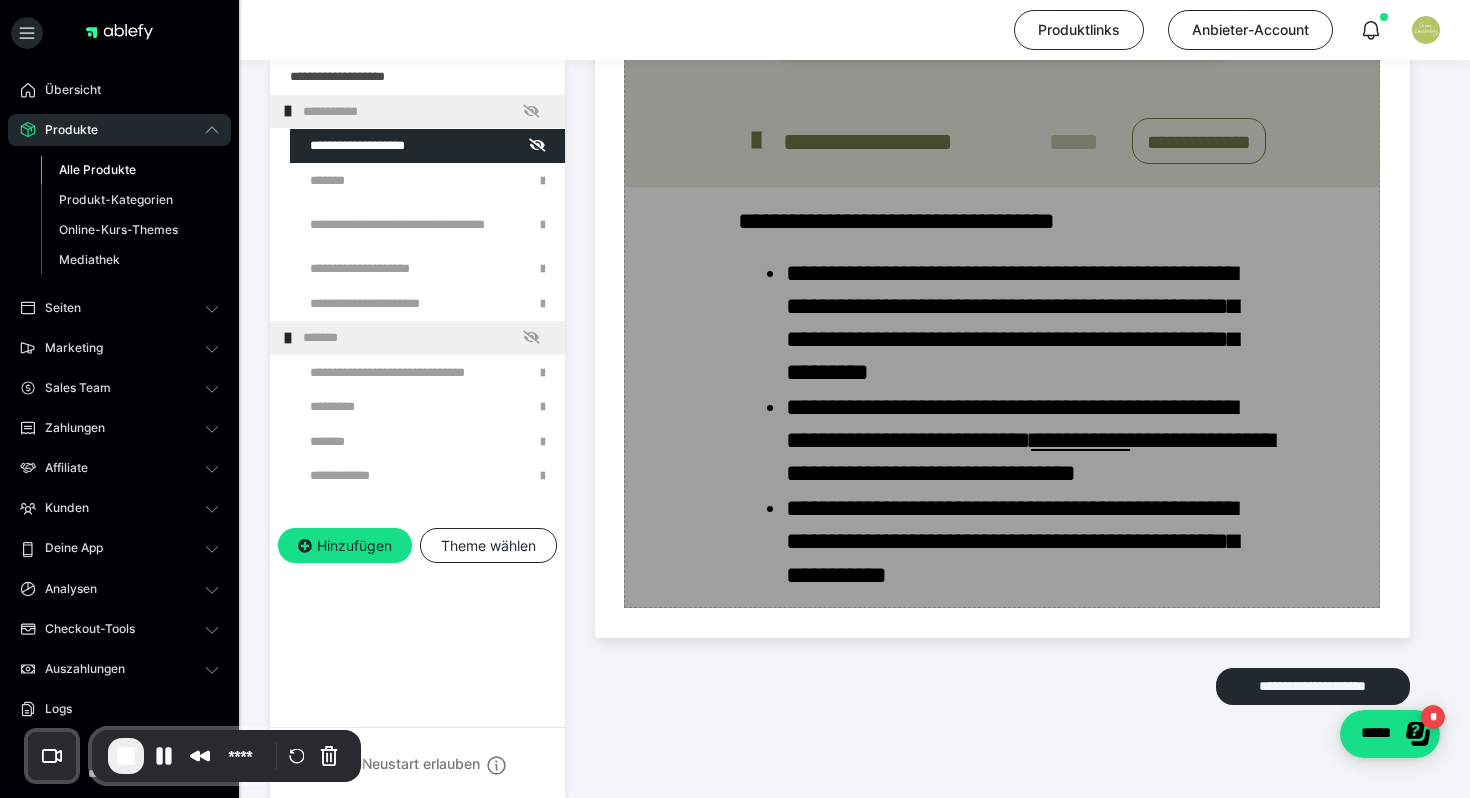 scroll, scrollTop: 1543, scrollLeft: 0, axis: vertical 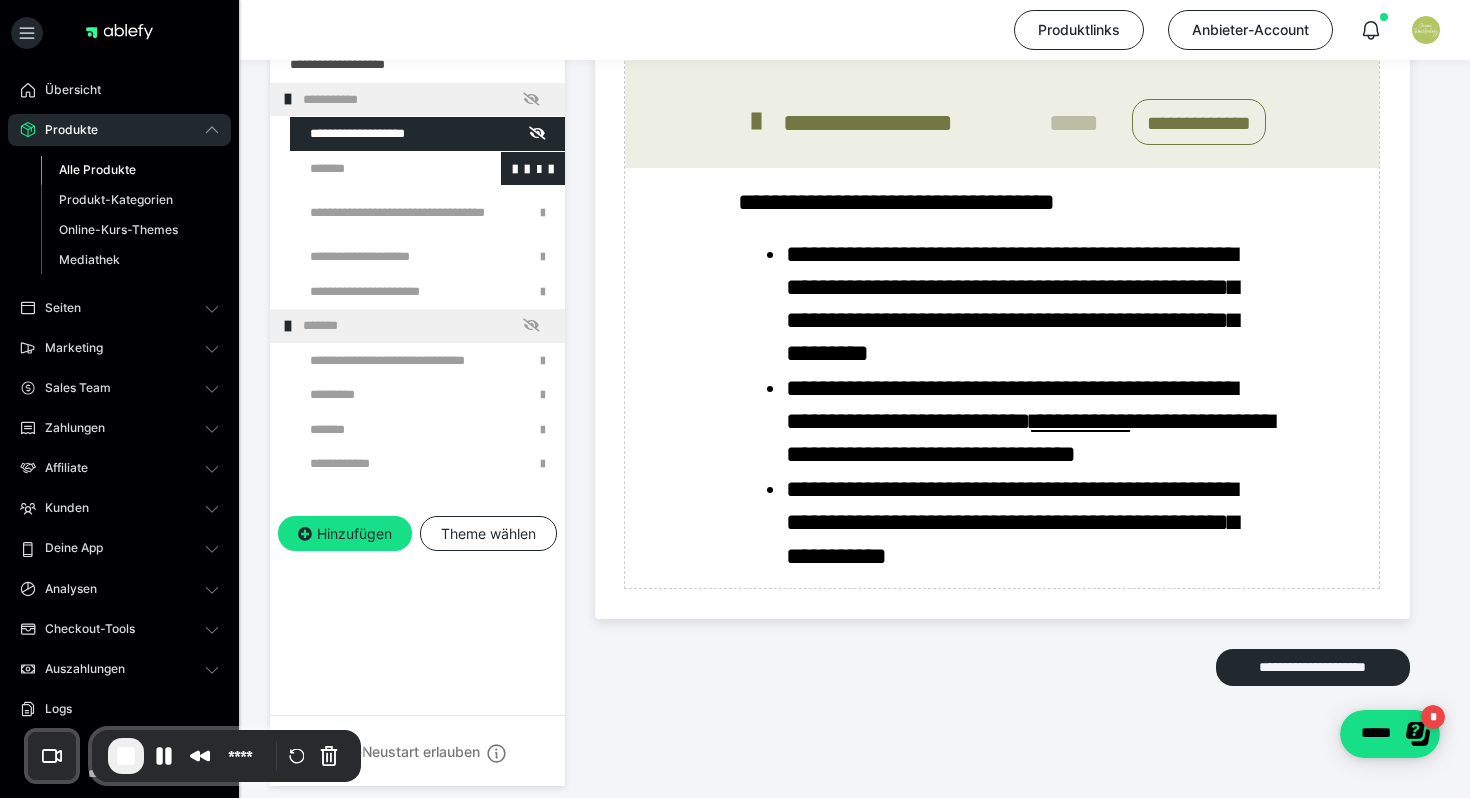 click at bounding box center (375, 169) 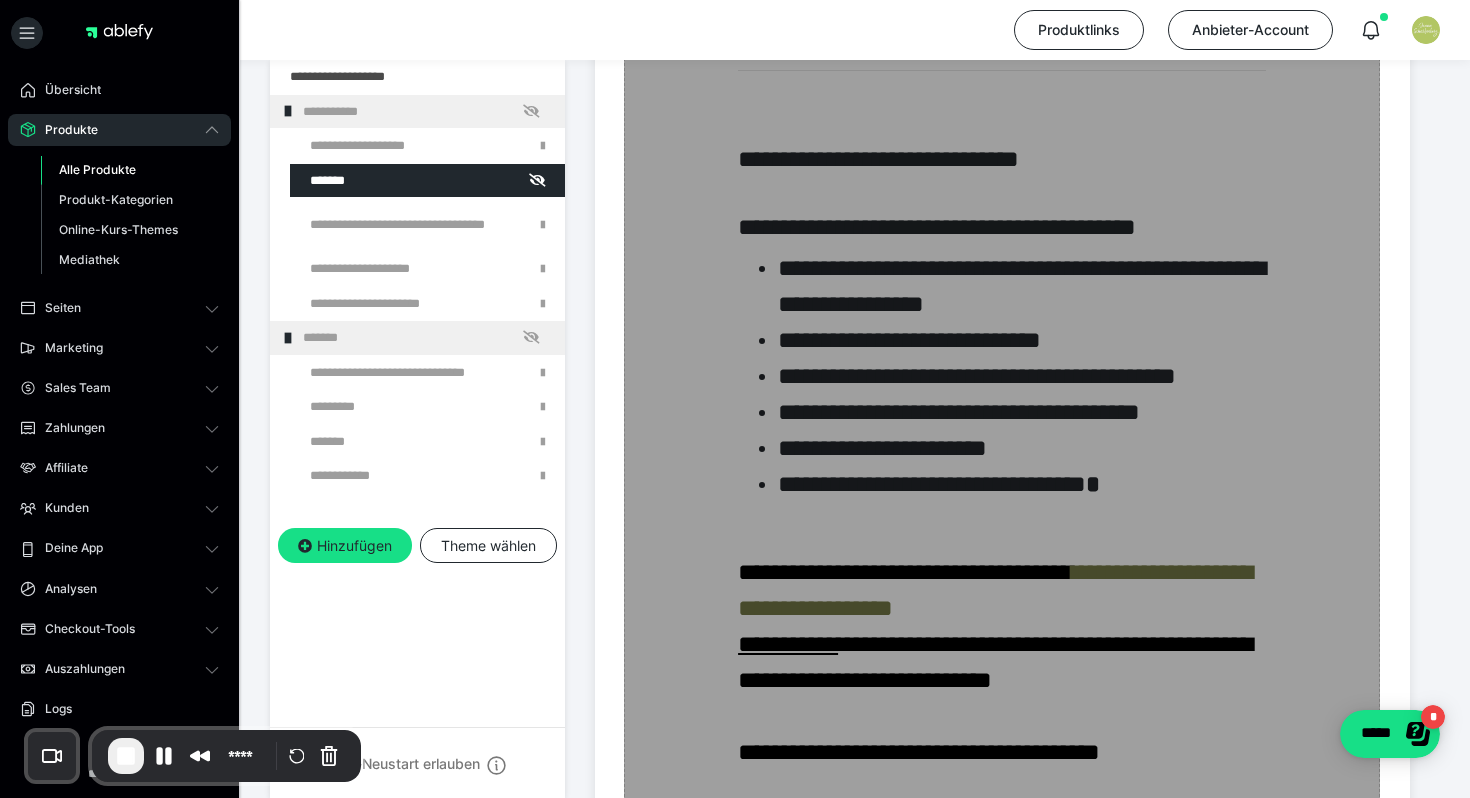scroll, scrollTop: 635, scrollLeft: 0, axis: vertical 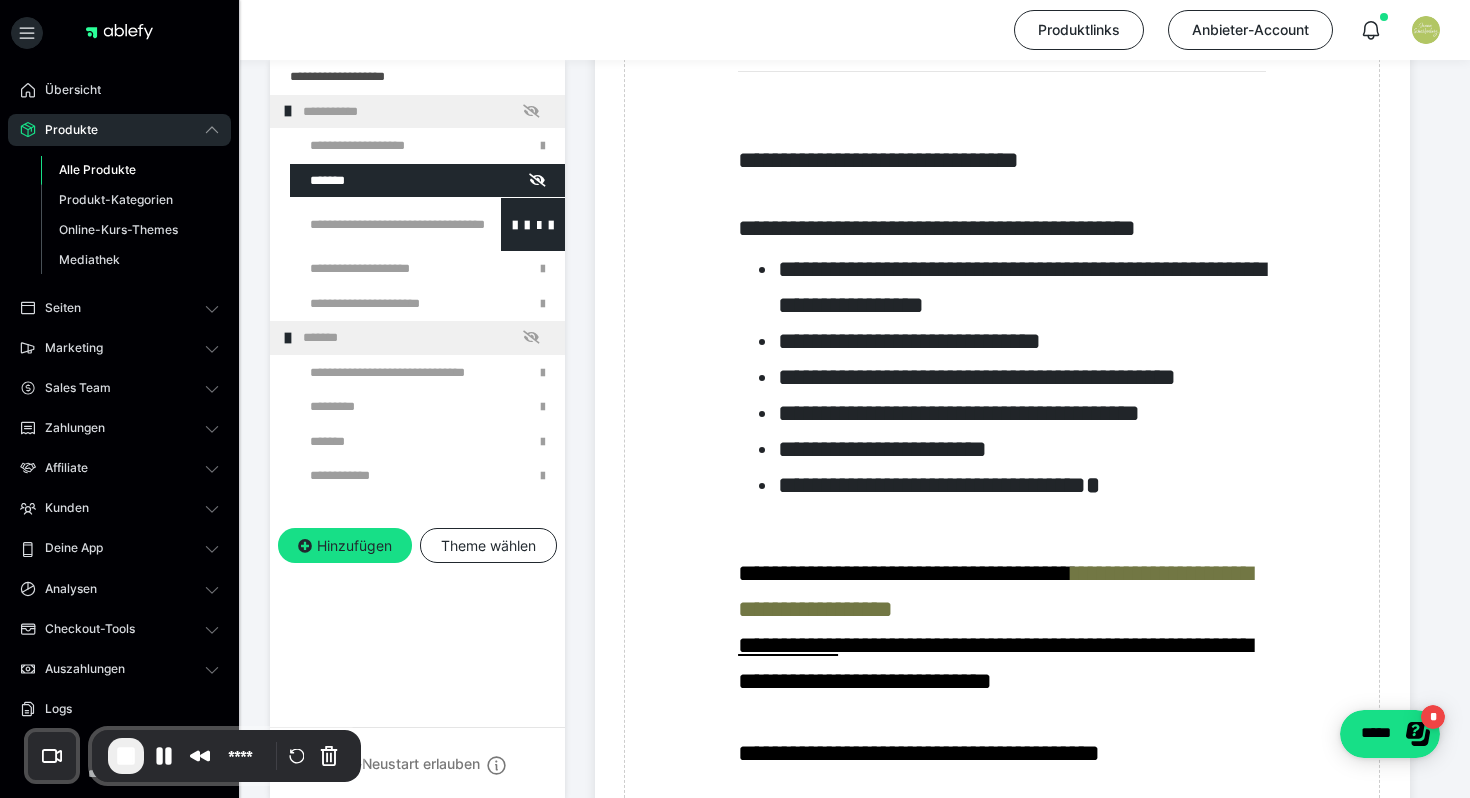 click at bounding box center (375, 224) 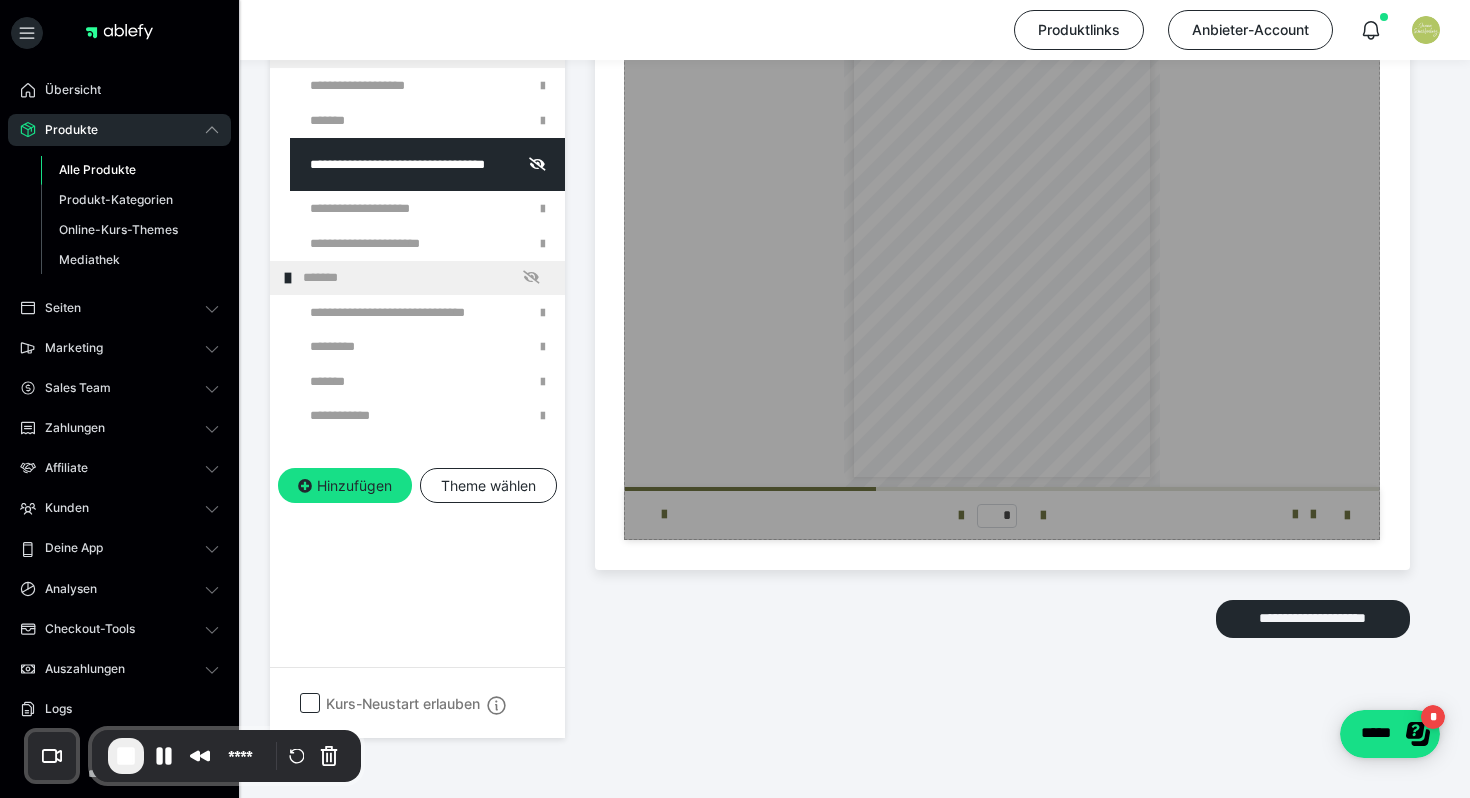 scroll, scrollTop: 2056, scrollLeft: 0, axis: vertical 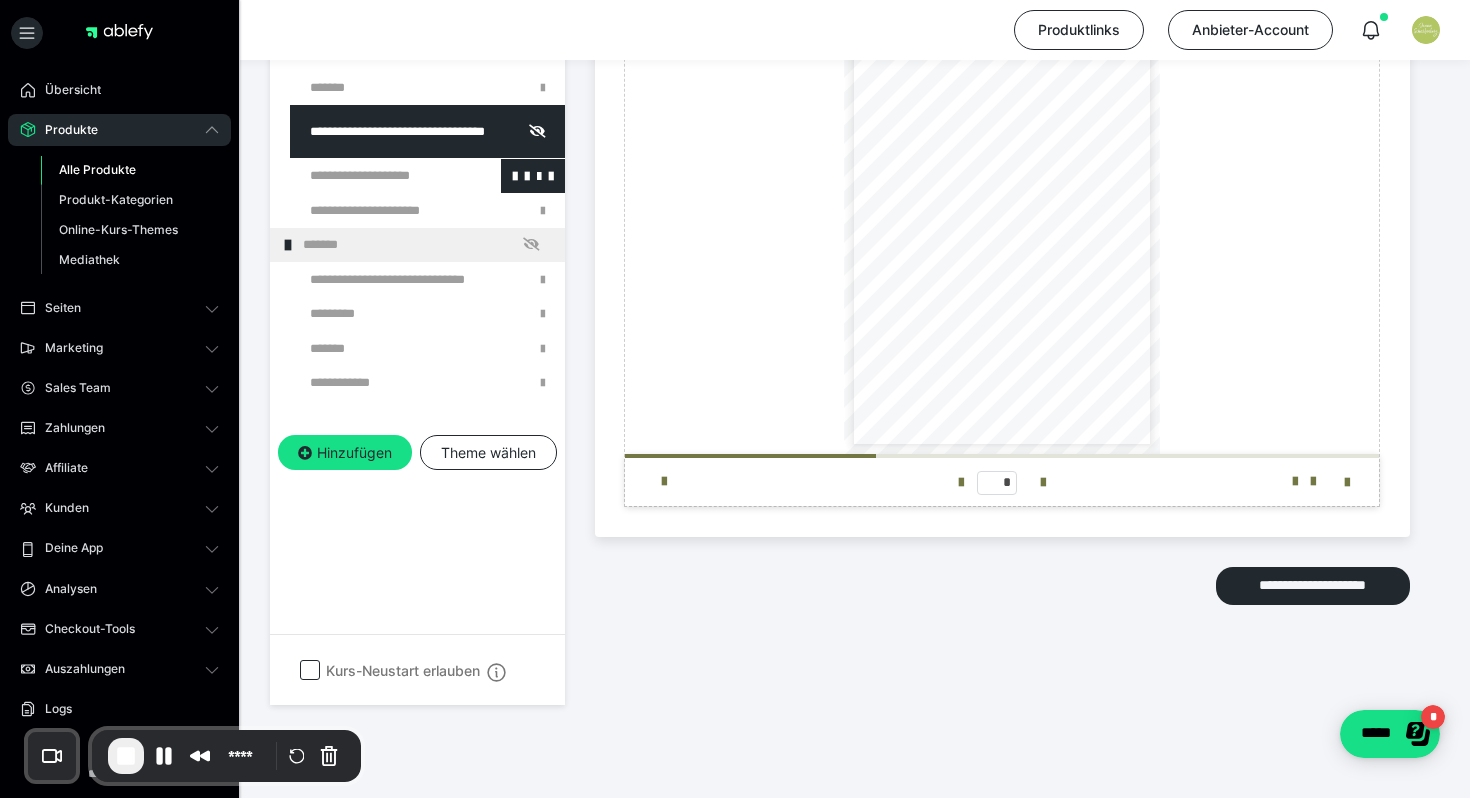 click at bounding box center [375, 176] 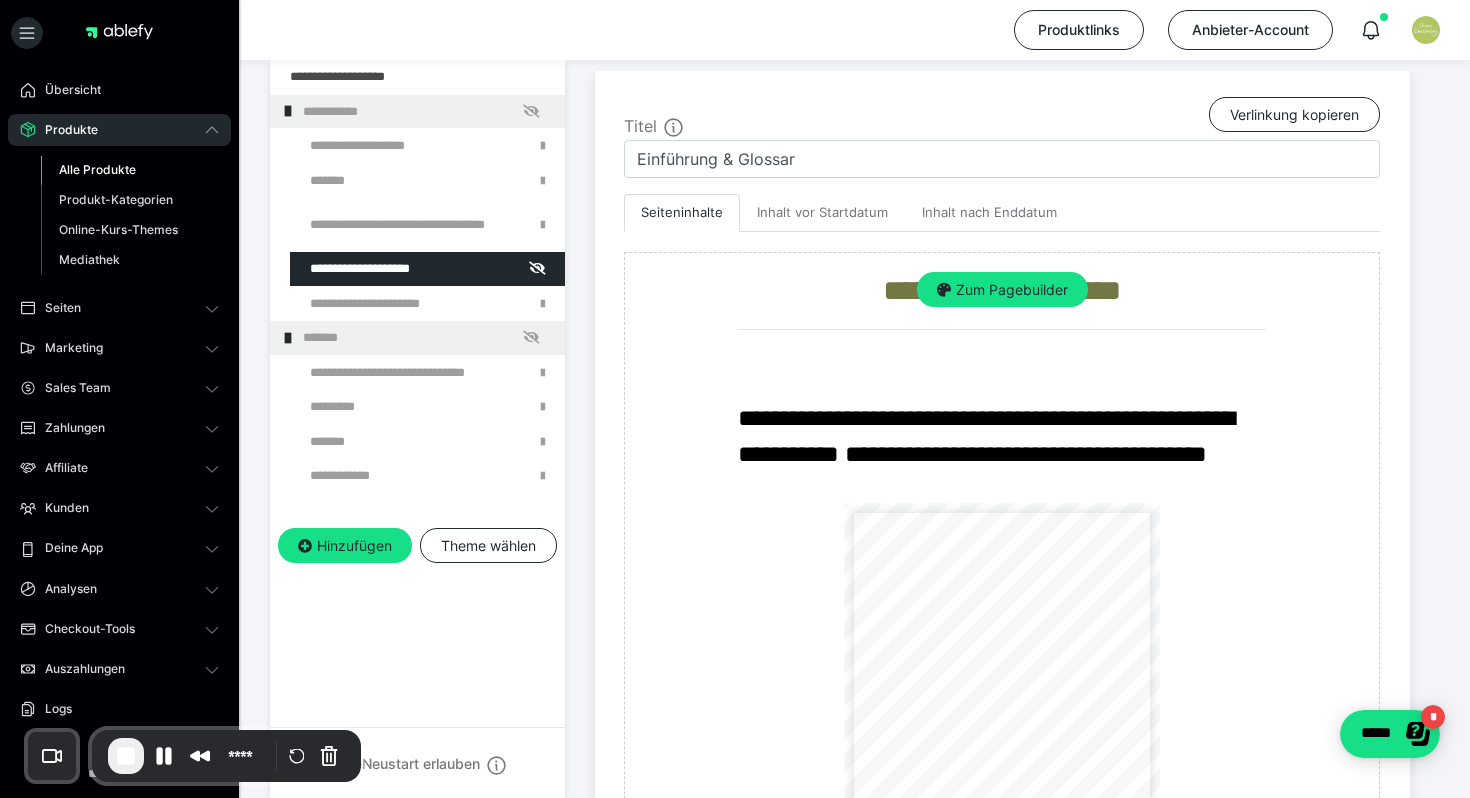 scroll, scrollTop: 821, scrollLeft: 0, axis: vertical 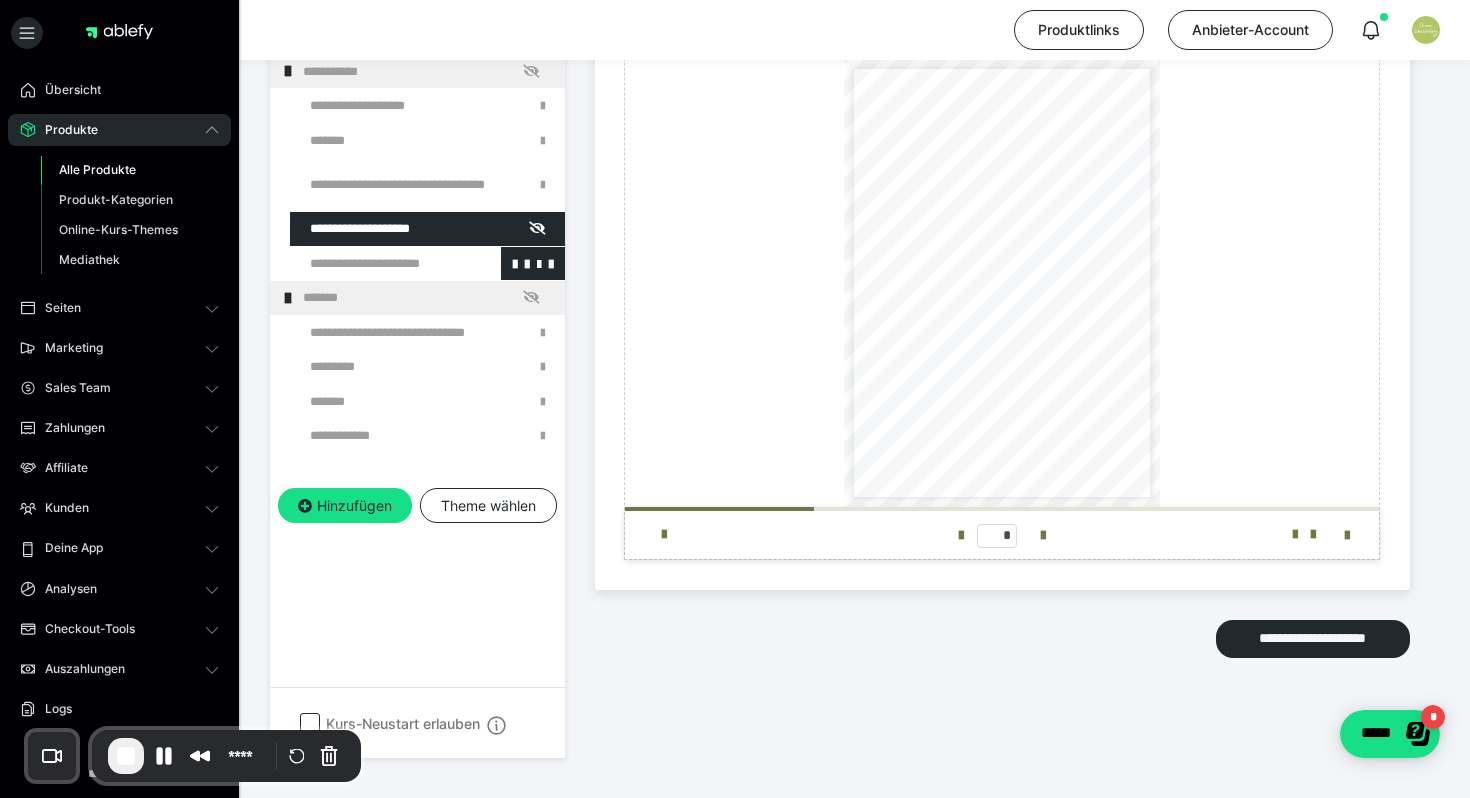 click at bounding box center [375, 263] 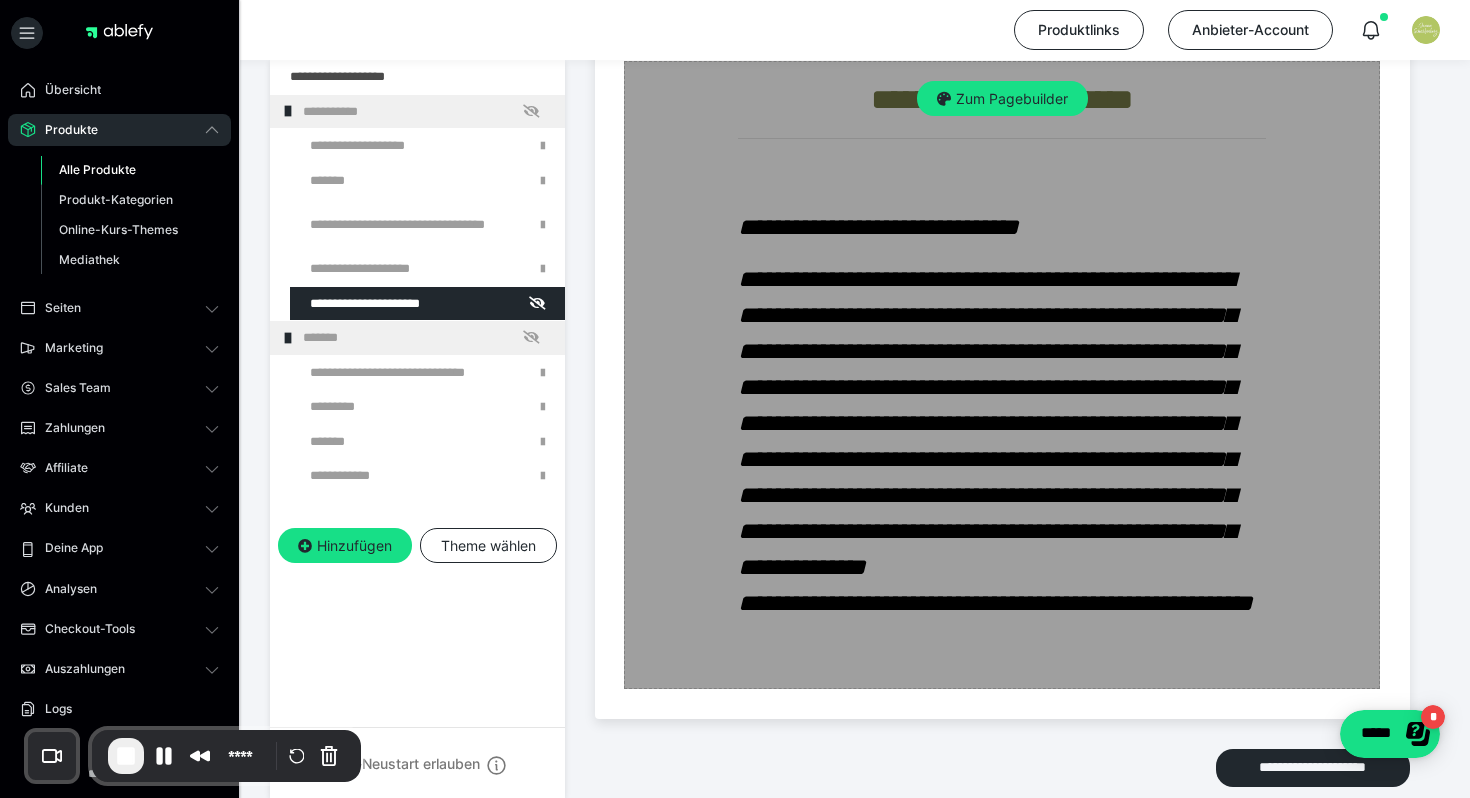 scroll, scrollTop: 578, scrollLeft: 0, axis: vertical 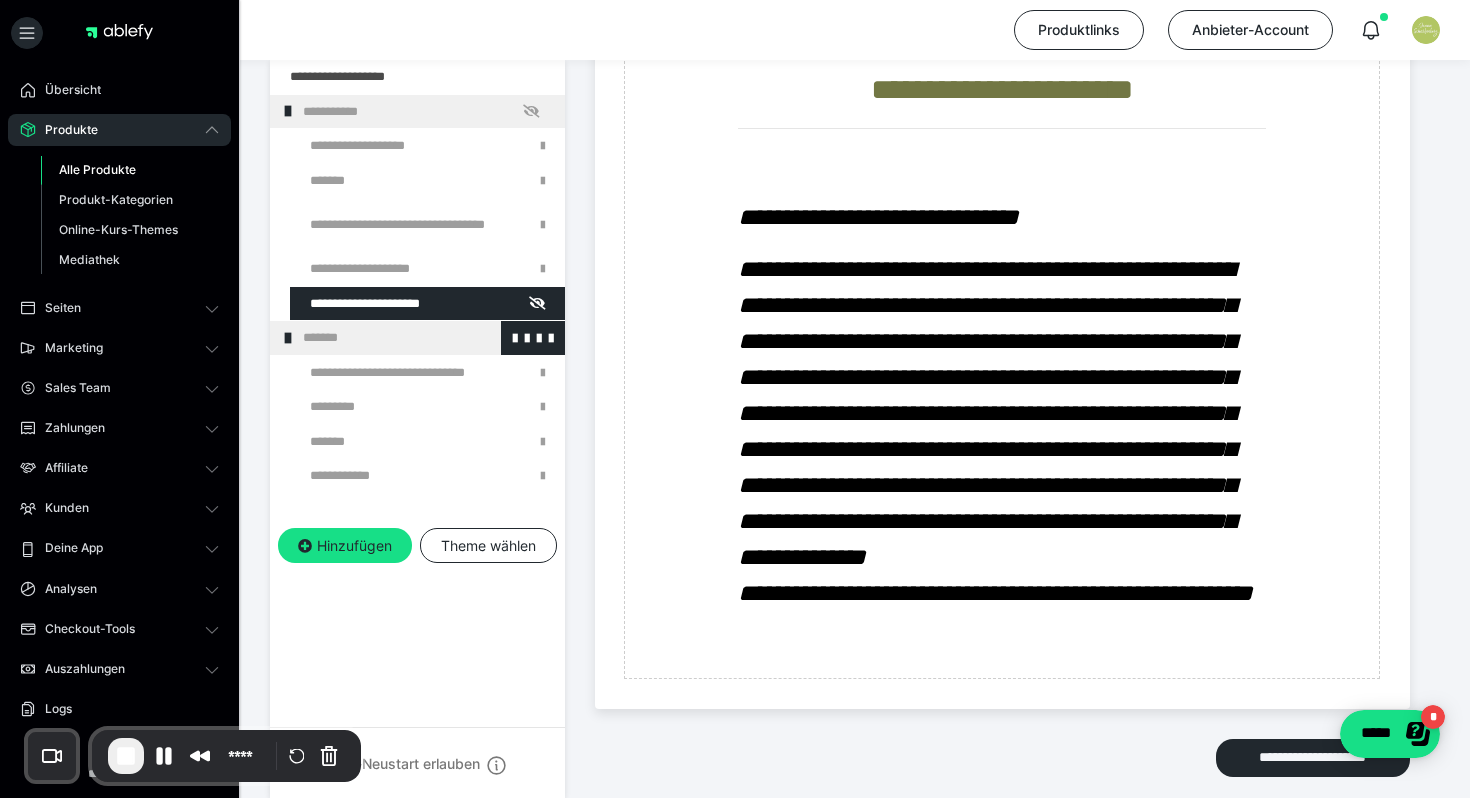 click on "*******" at bounding box center [426, 338] 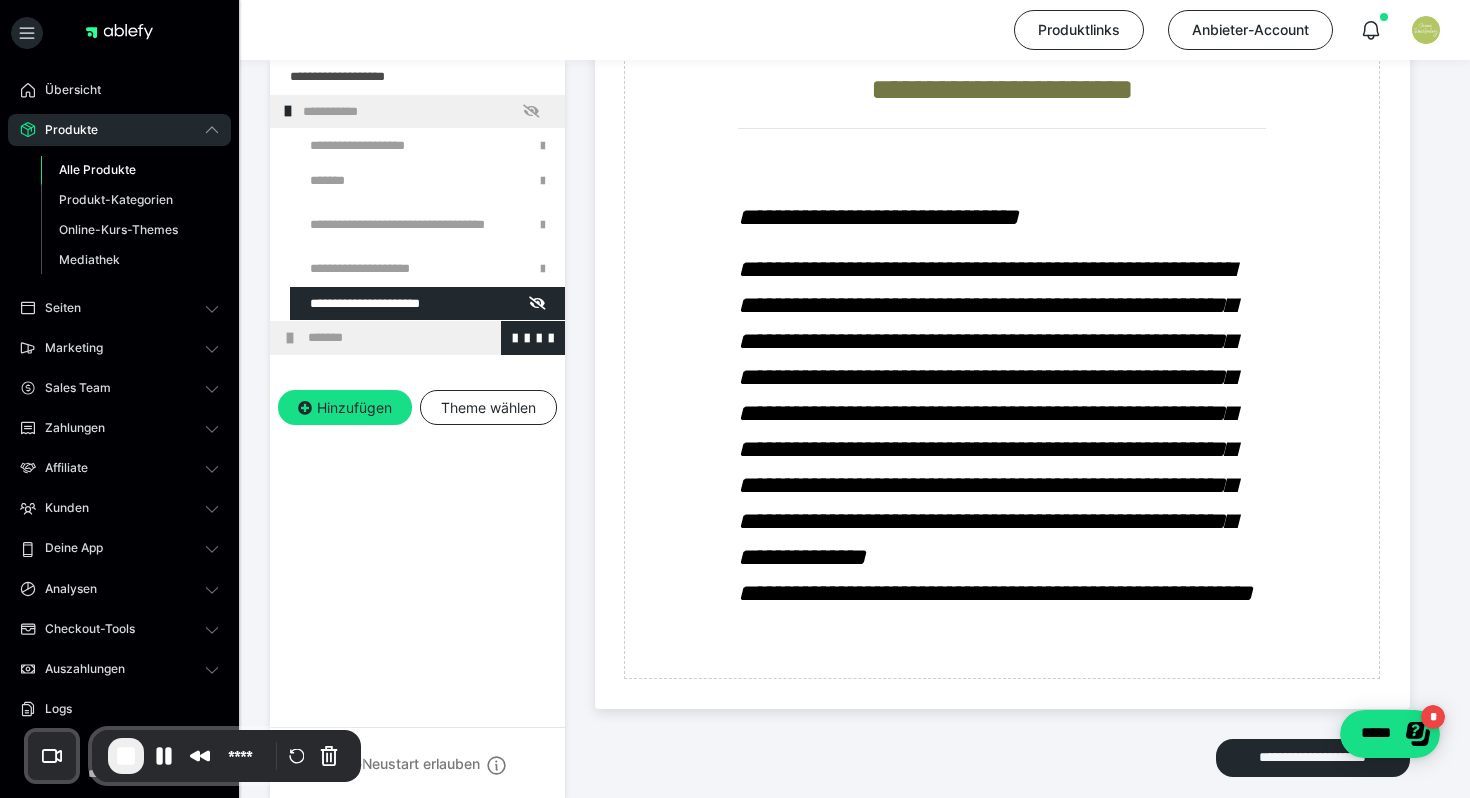 click on "*******" at bounding box center (417, 338) 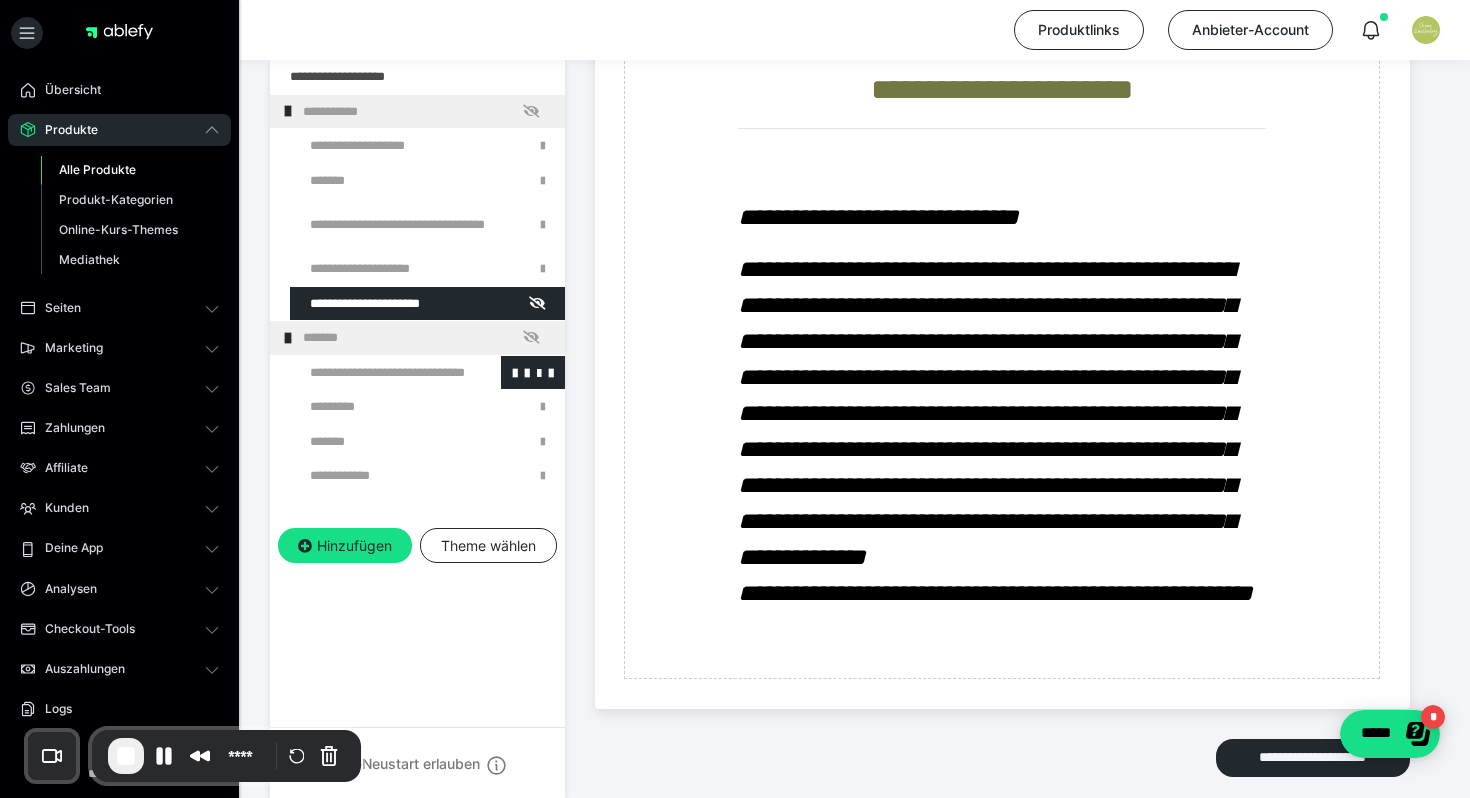 click at bounding box center (375, 373) 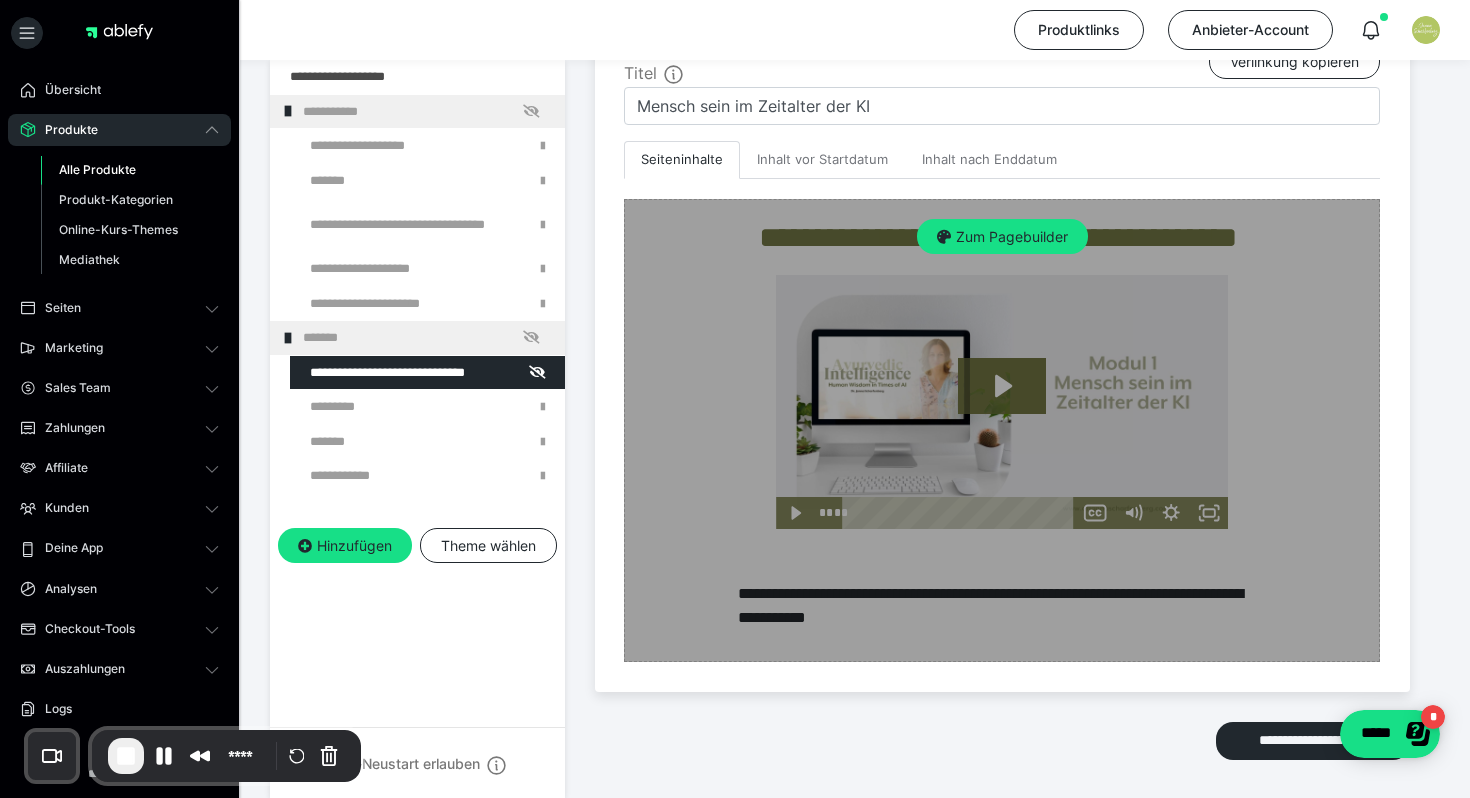 scroll, scrollTop: 431, scrollLeft: 0, axis: vertical 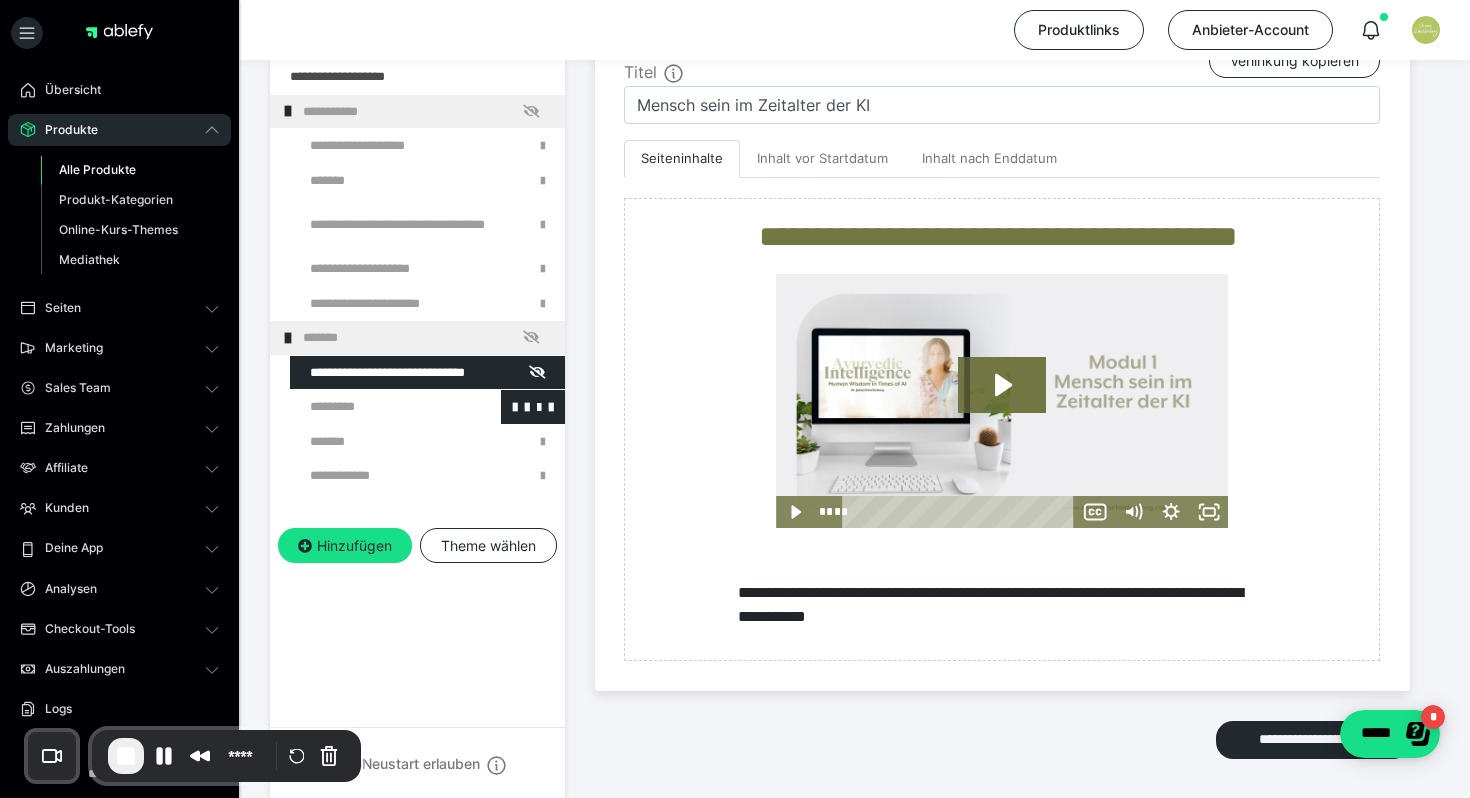 click at bounding box center (375, 407) 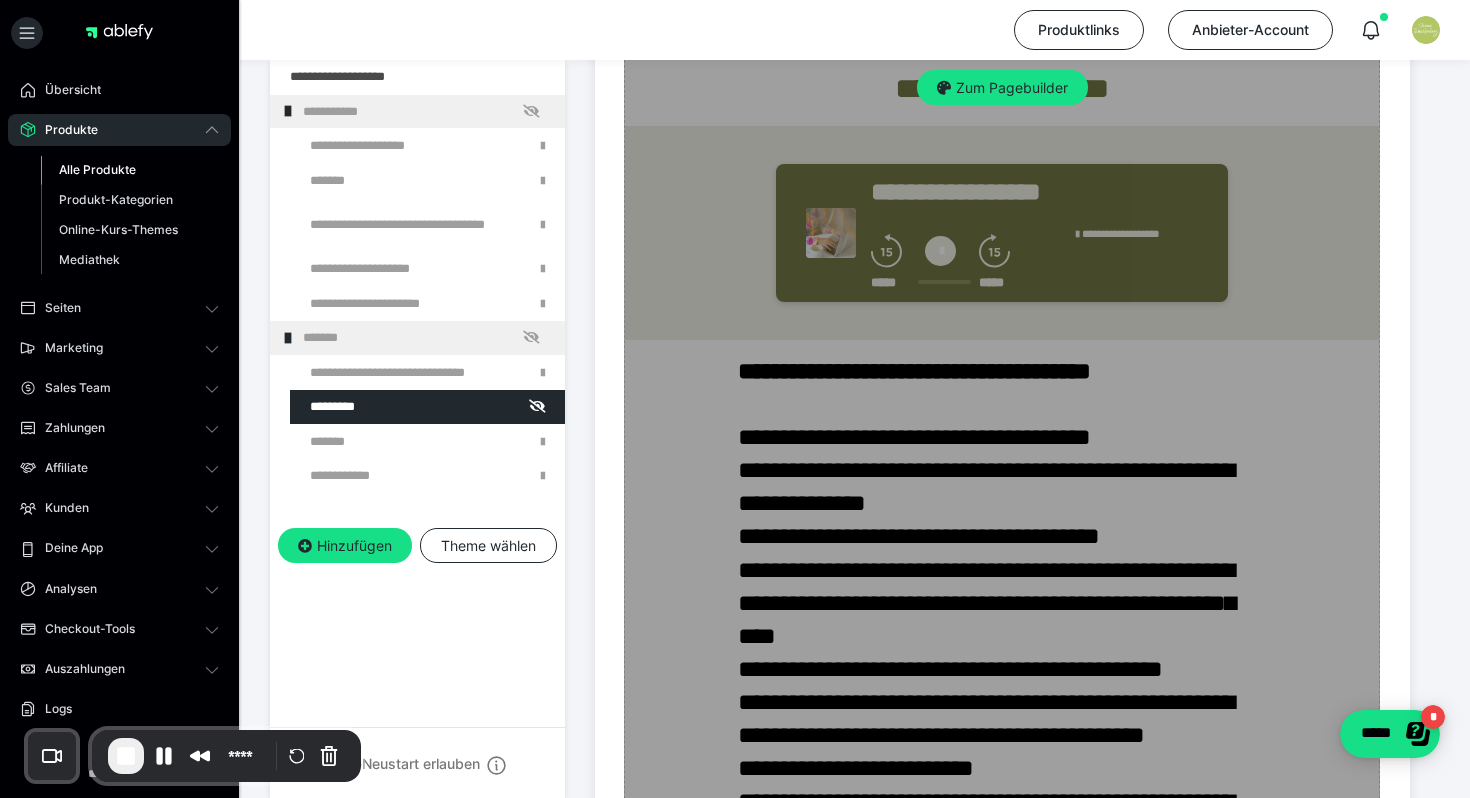 scroll, scrollTop: 582, scrollLeft: 0, axis: vertical 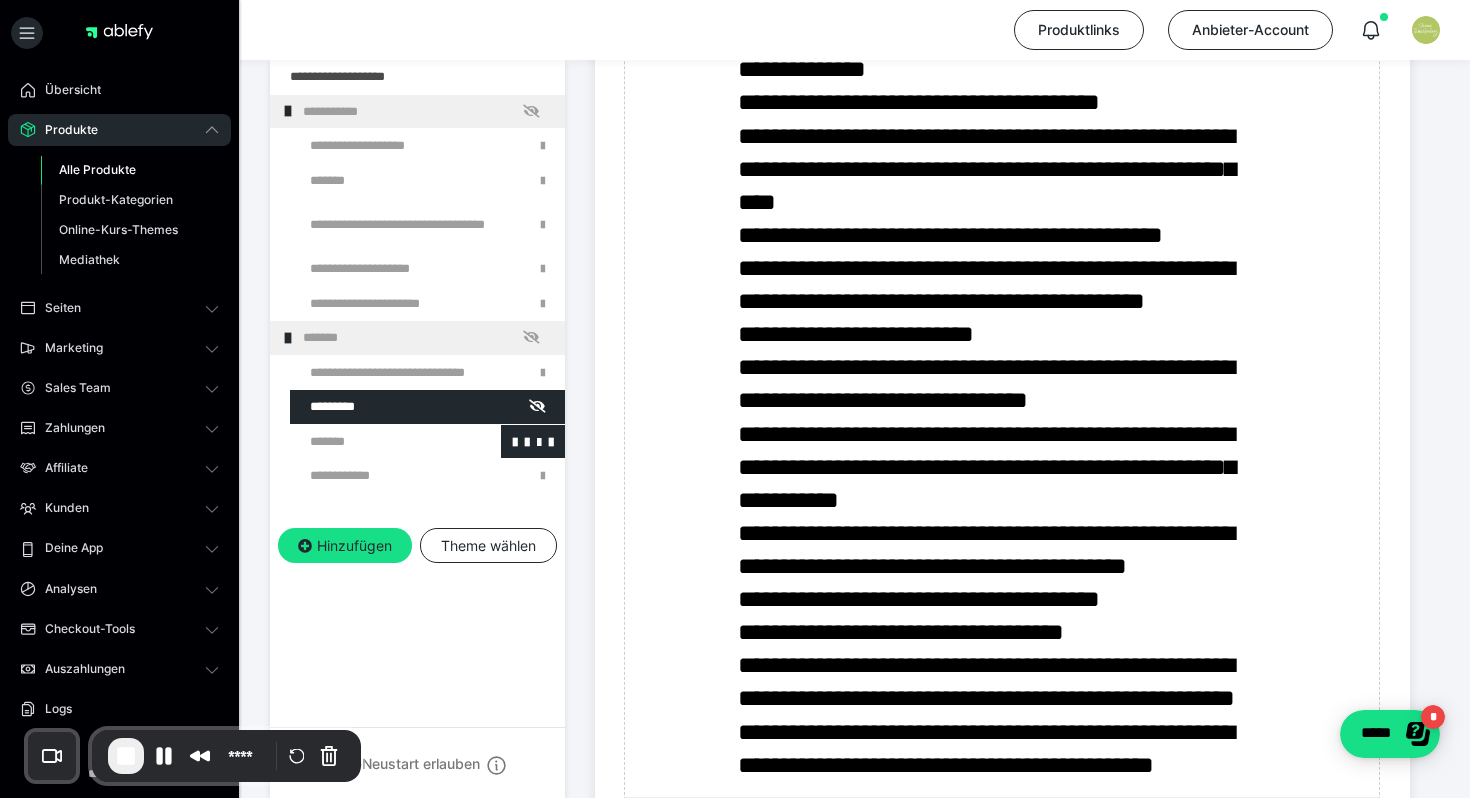 click at bounding box center (375, 442) 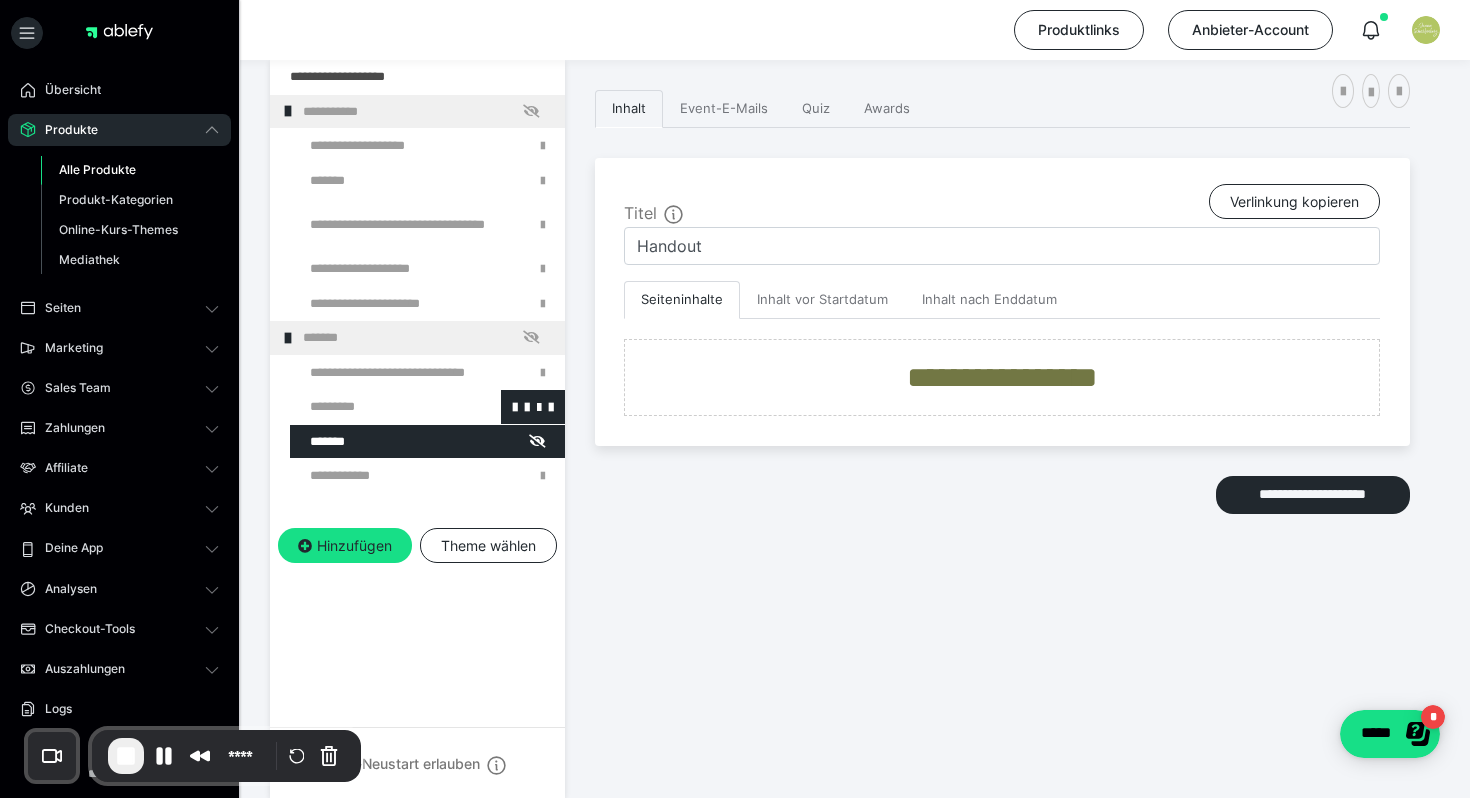 scroll, scrollTop: 270, scrollLeft: 0, axis: vertical 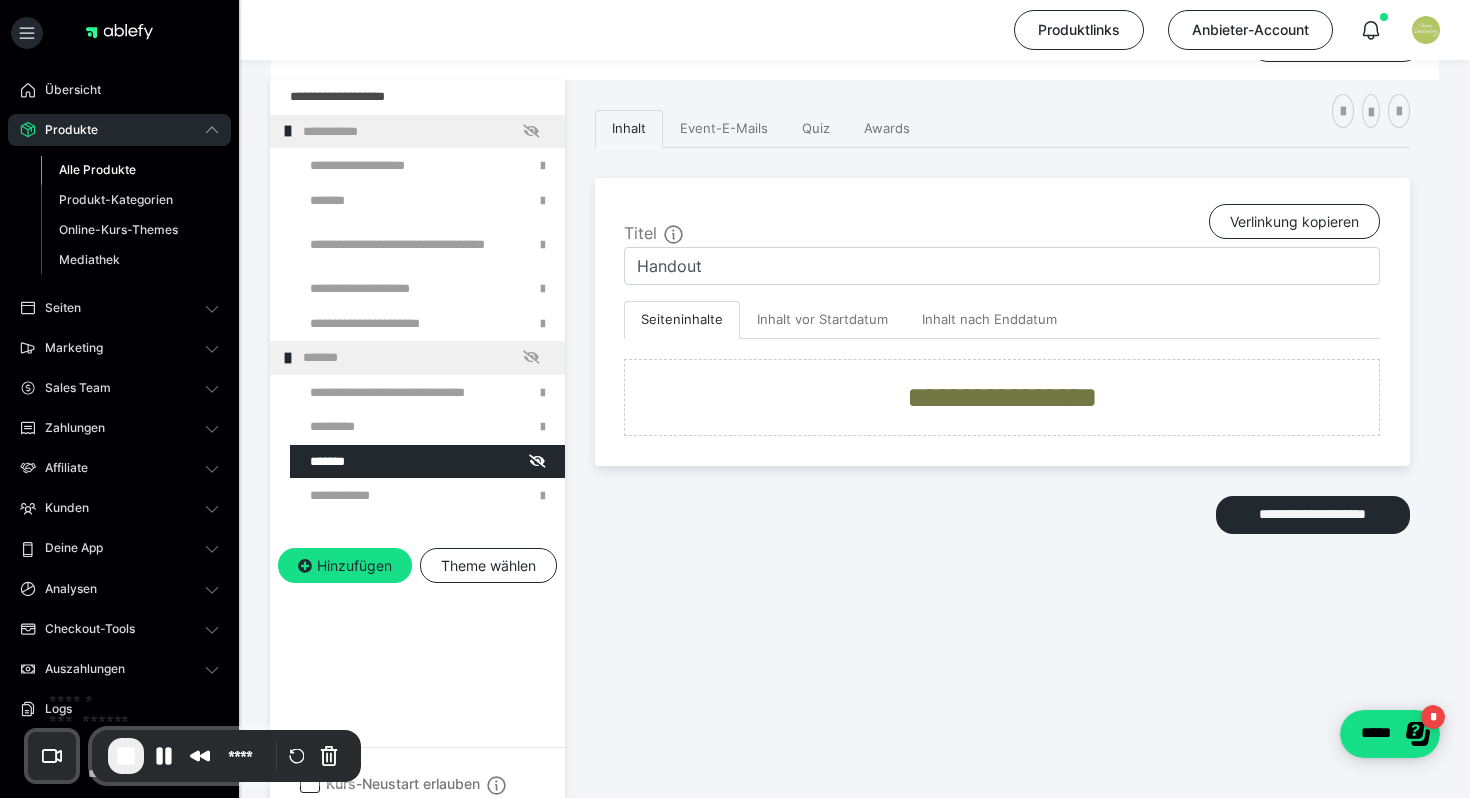 click at bounding box center [126, 756] 